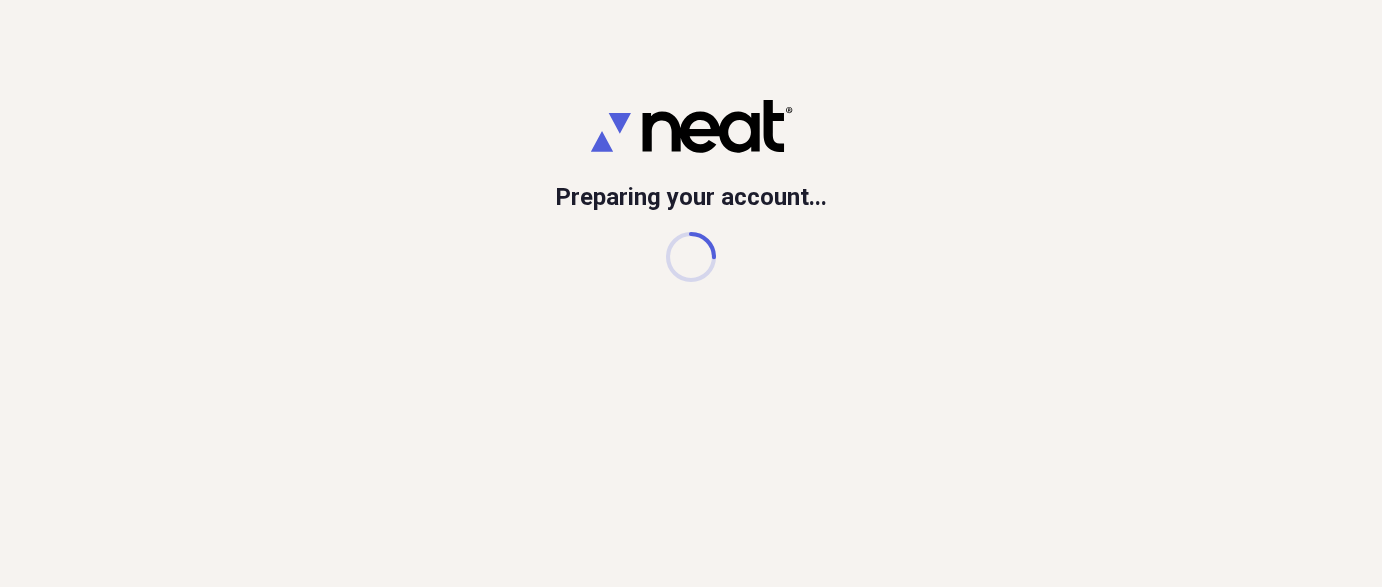 scroll, scrollTop: 0, scrollLeft: 0, axis: both 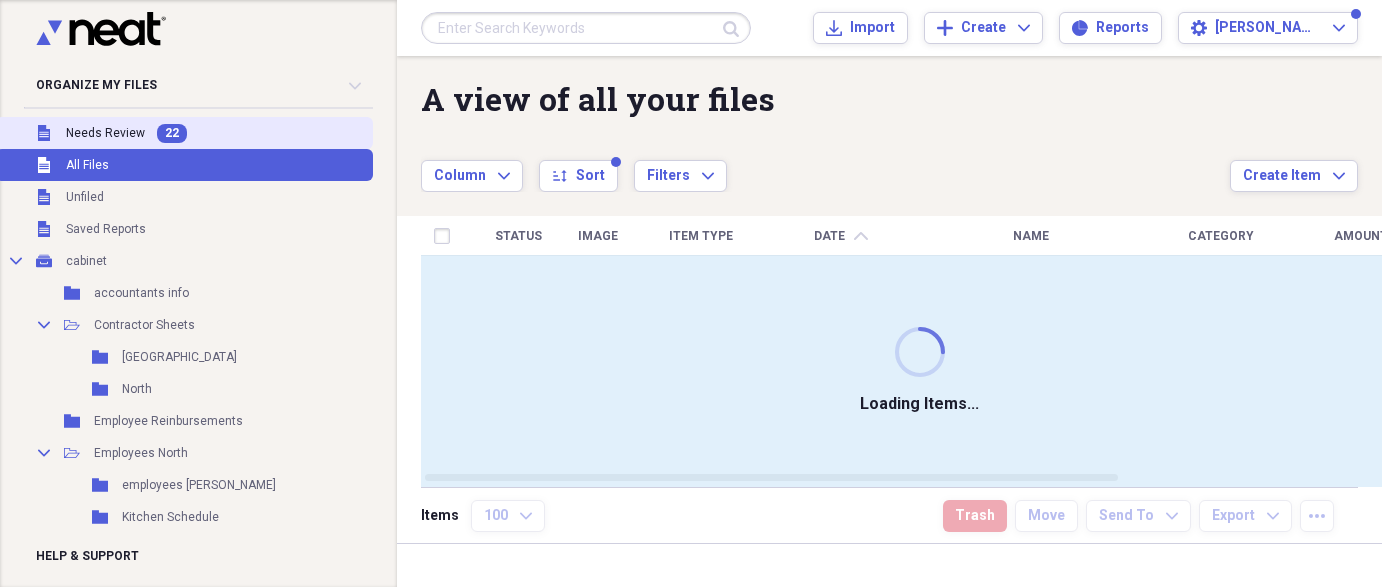 click on "Needs Review" at bounding box center [105, 133] 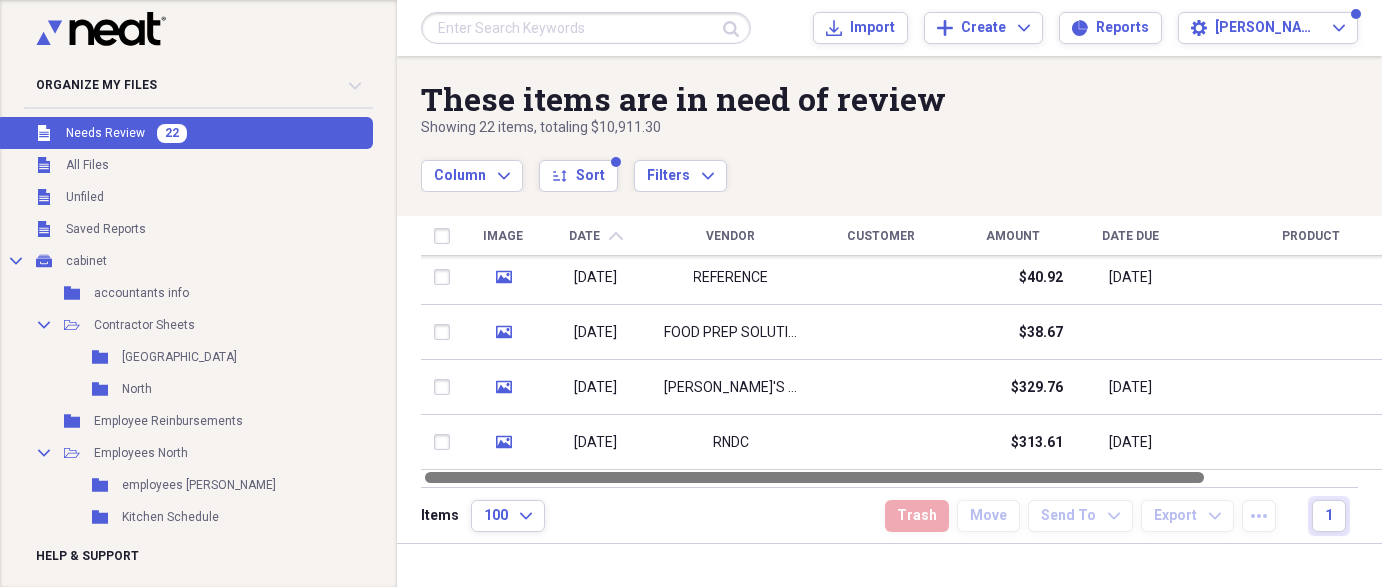 drag, startPoint x: 1374, startPoint y: 266, endPoint x: 1380, endPoint y: 470, distance: 204.08821 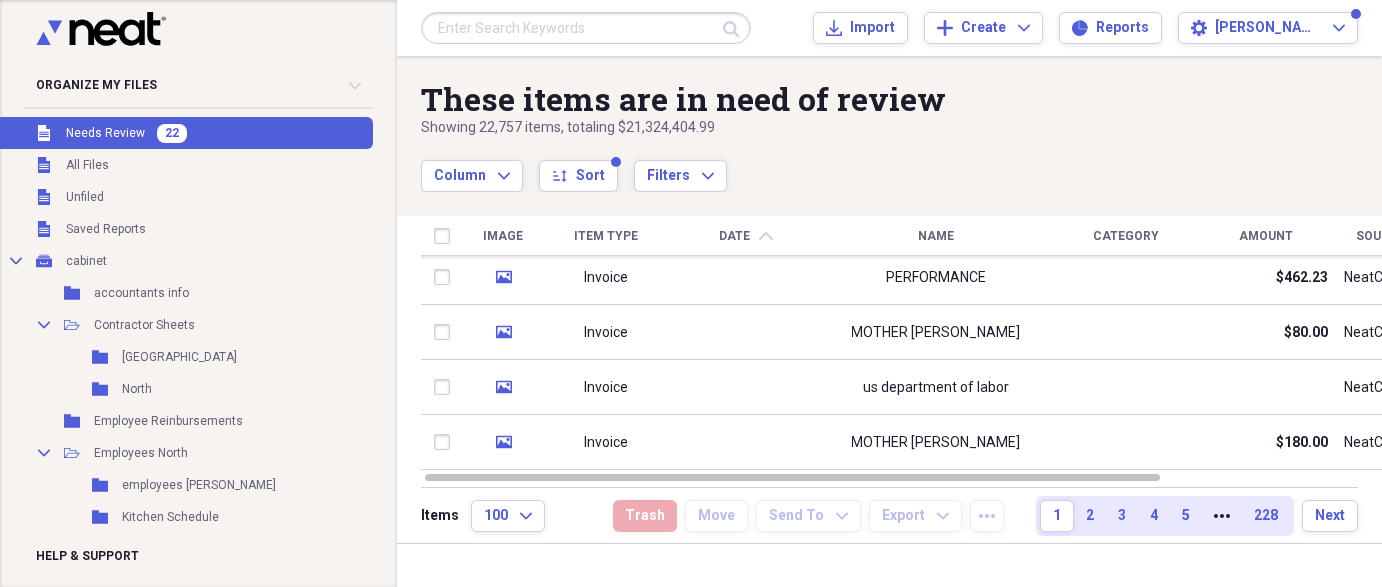 drag, startPoint x: 1371, startPoint y: 302, endPoint x: 1380, endPoint y: 463, distance: 161.25136 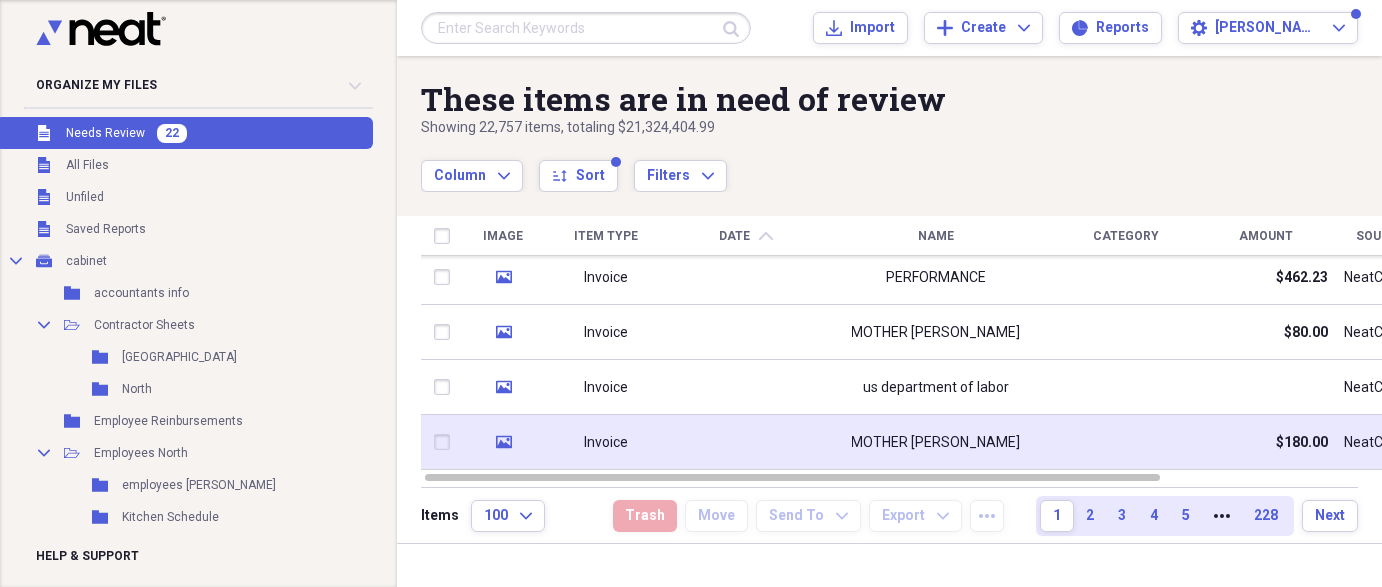 click at bounding box center (746, 442) 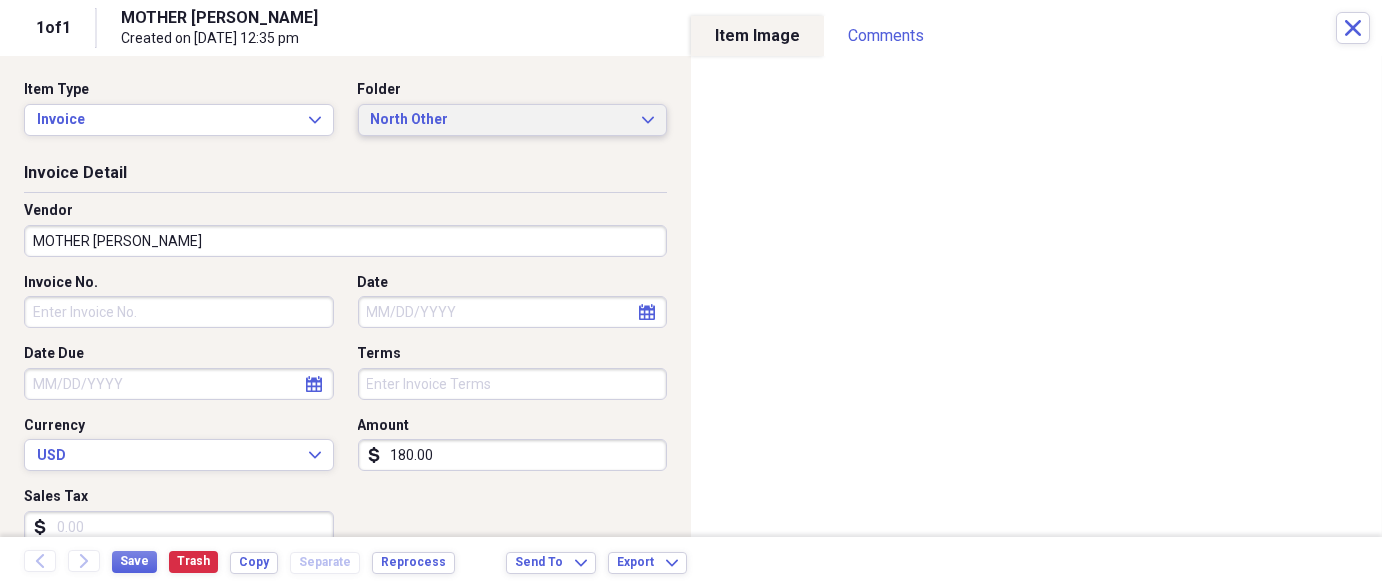 click on "North Other" at bounding box center [501, 120] 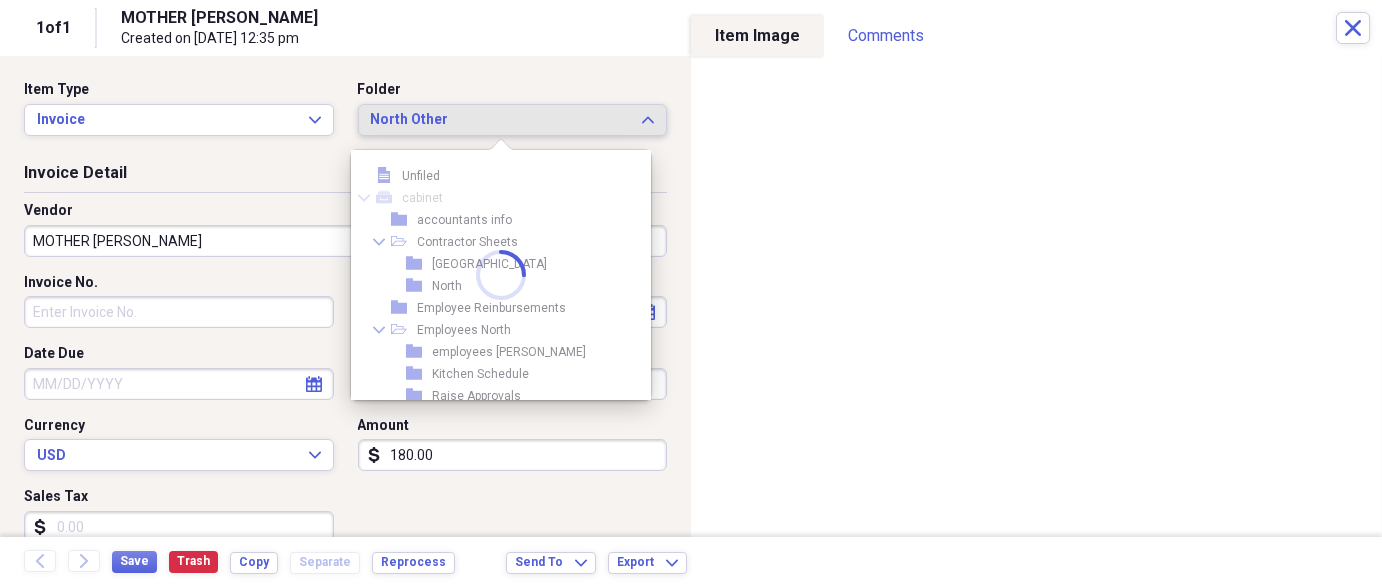 scroll, scrollTop: 644, scrollLeft: 0, axis: vertical 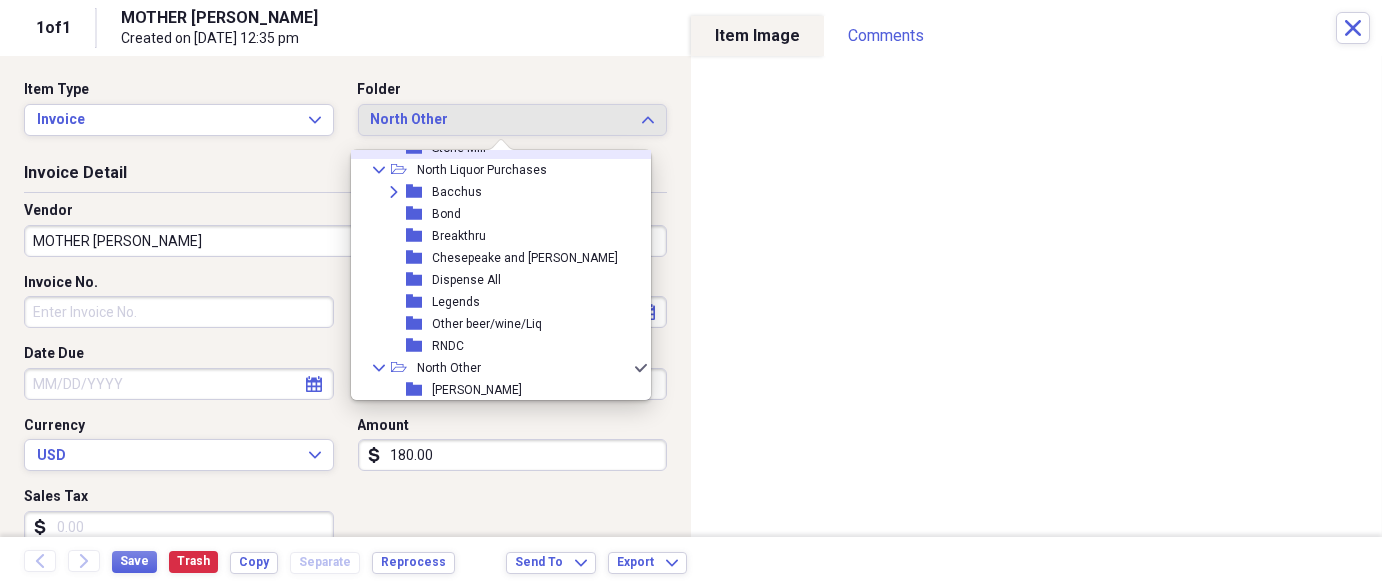 click on "MOTHER [PERSON_NAME]" at bounding box center [380, 18] 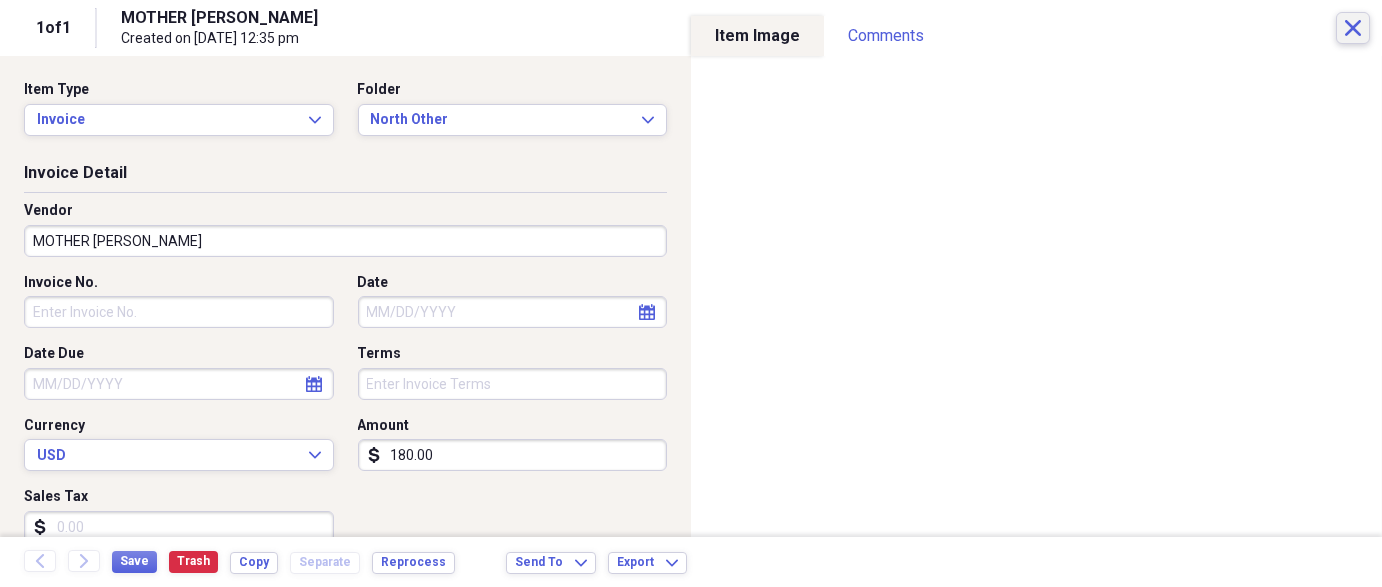 click on "Close" 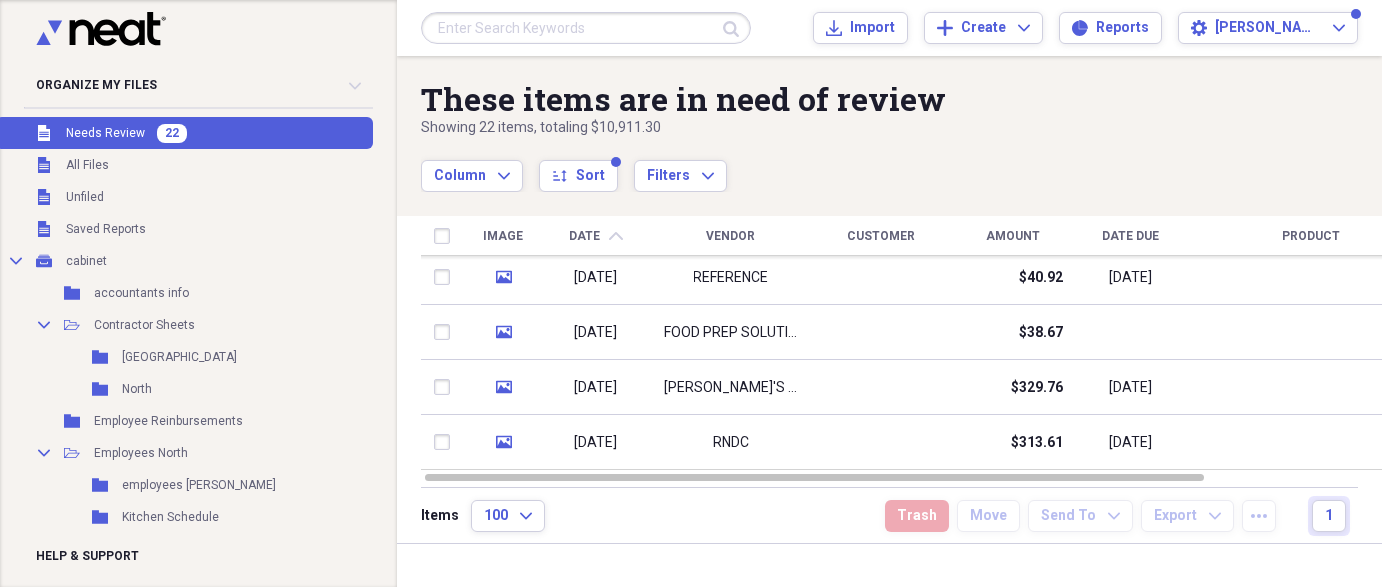 click on "Needs Review" at bounding box center (105, 133) 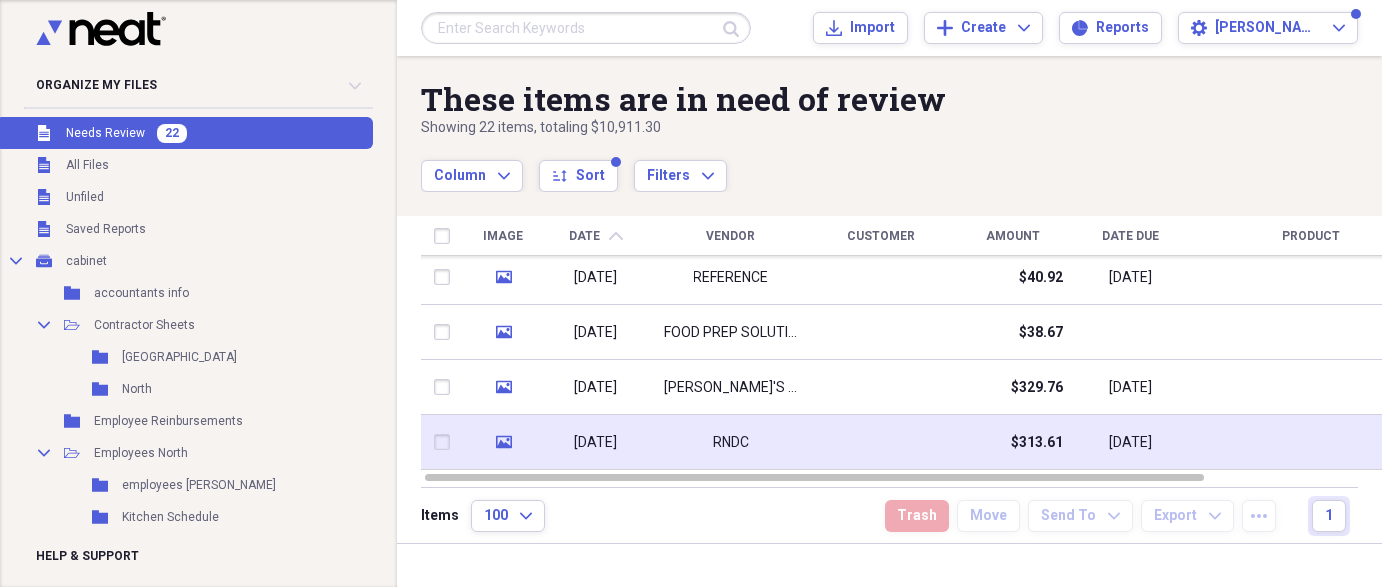 click on "RNDC" at bounding box center [731, 442] 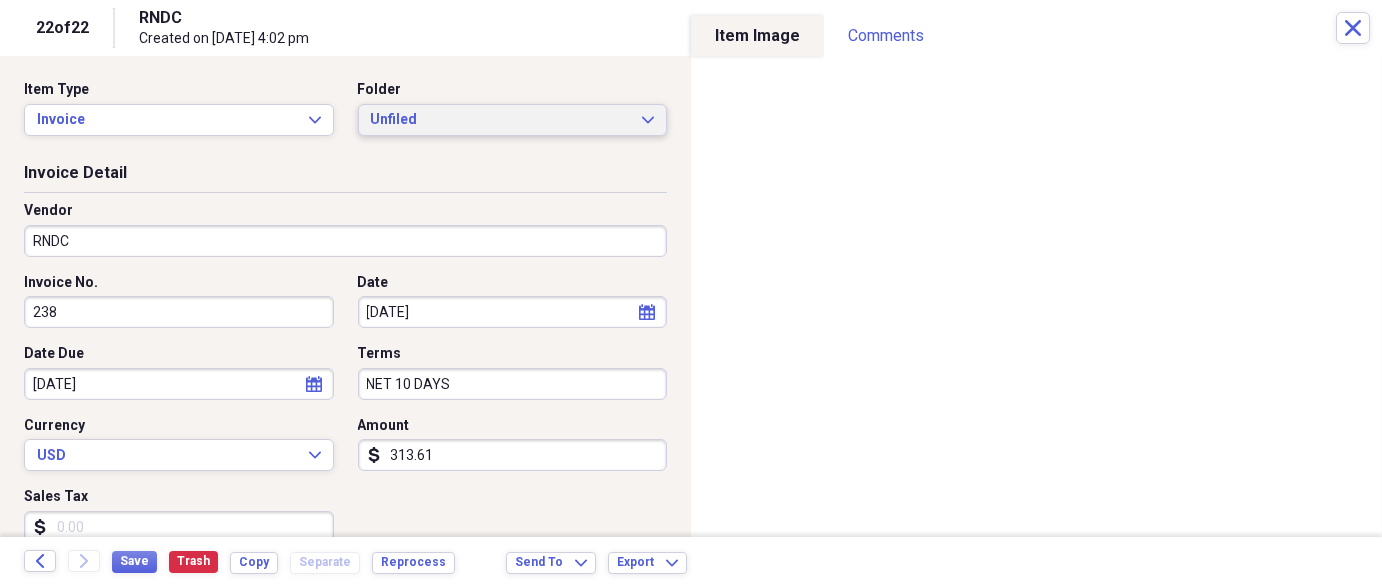 click on "Unfiled" at bounding box center [501, 120] 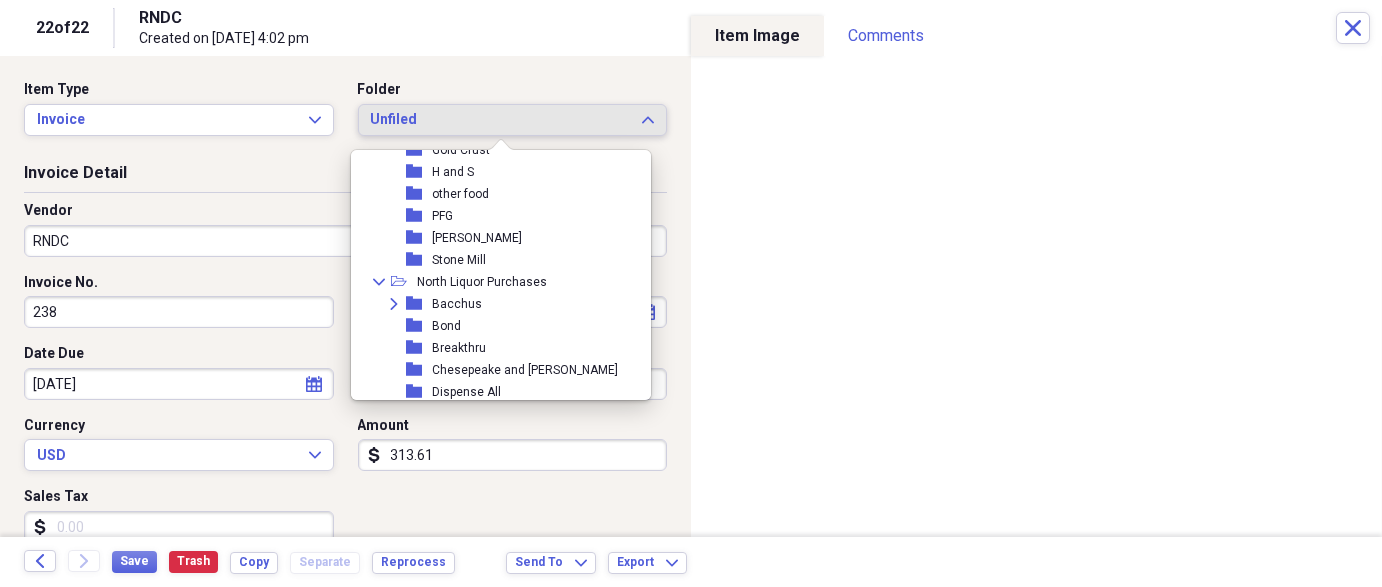 scroll, scrollTop: 609, scrollLeft: 0, axis: vertical 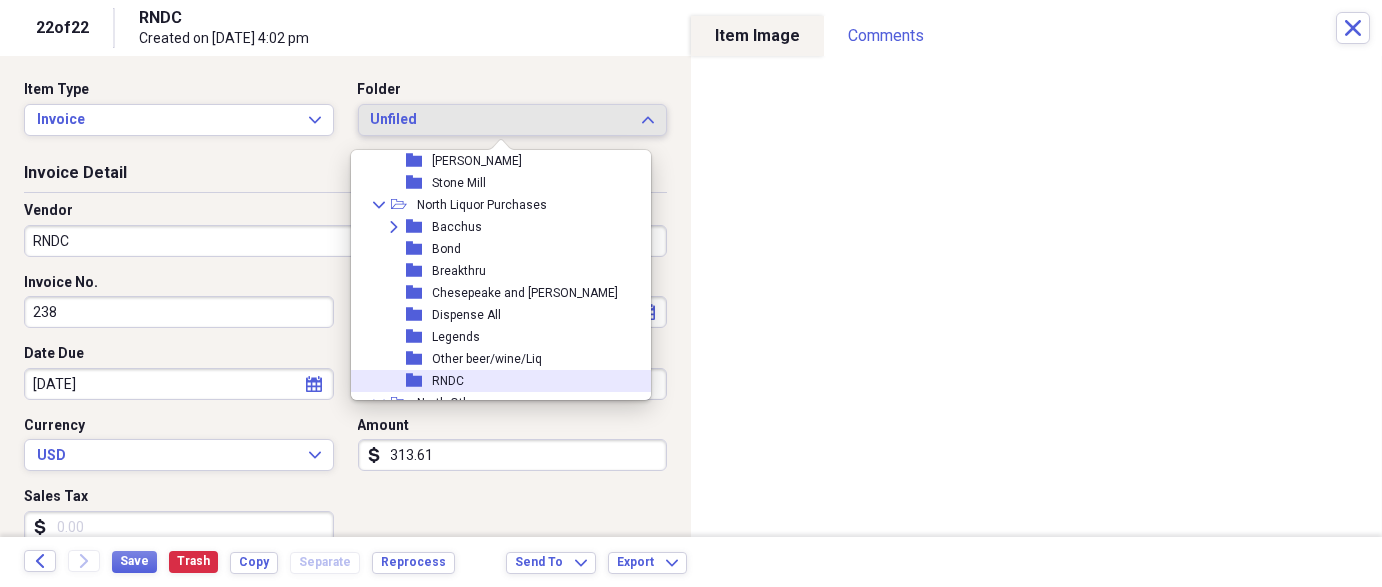 click on "folder RNDC" at bounding box center [493, 381] 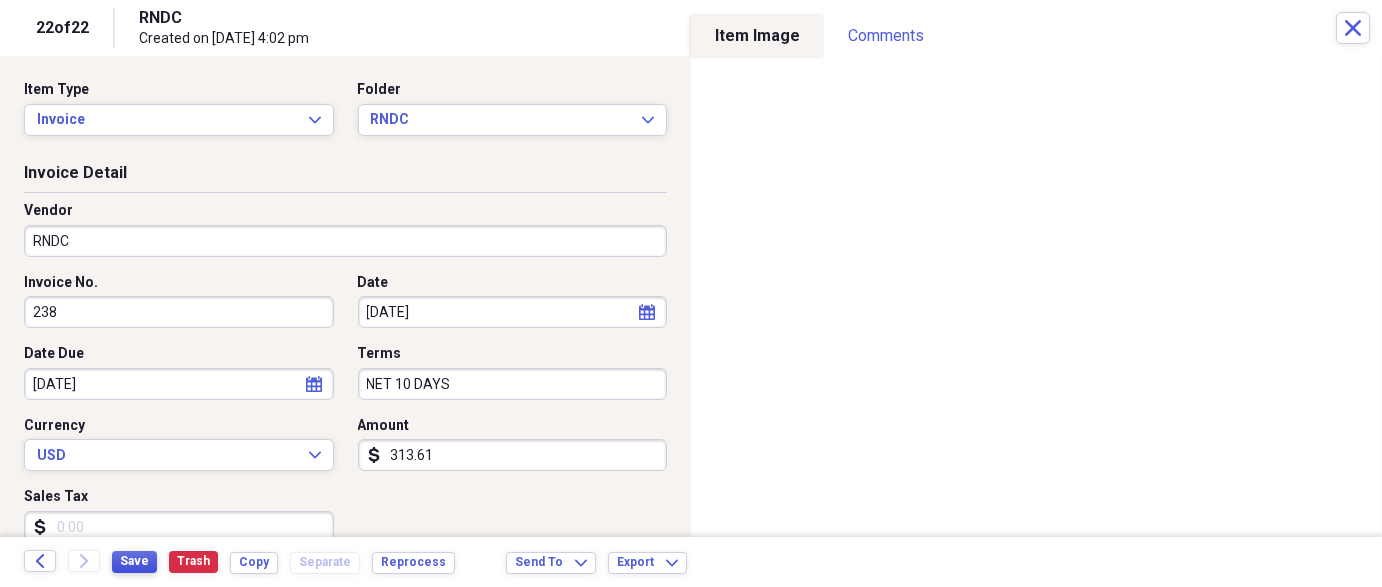 click on "Save" at bounding box center (134, 561) 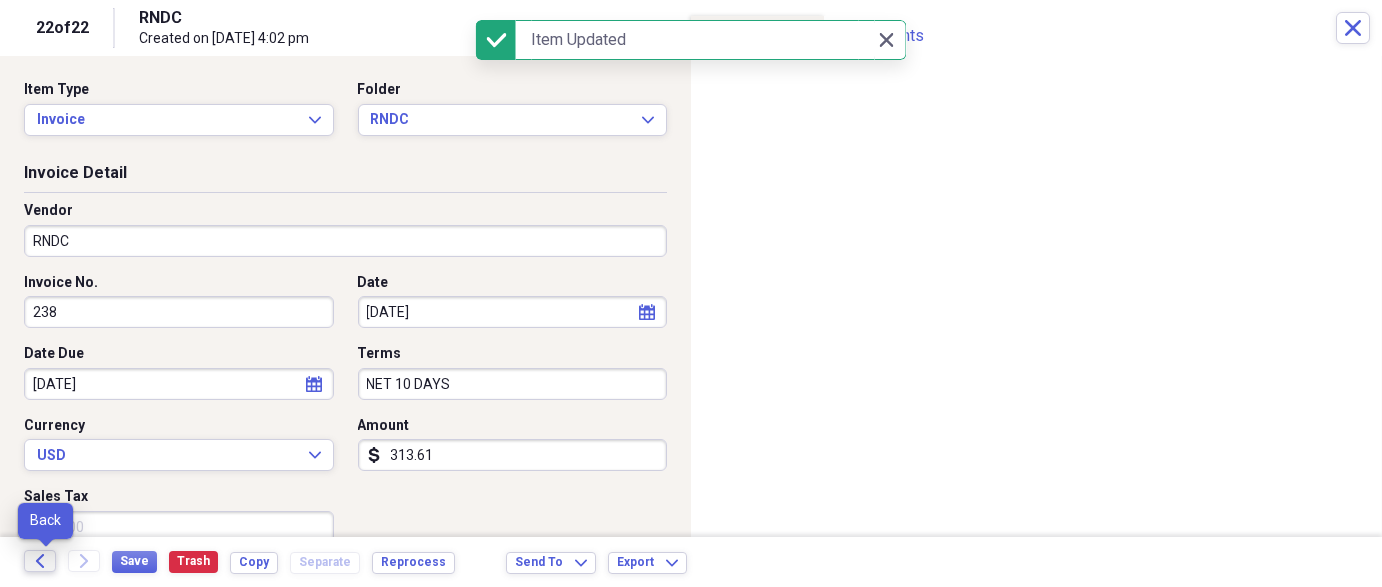click on "Back" 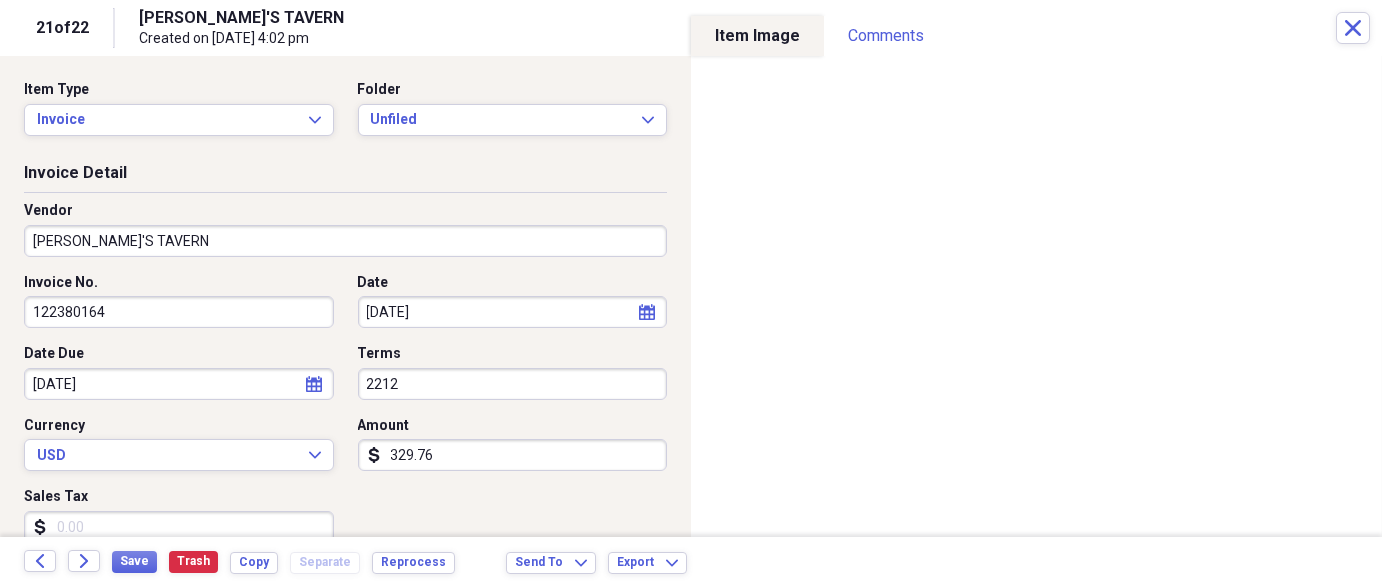 click on "[PERSON_NAME]'S TAVERN" at bounding box center [345, 241] 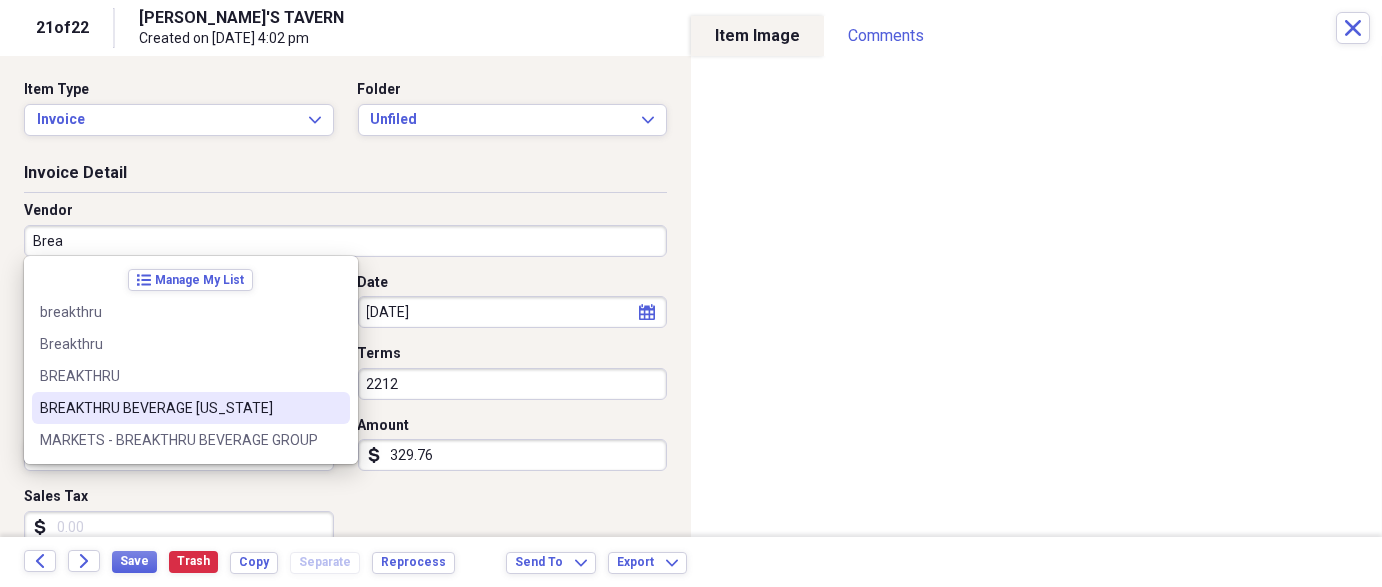 click on "BREAKTHRU BEVERAGE [US_STATE]" at bounding box center (191, 408) 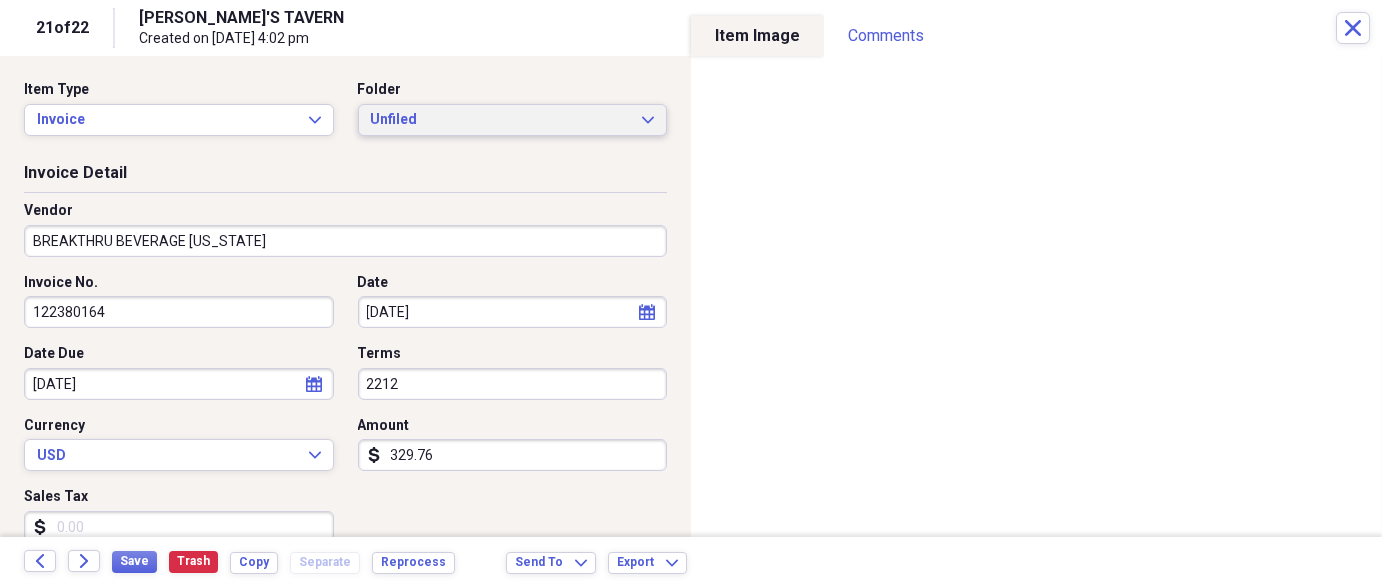 click on "Unfiled" at bounding box center [501, 120] 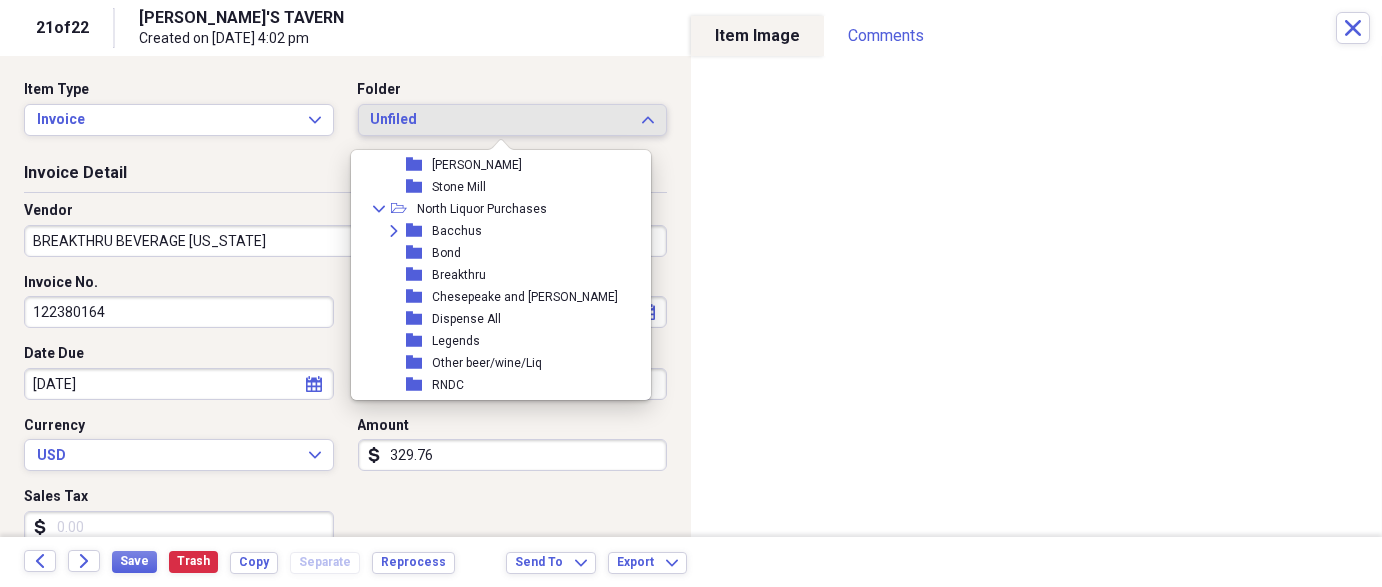 scroll, scrollTop: 615, scrollLeft: 0, axis: vertical 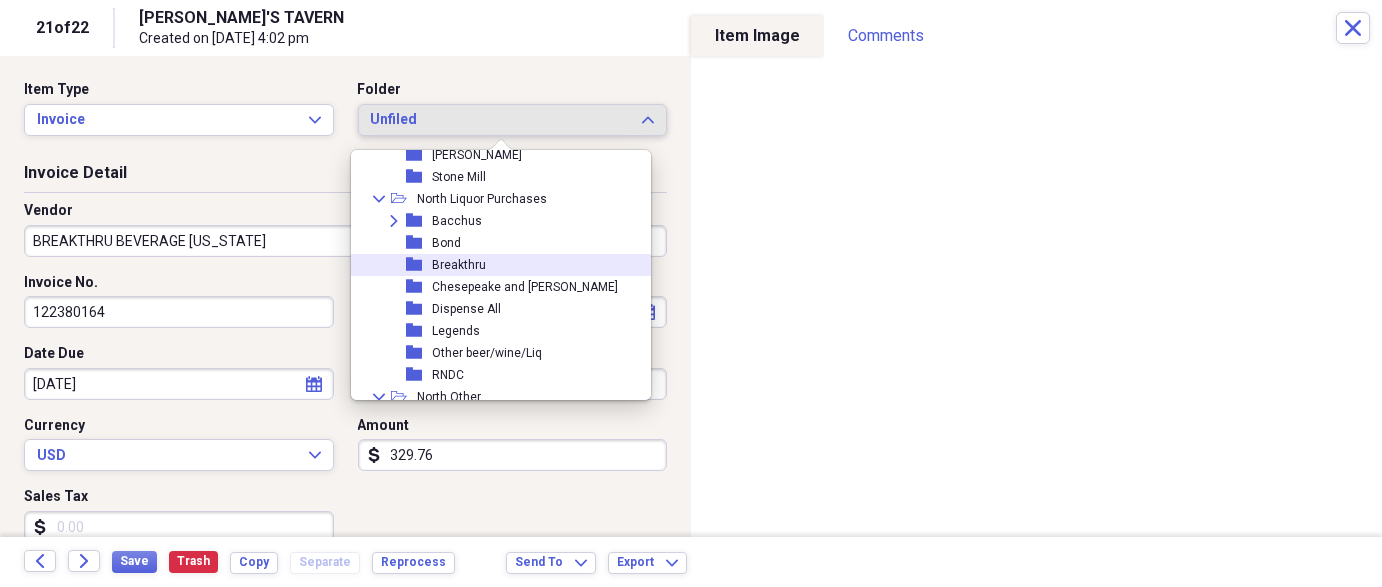 click on "Breakthru" at bounding box center (459, 265) 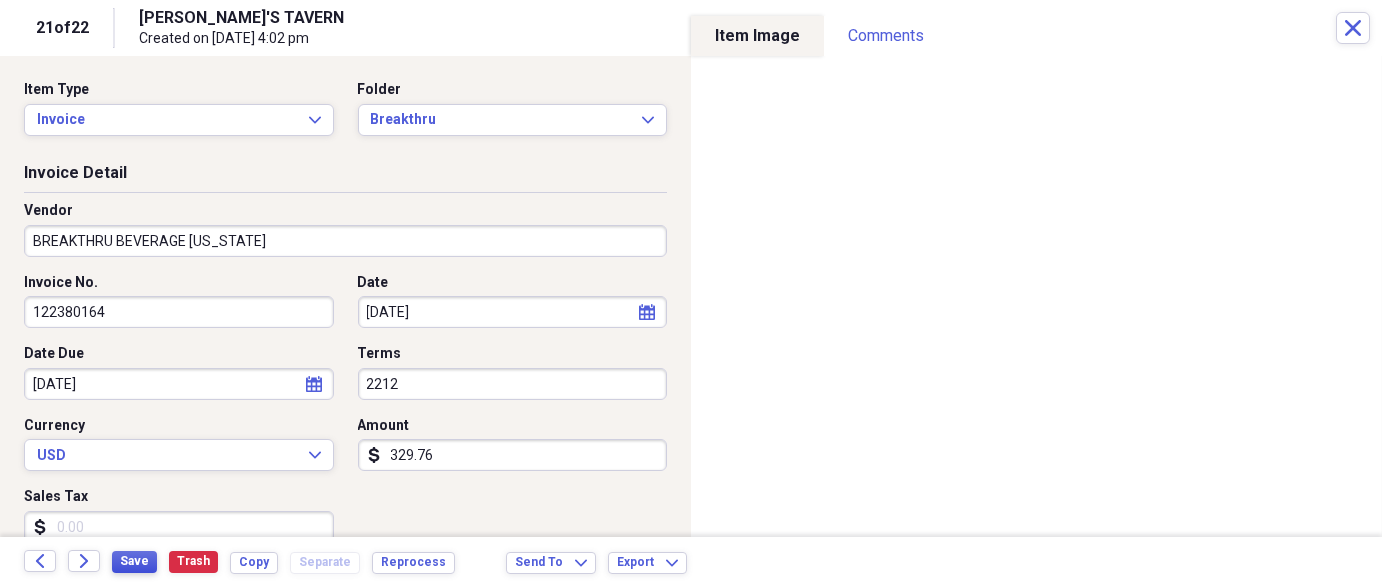click on "Save" at bounding box center [134, 561] 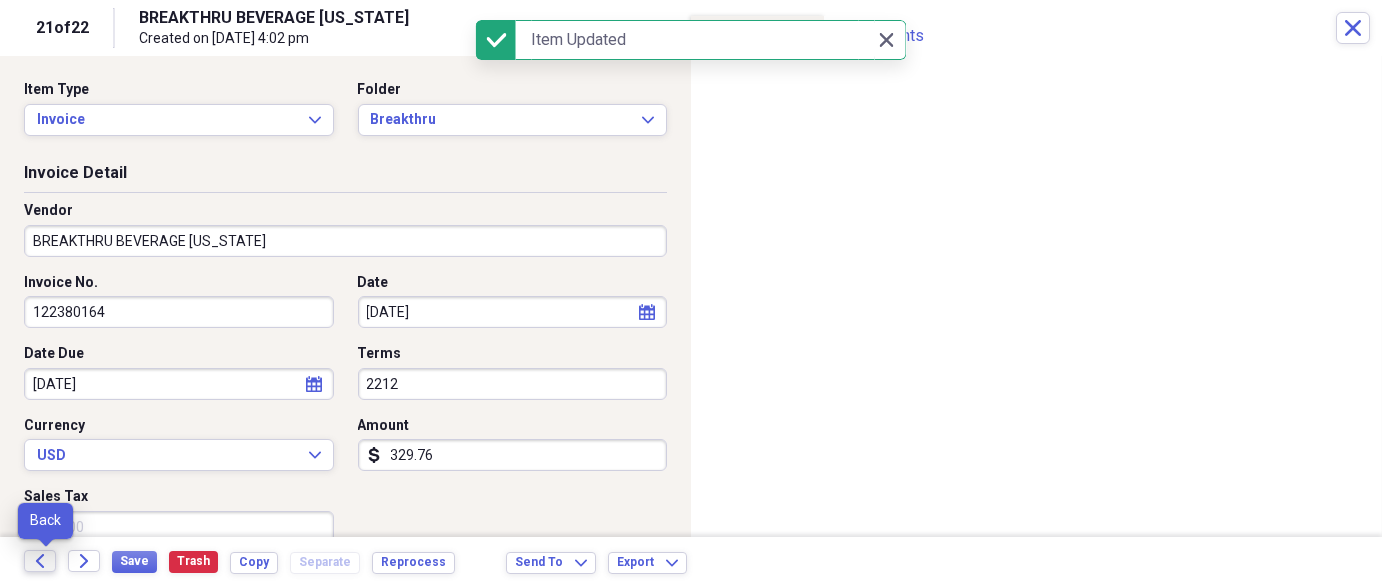 click on "Back" 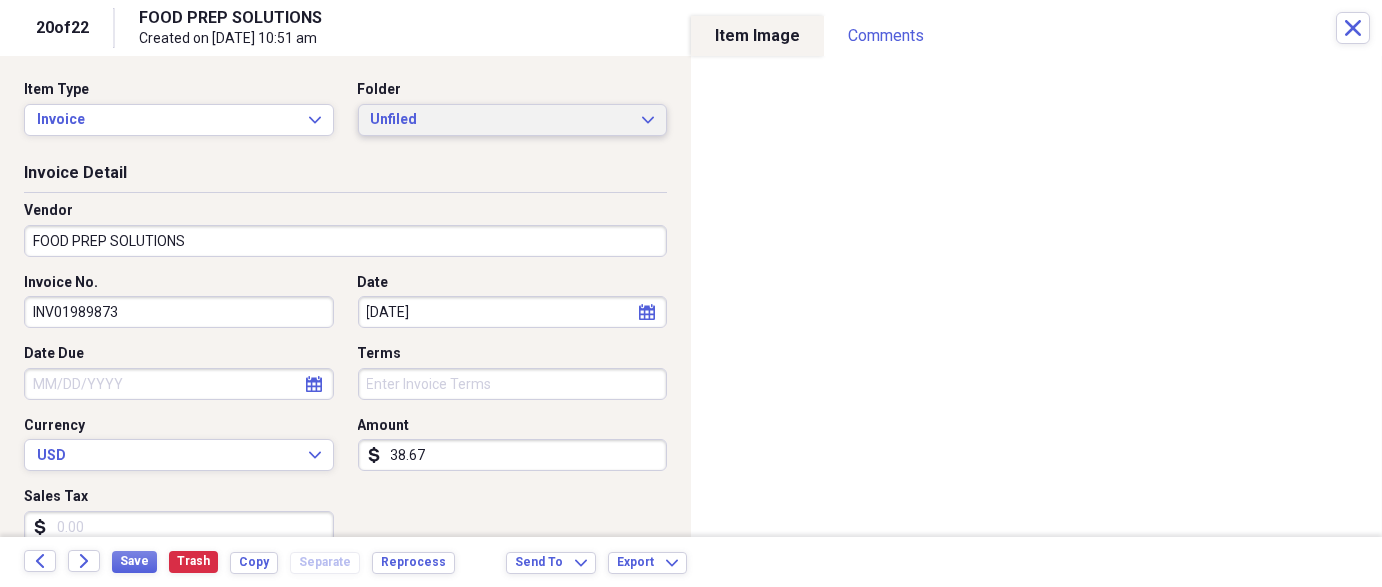 click on "Unfiled" at bounding box center (501, 120) 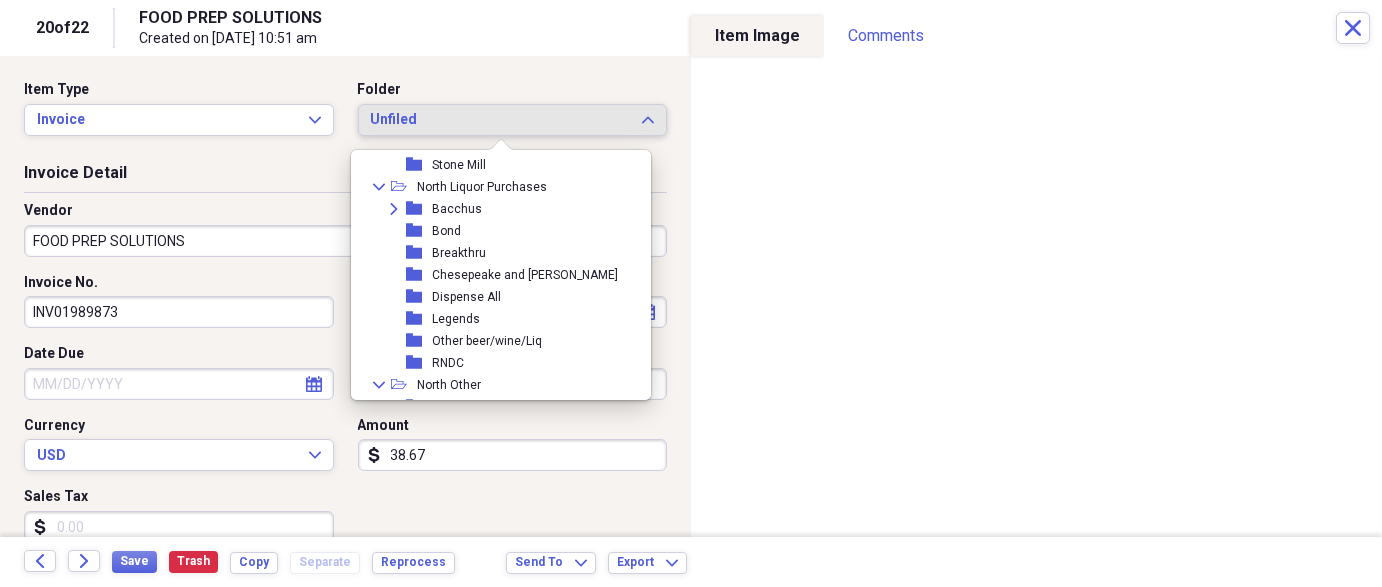 scroll, scrollTop: 666, scrollLeft: 0, axis: vertical 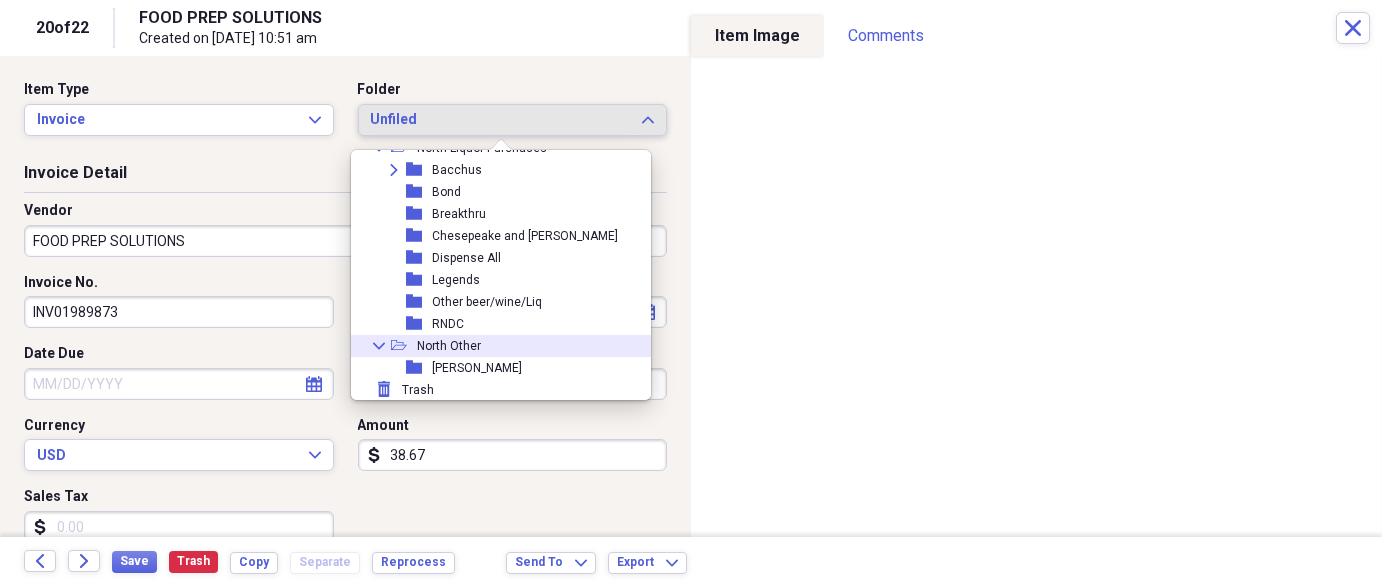 click on "Collapse open-folder North Other" at bounding box center (493, 346) 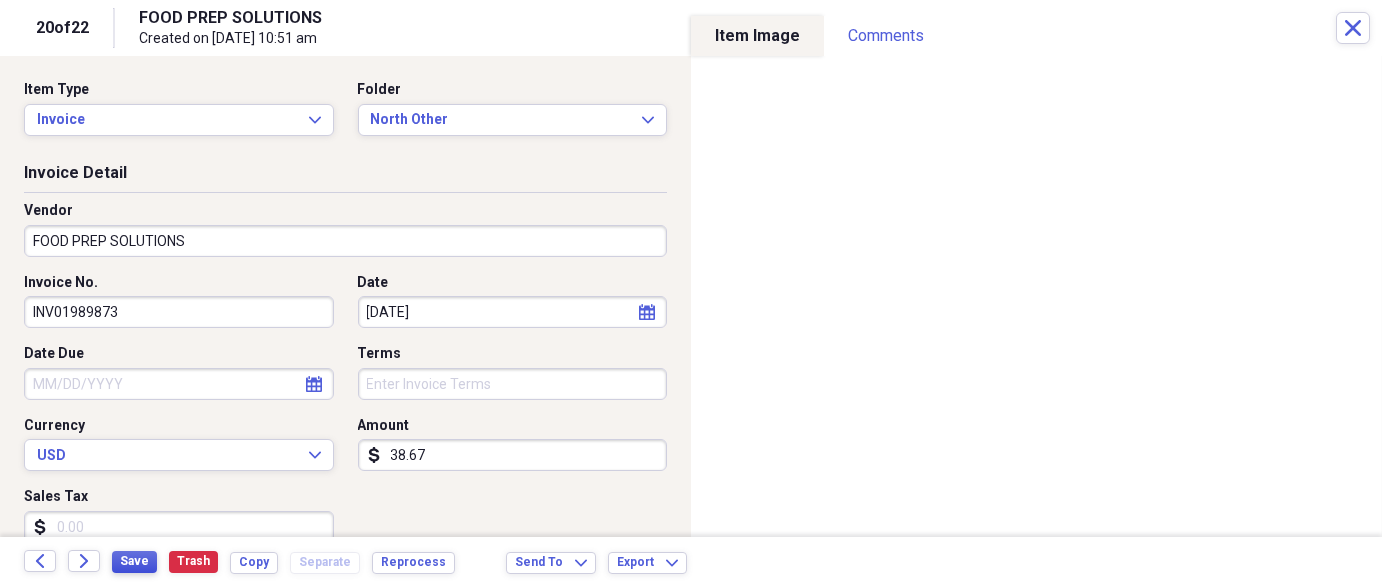 click on "Save" at bounding box center [134, 561] 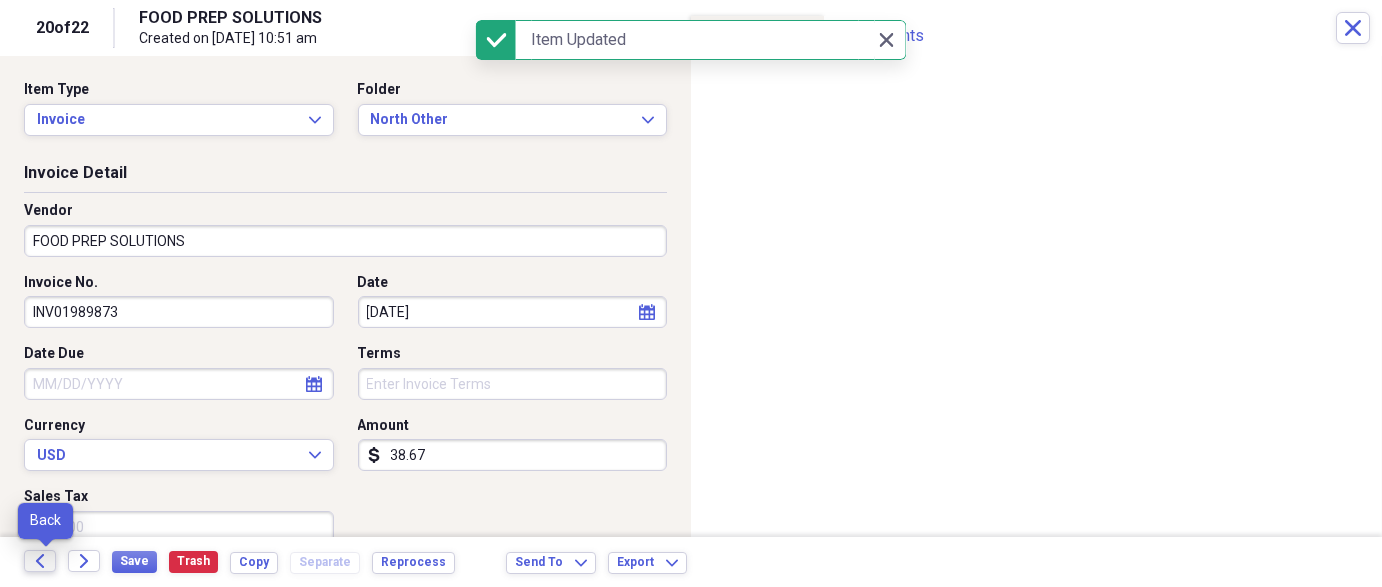 click 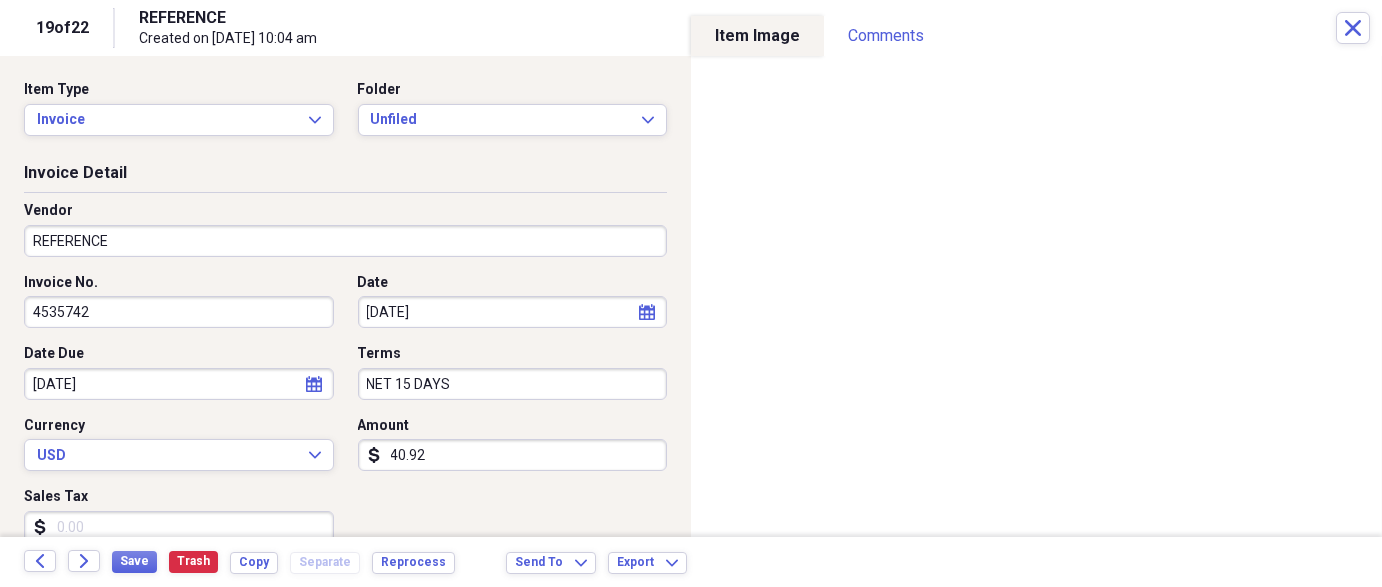 click on "REFERENCE" at bounding box center [345, 241] 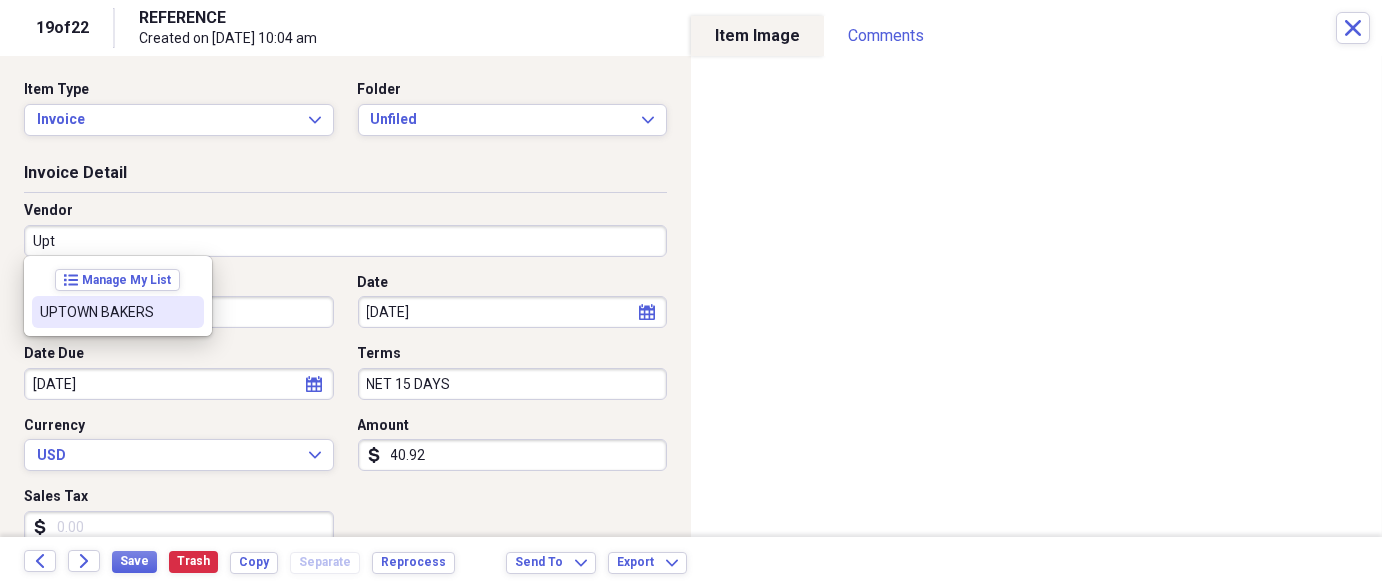 click on "UPTOWN BAKERS" at bounding box center [106, 312] 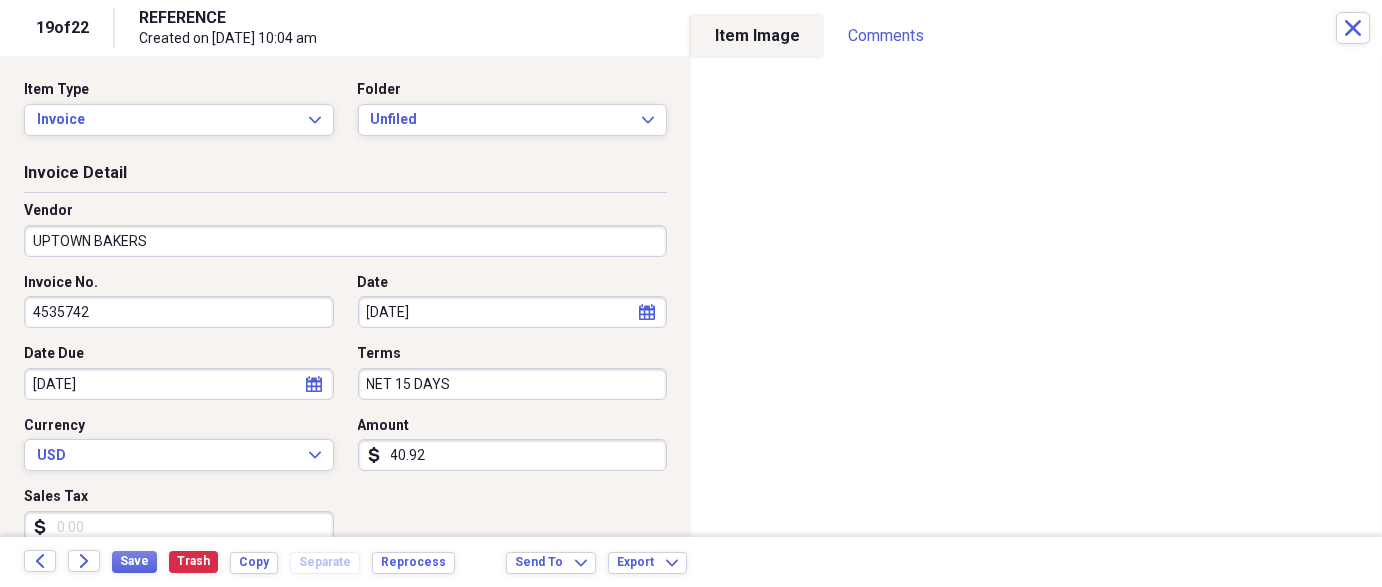 type on "Food Purchases" 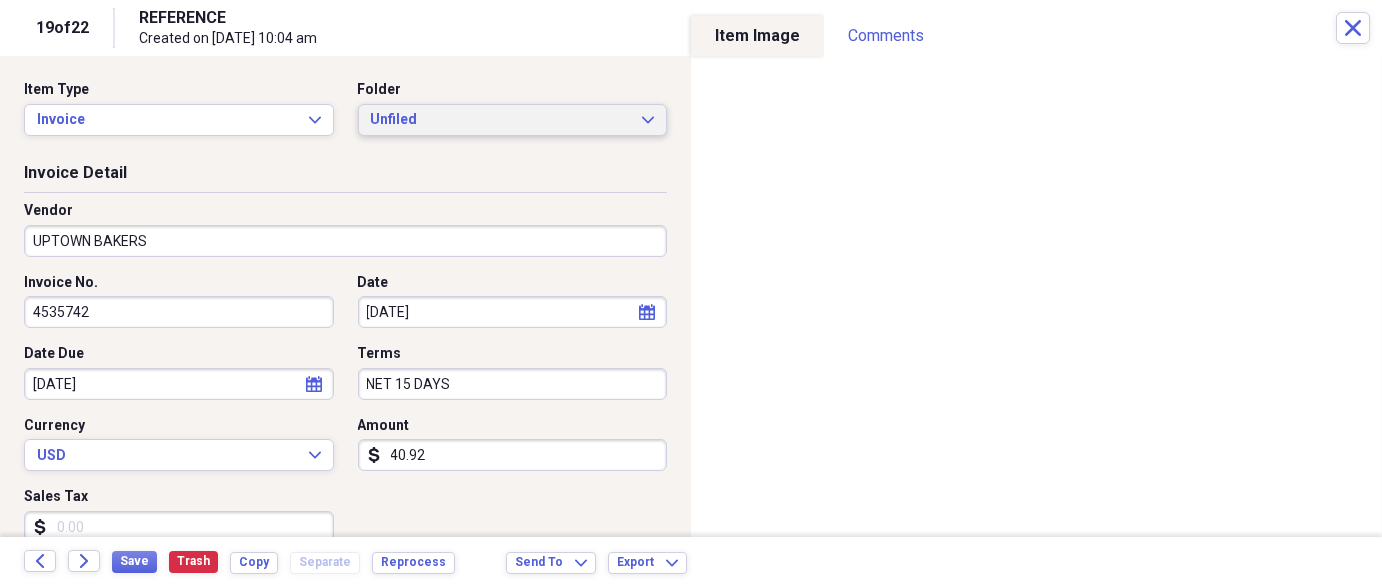 click on "Unfiled" at bounding box center (501, 120) 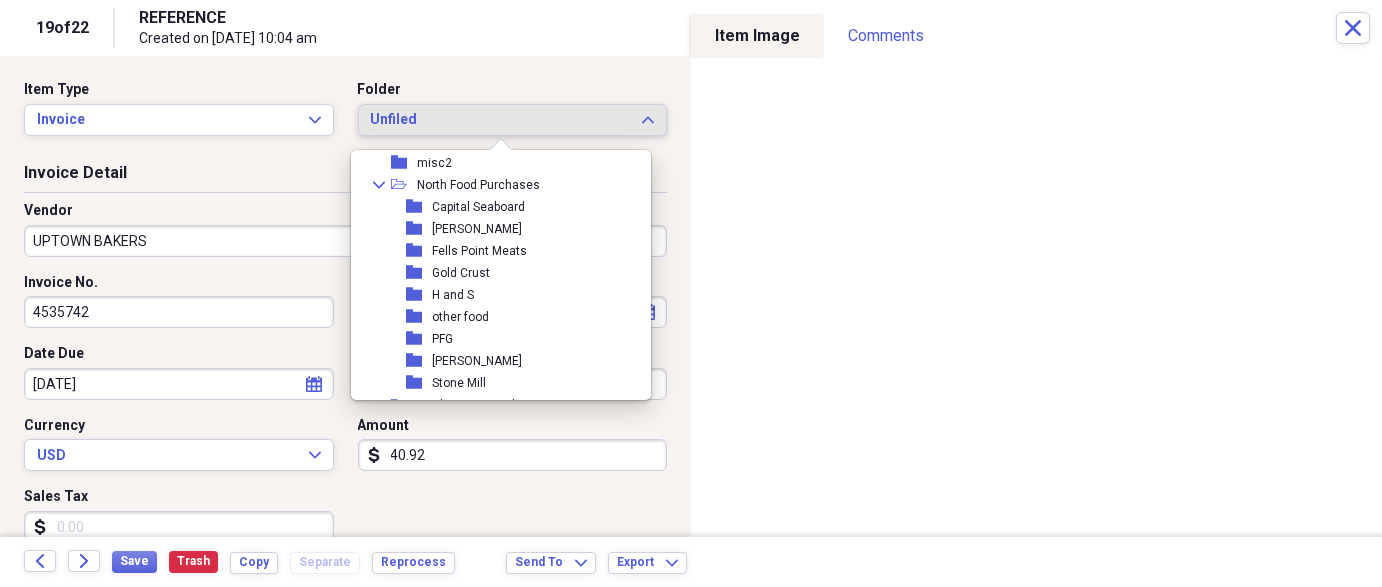 scroll, scrollTop: 428, scrollLeft: 0, axis: vertical 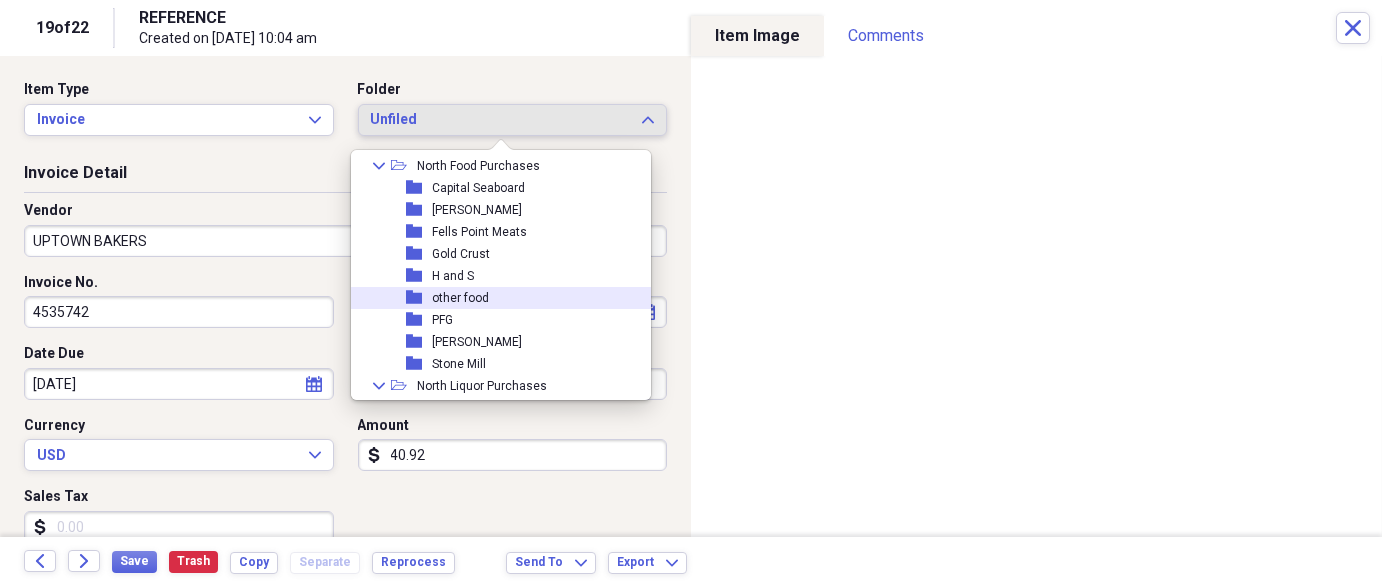 click on "folder other food" at bounding box center (493, 298) 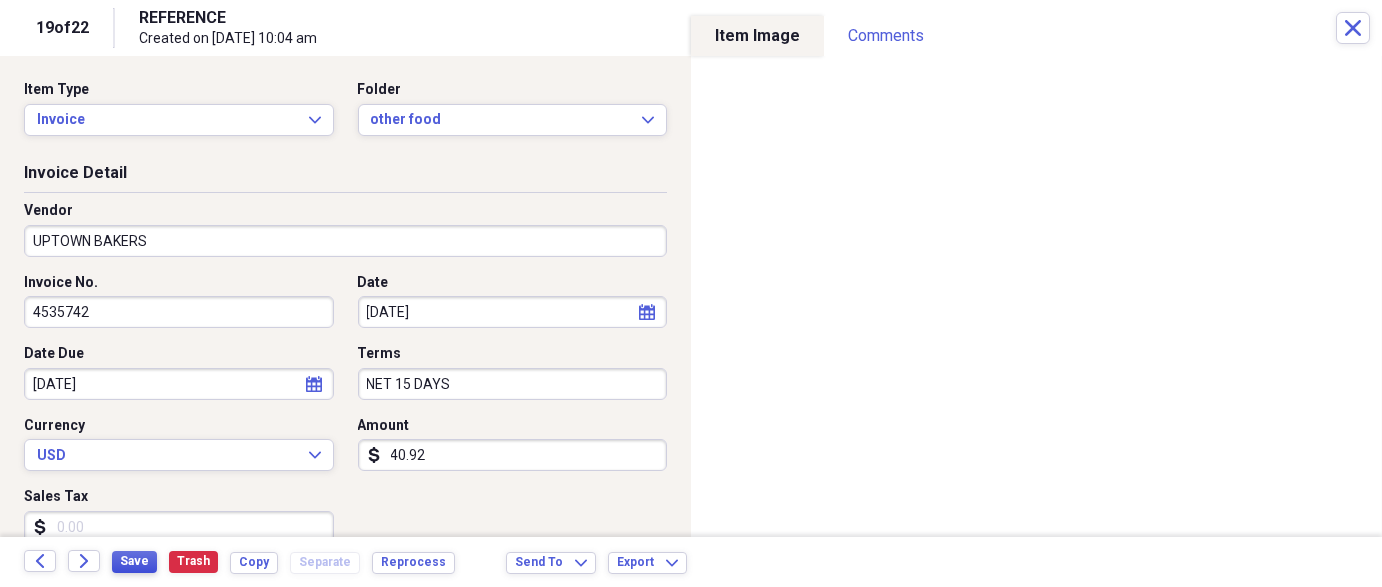 click on "Save" at bounding box center [134, 561] 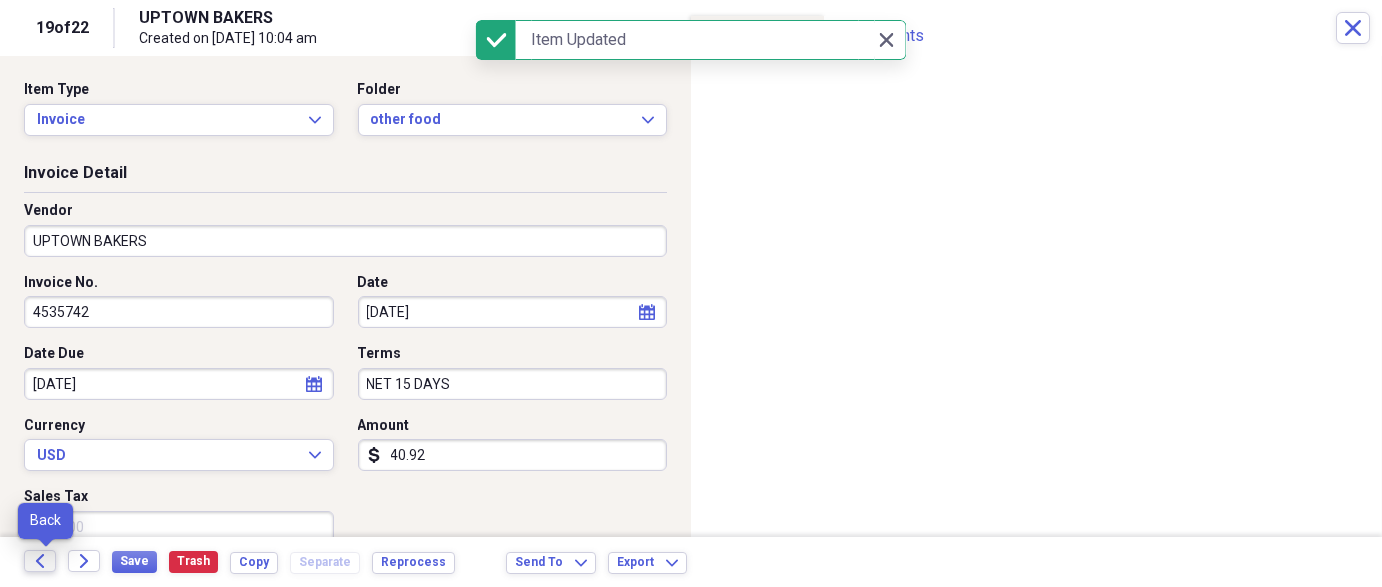 click on "Back" at bounding box center [40, 561] 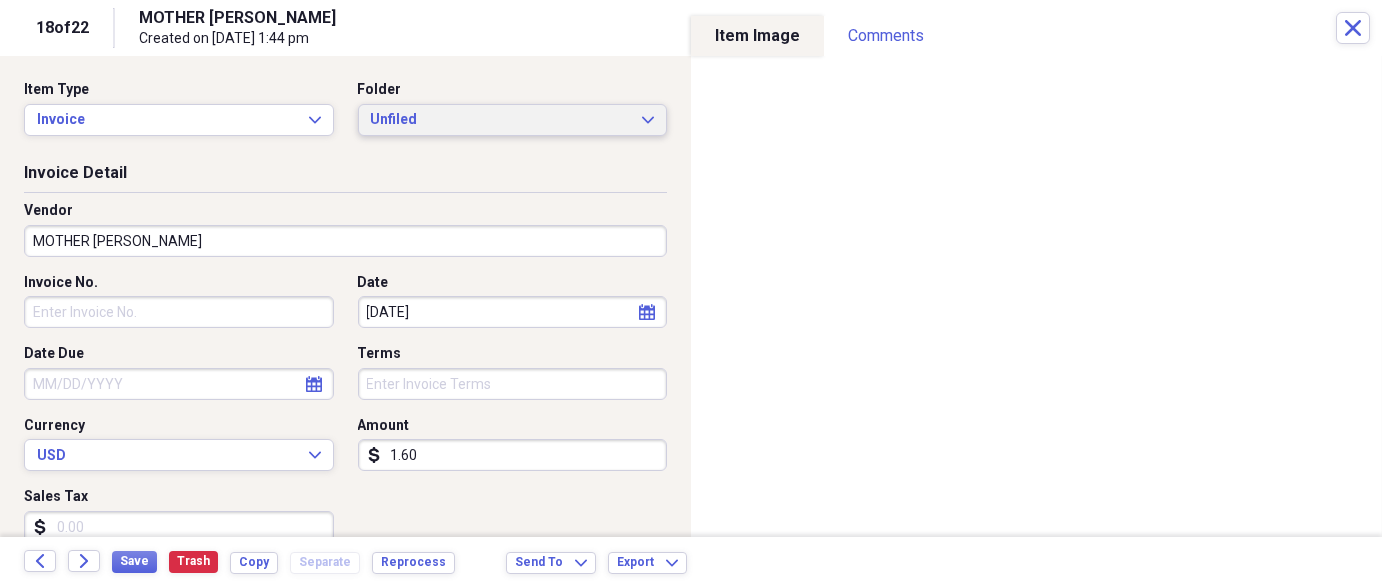 click on "Unfiled" at bounding box center [501, 120] 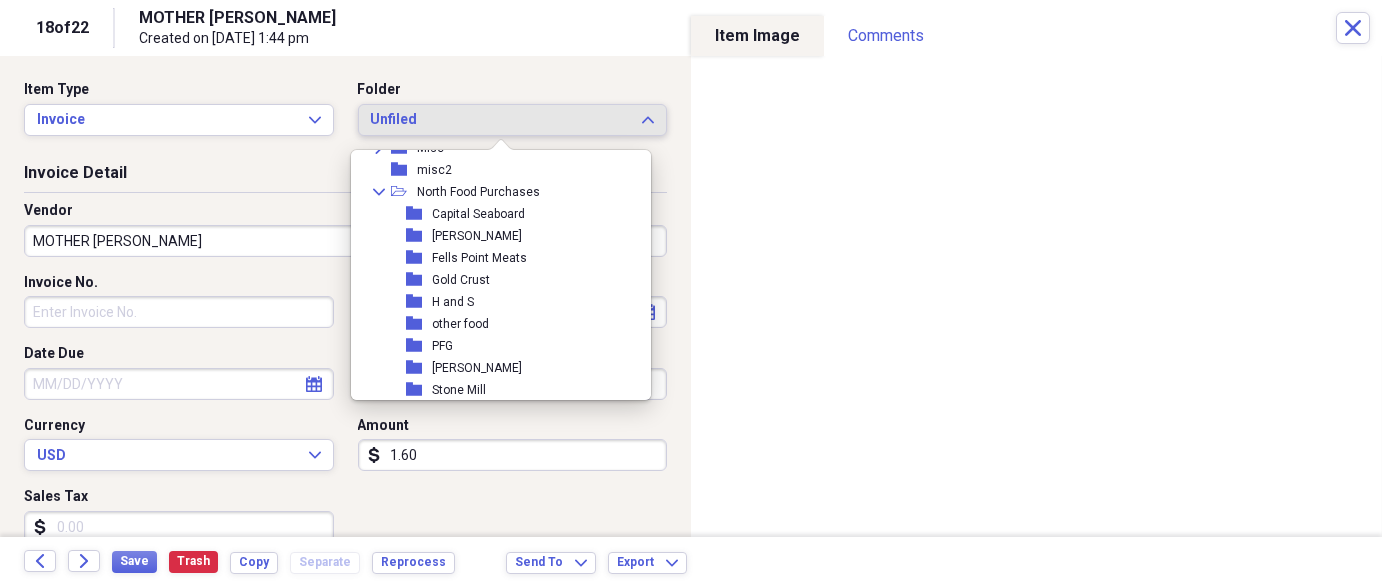 scroll, scrollTop: 418, scrollLeft: 0, axis: vertical 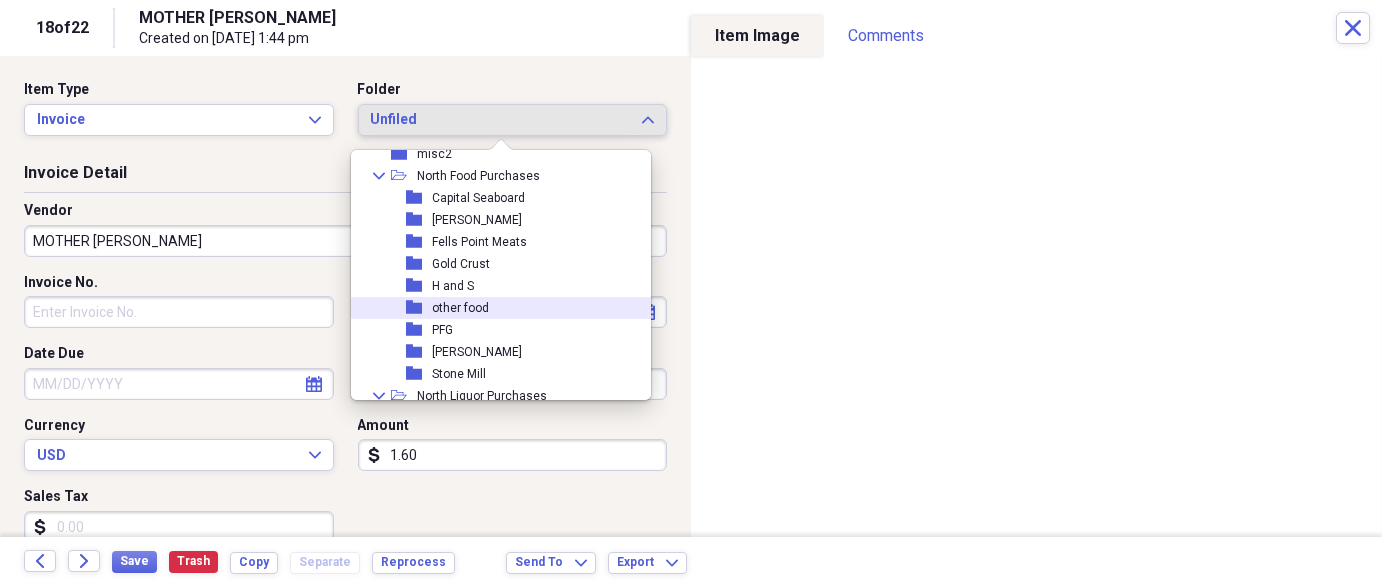 click on "folder other food" at bounding box center (493, 308) 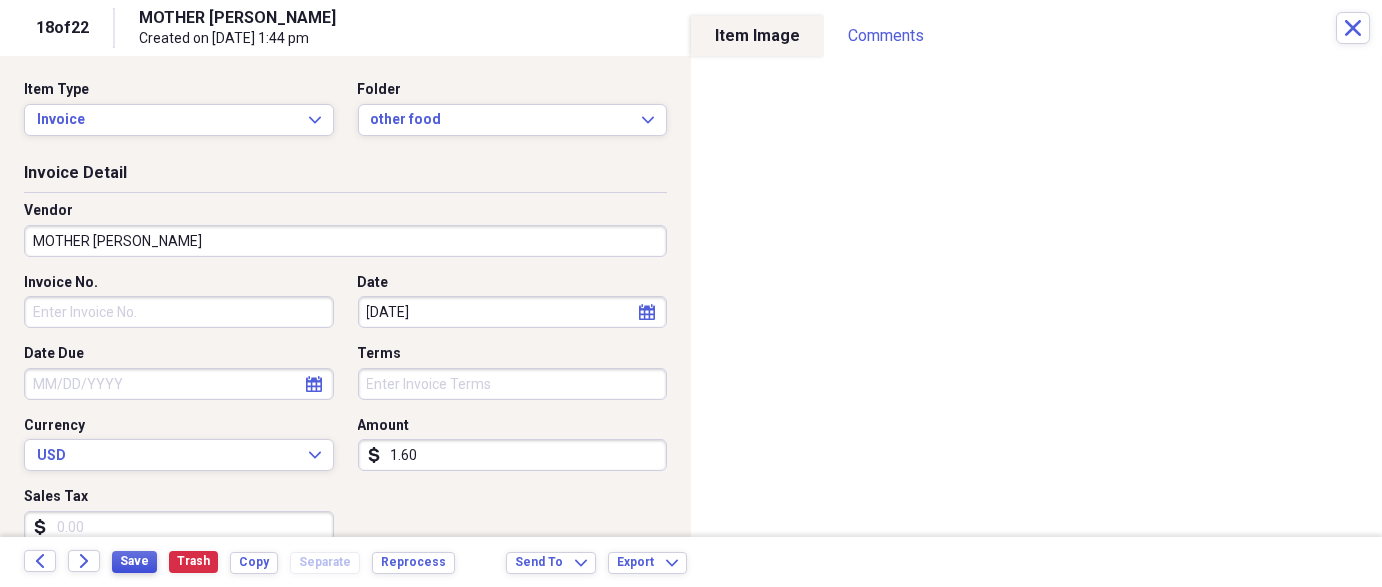 click on "Save" at bounding box center [134, 561] 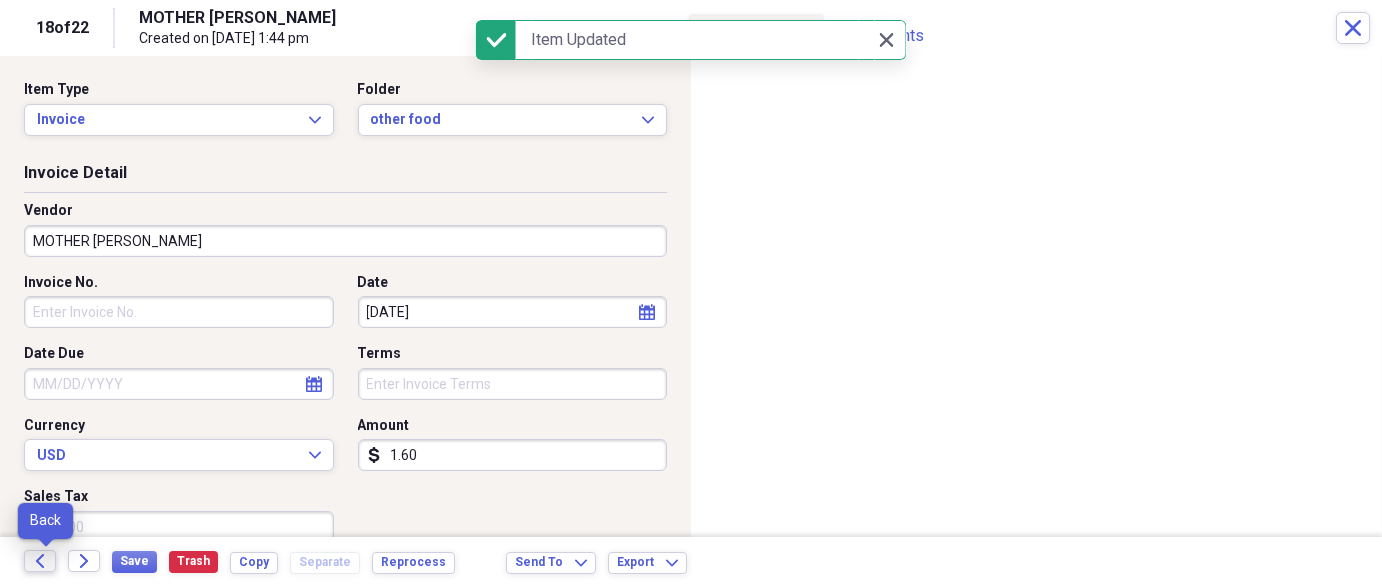 click on "Back" at bounding box center [40, 561] 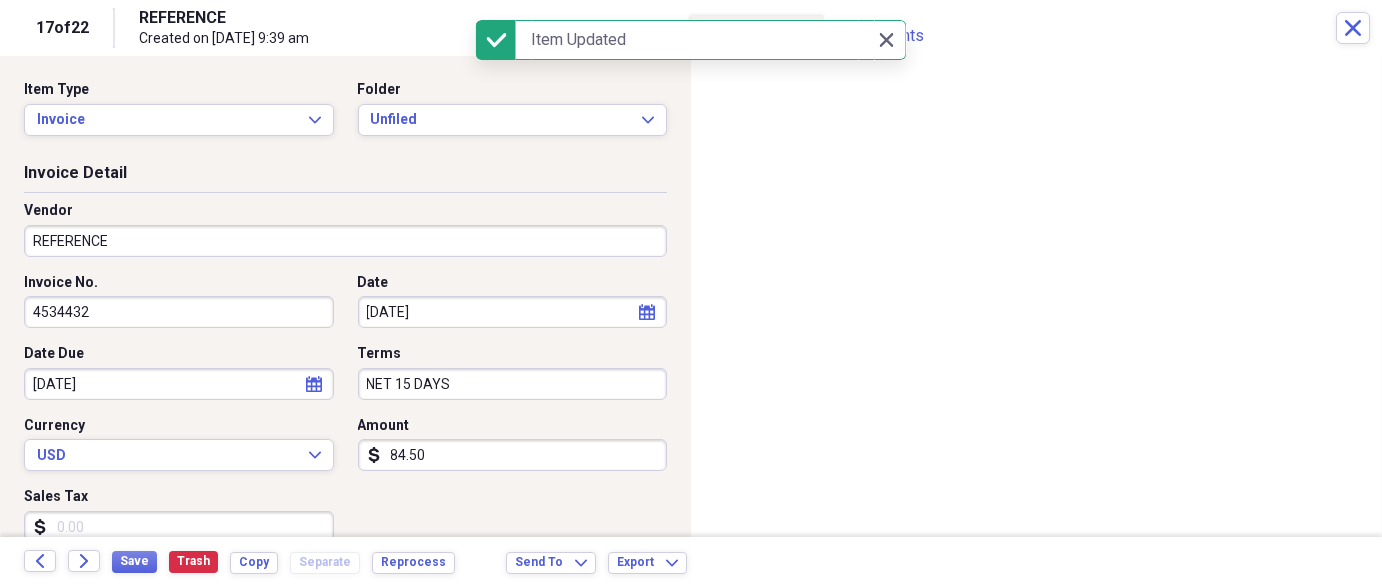 click on "REFERENCE" at bounding box center (345, 241) 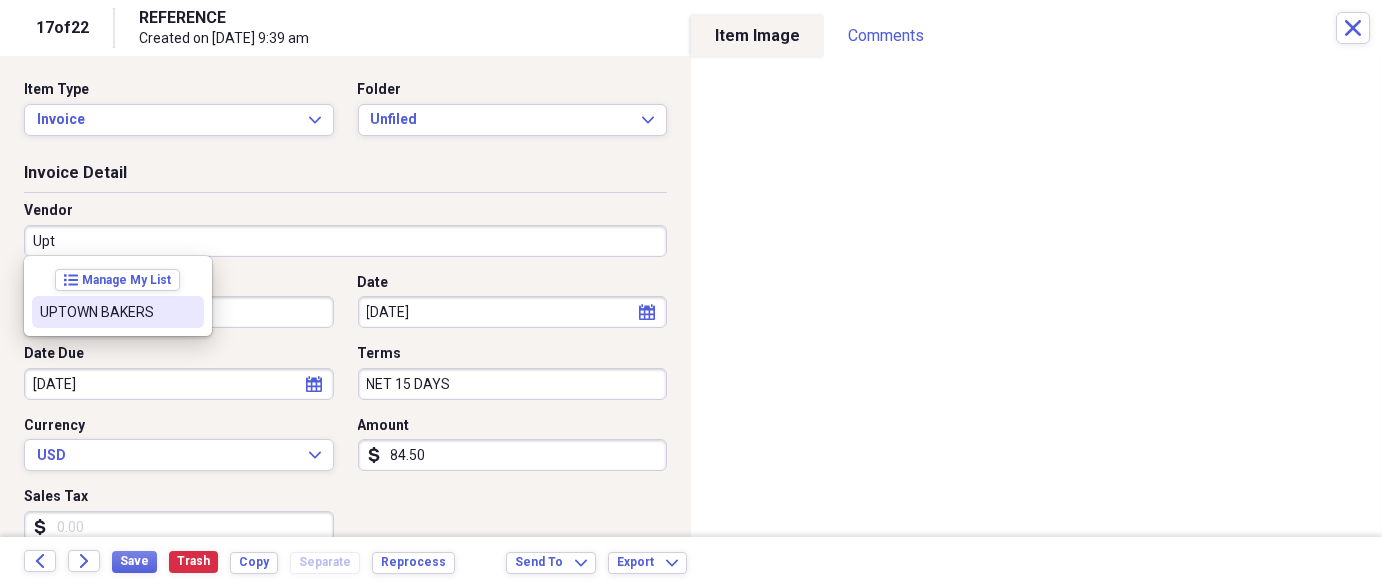 click on "UPTOWN BAKERS" at bounding box center (106, 312) 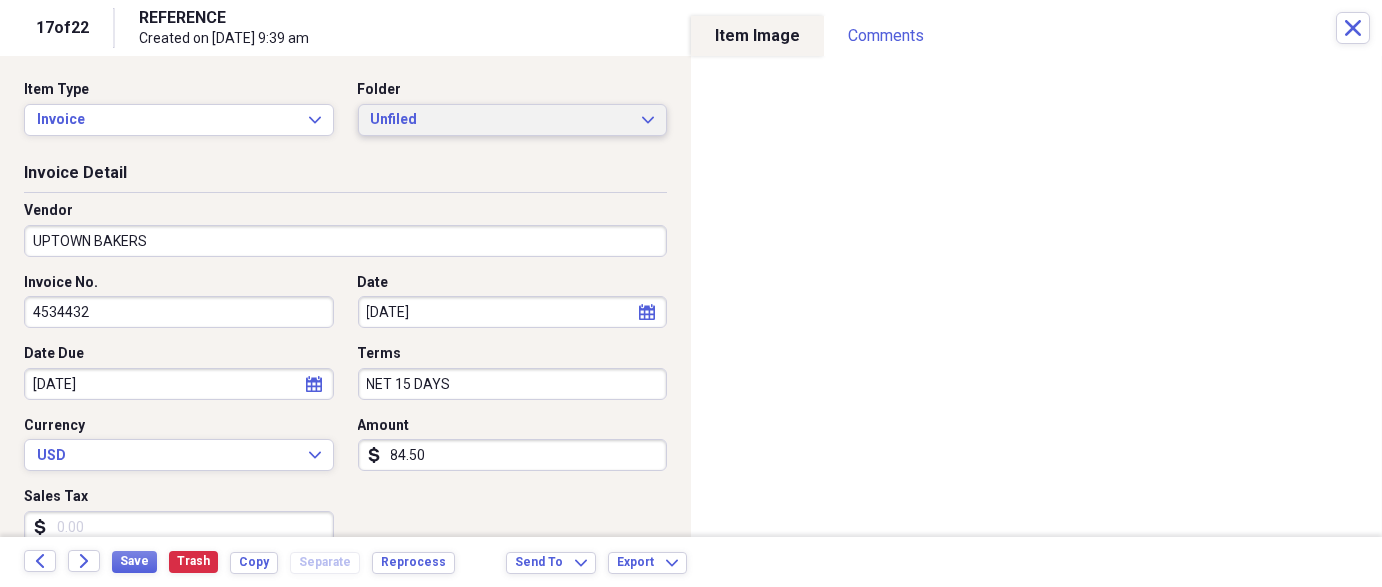 type on "Food Purchases" 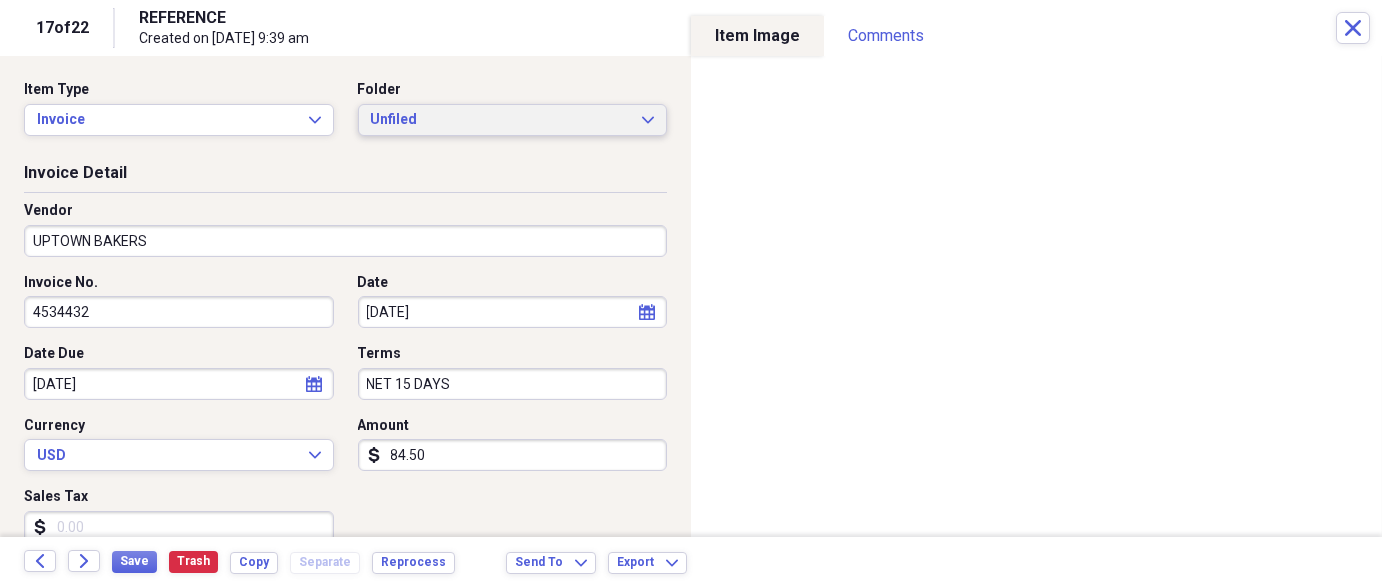 click on "Unfiled" at bounding box center [501, 120] 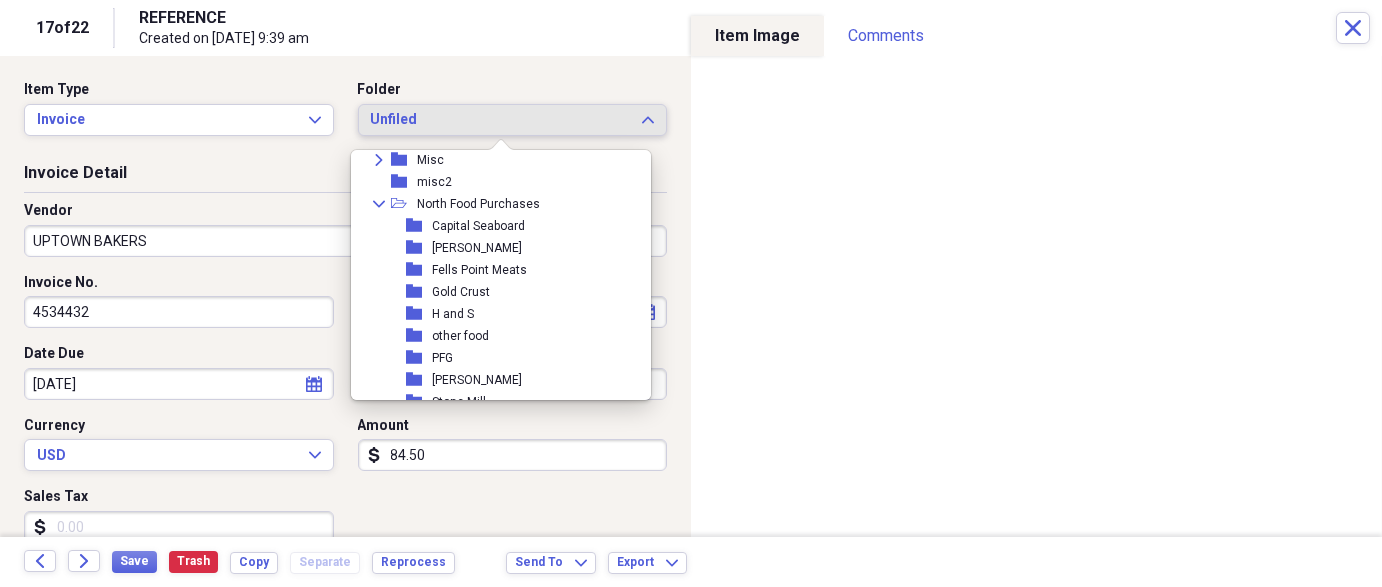 scroll, scrollTop: 394, scrollLeft: 0, axis: vertical 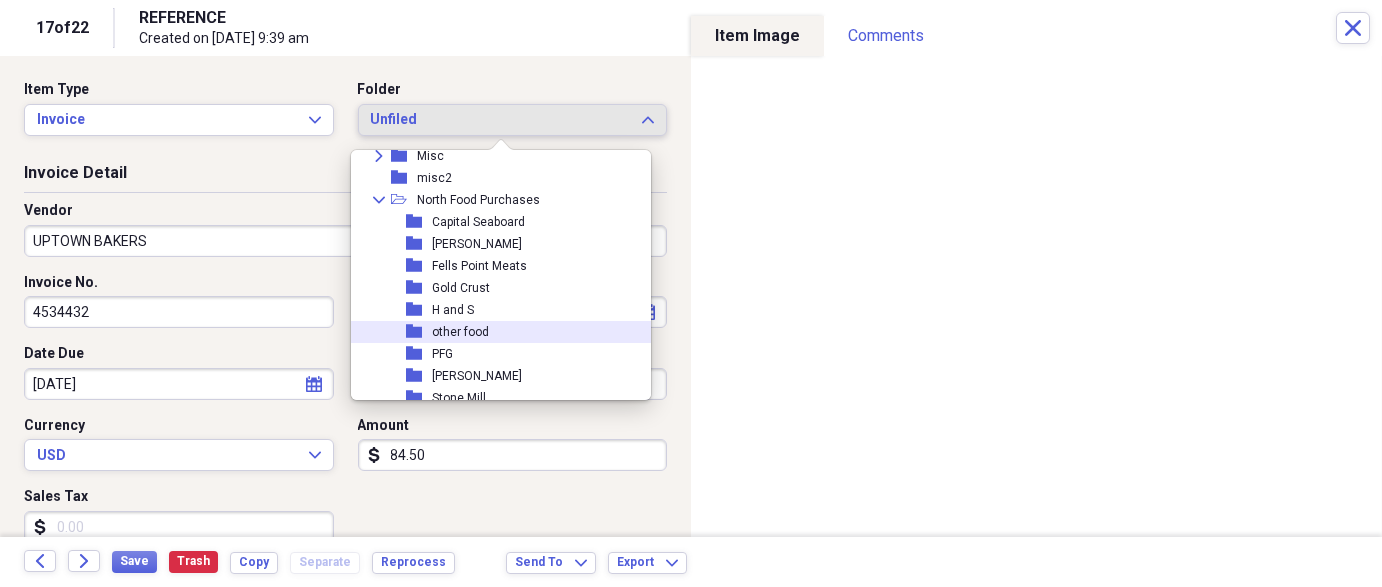 click on "folder other food" at bounding box center [493, 332] 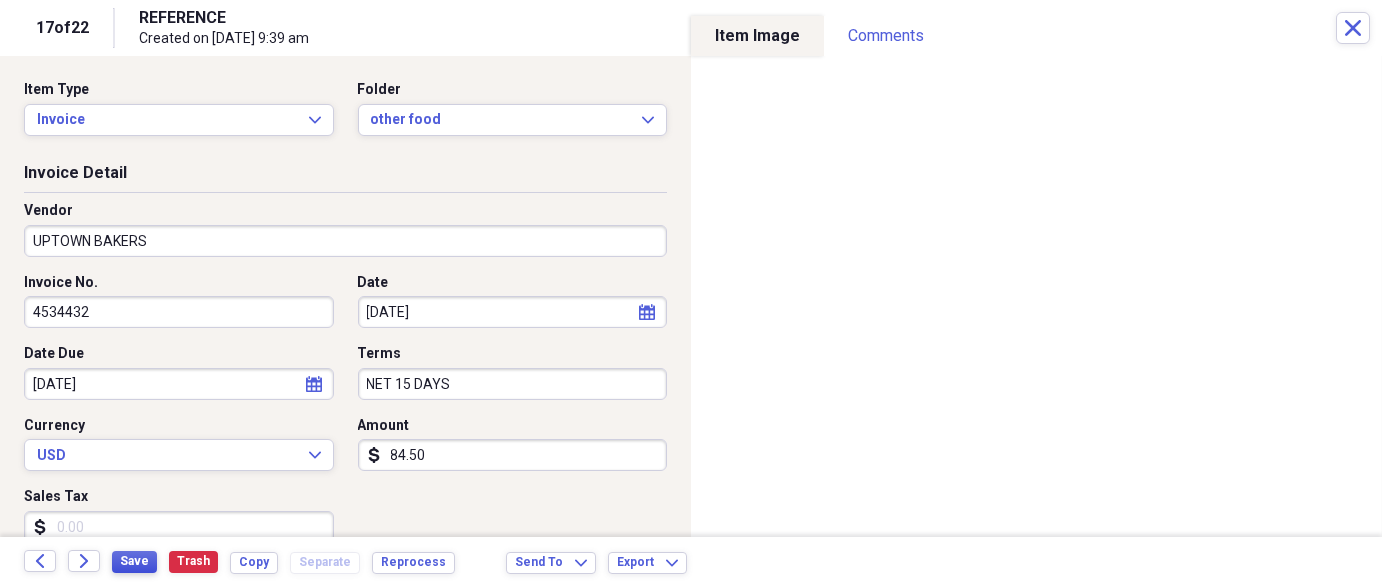click on "Save" at bounding box center (134, 561) 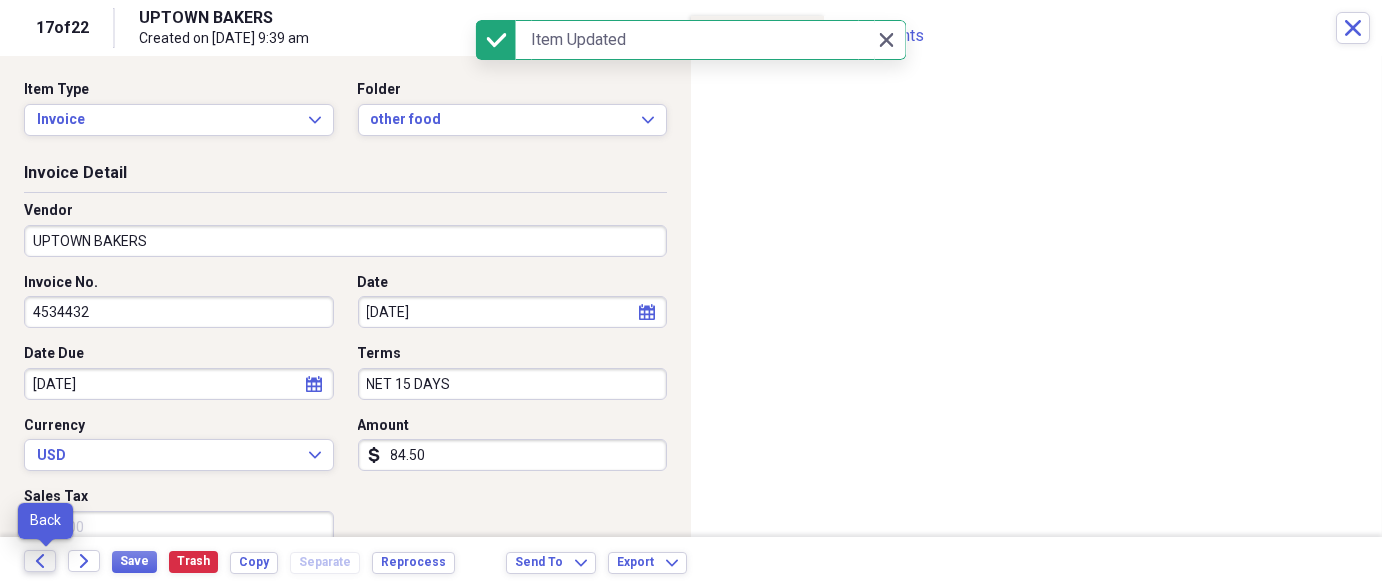 click on "Back" at bounding box center [40, 561] 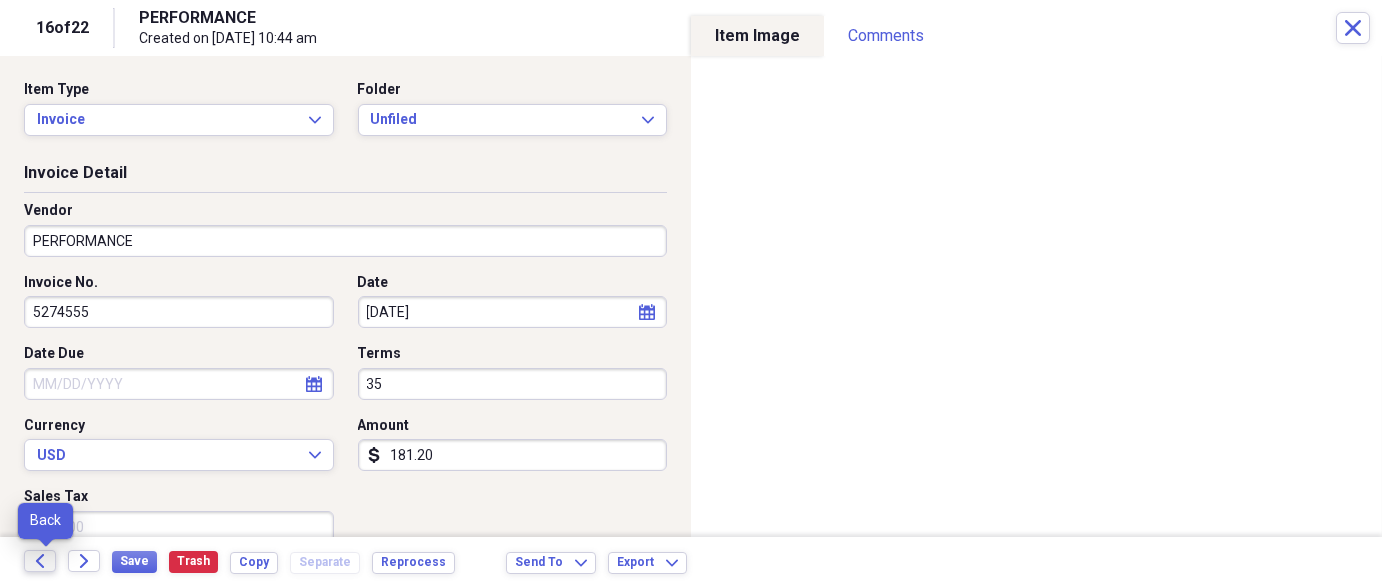 click on "Back" 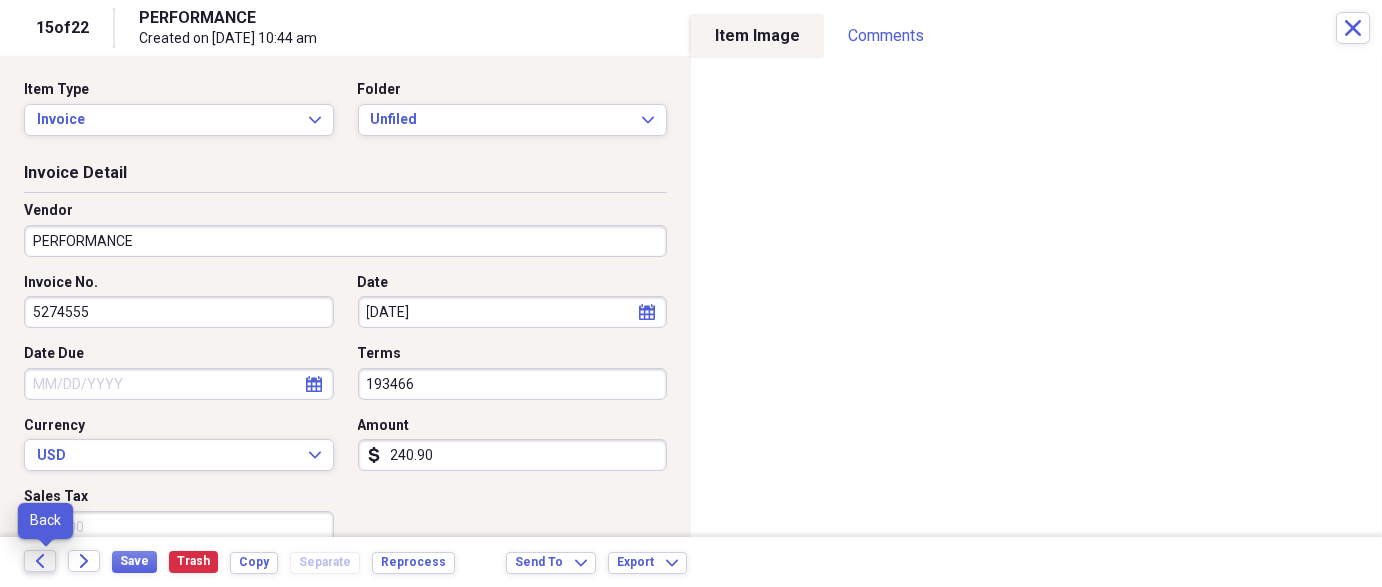click on "Back" 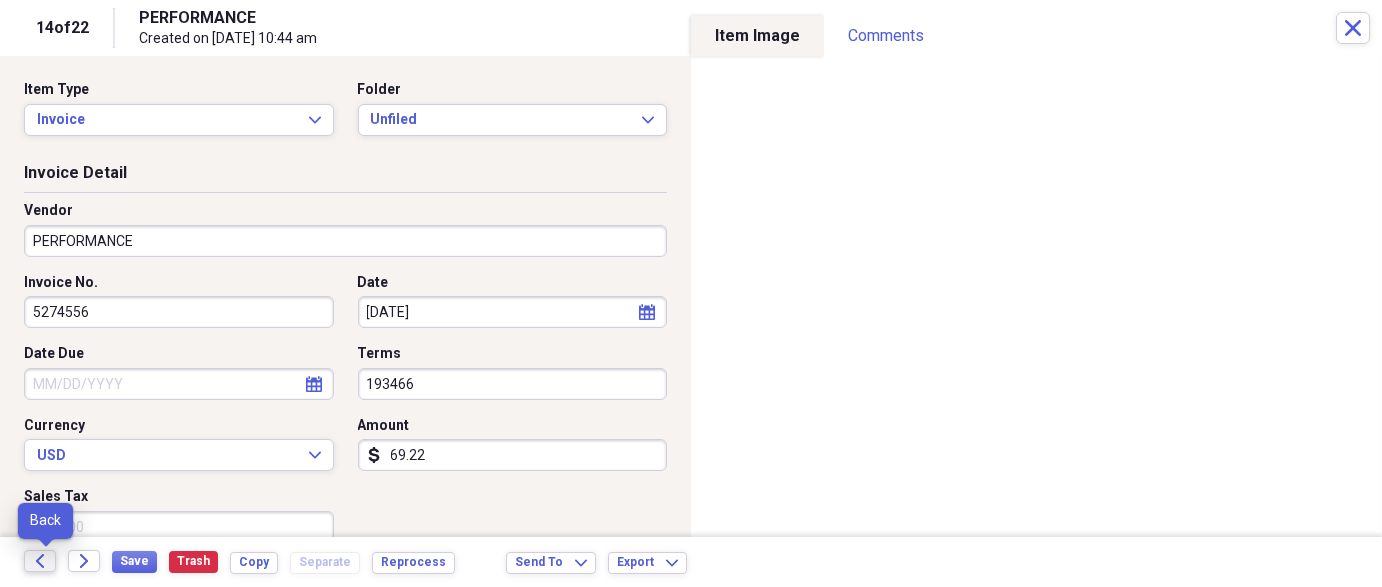 click 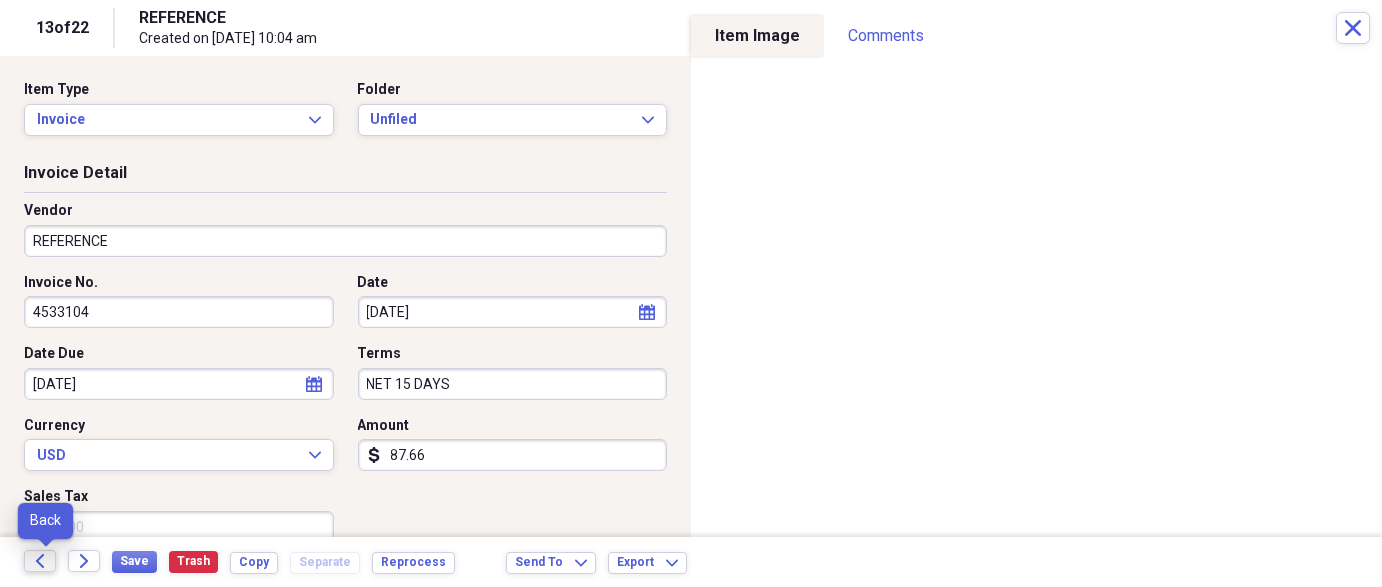 click 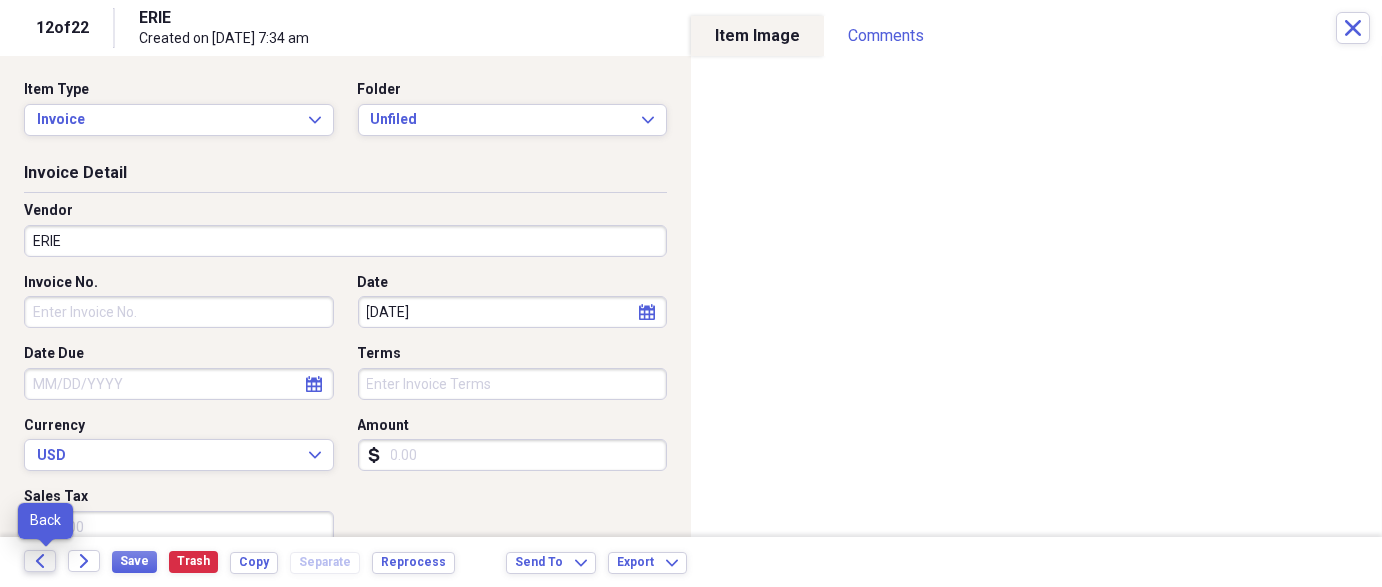 click 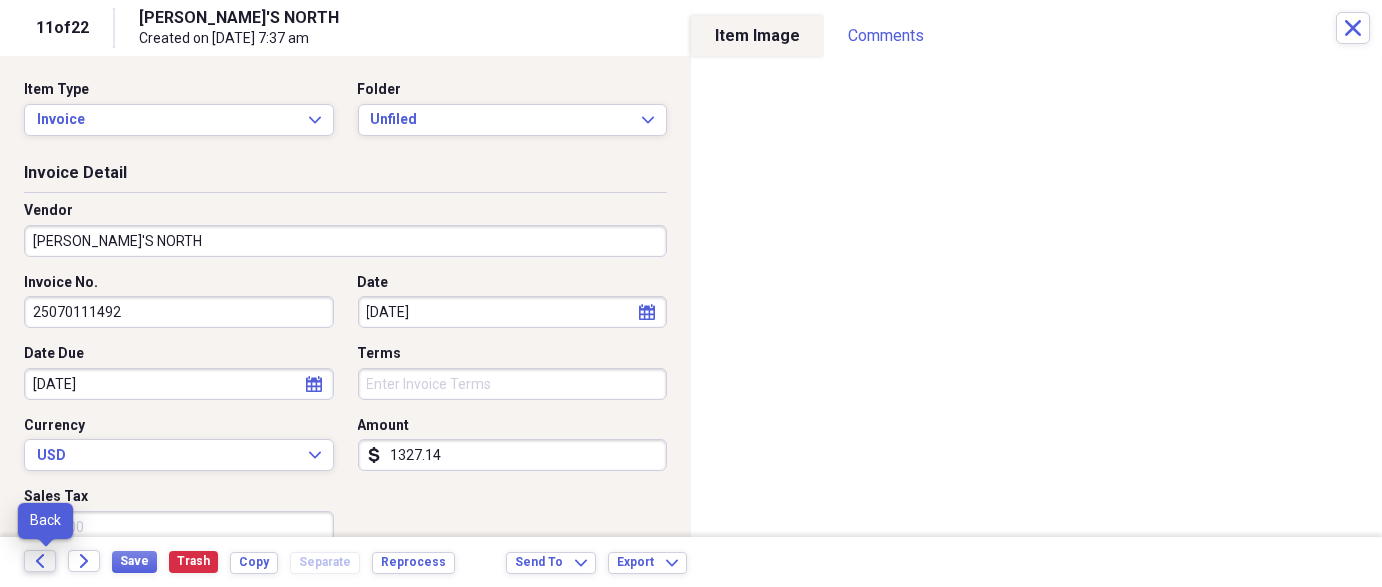 click 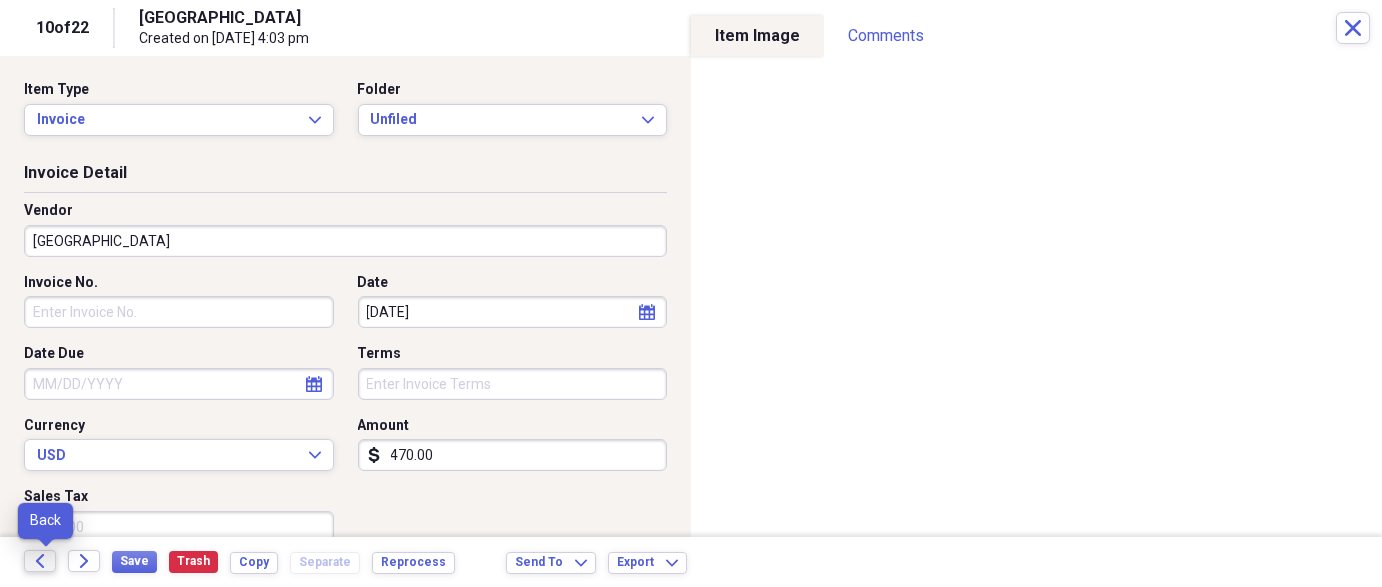 click 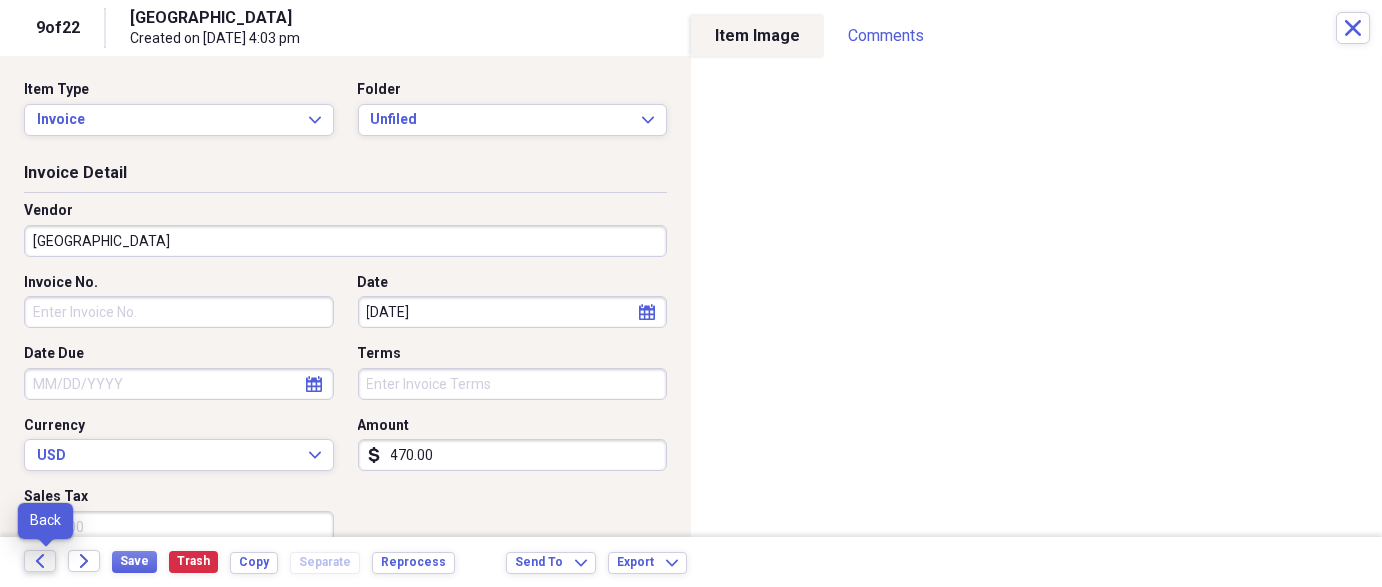 click 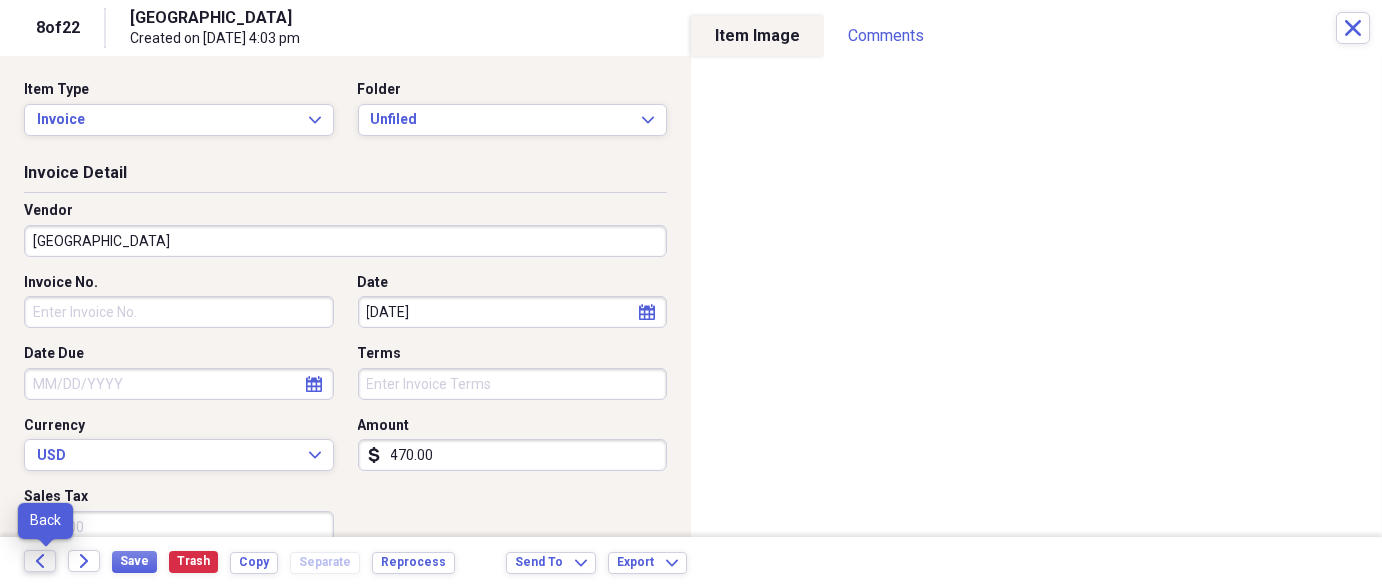 click 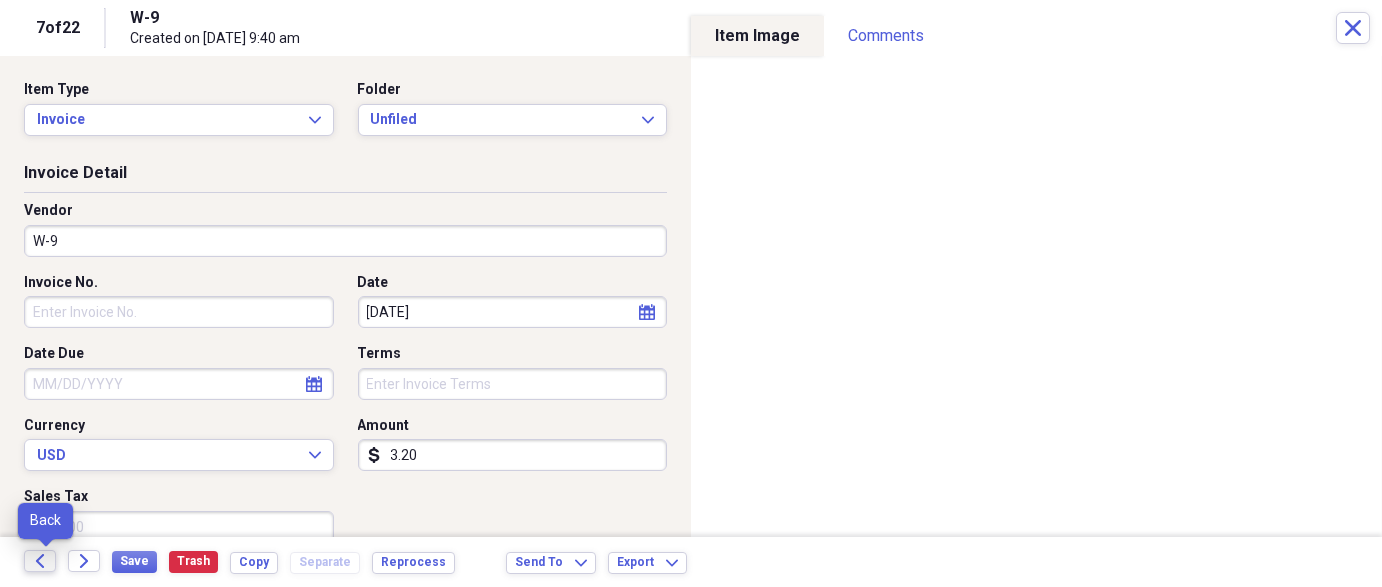click 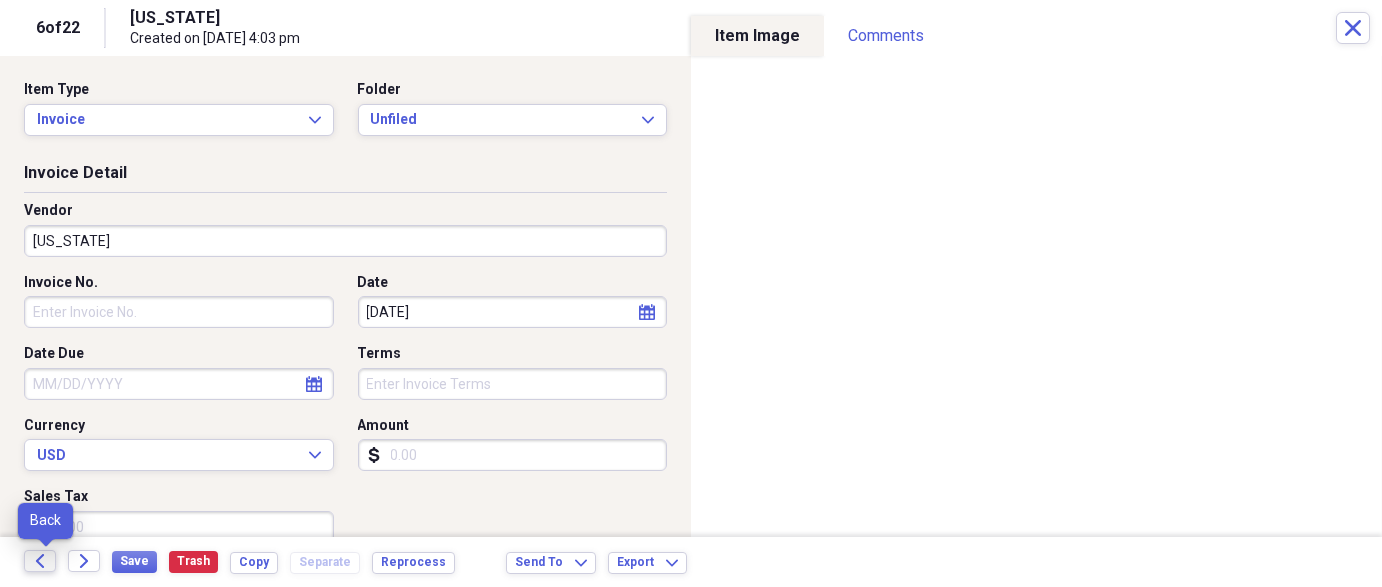 click 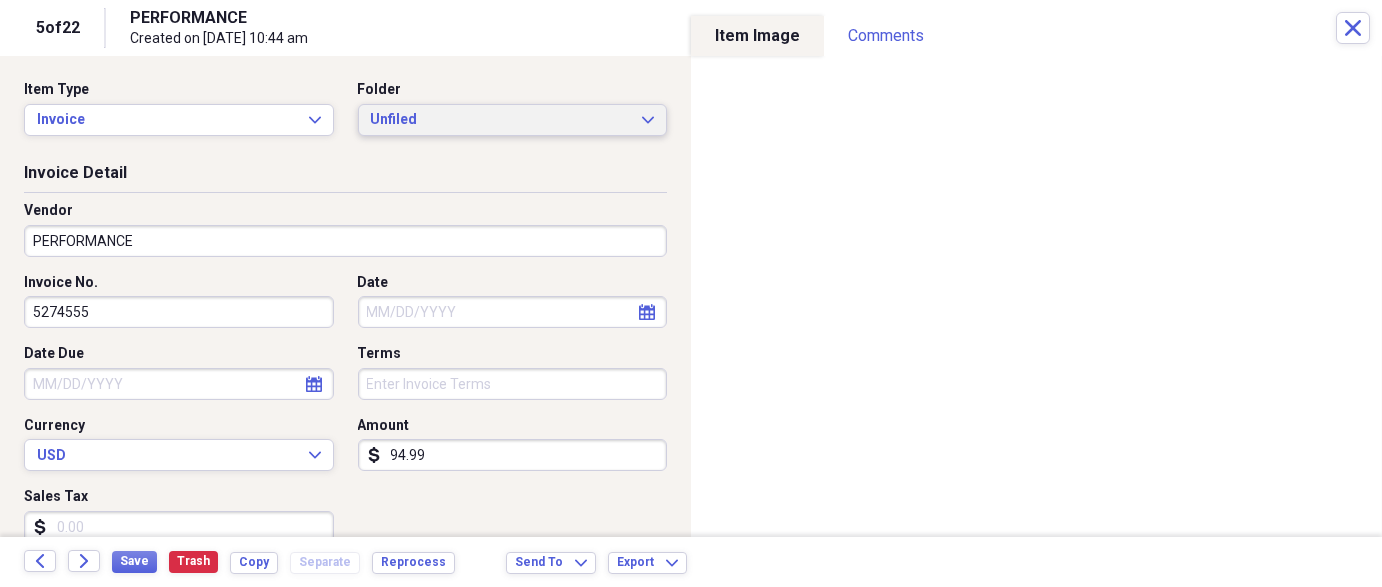 click on "Unfiled" at bounding box center [501, 120] 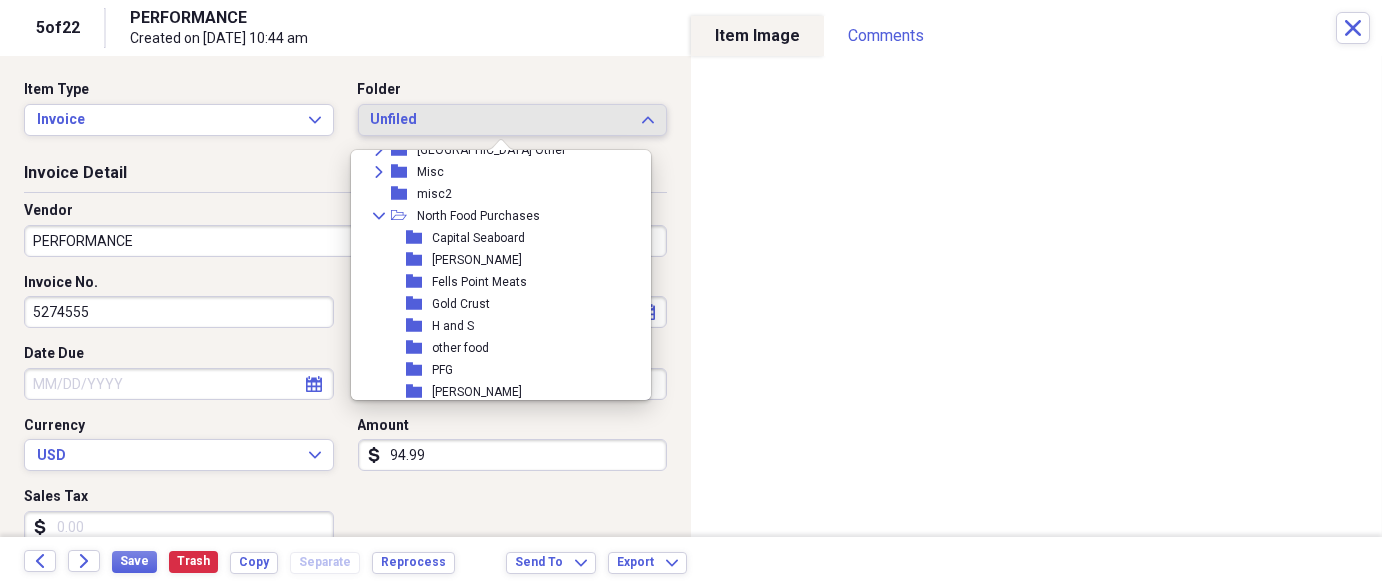 scroll, scrollTop: 382, scrollLeft: 0, axis: vertical 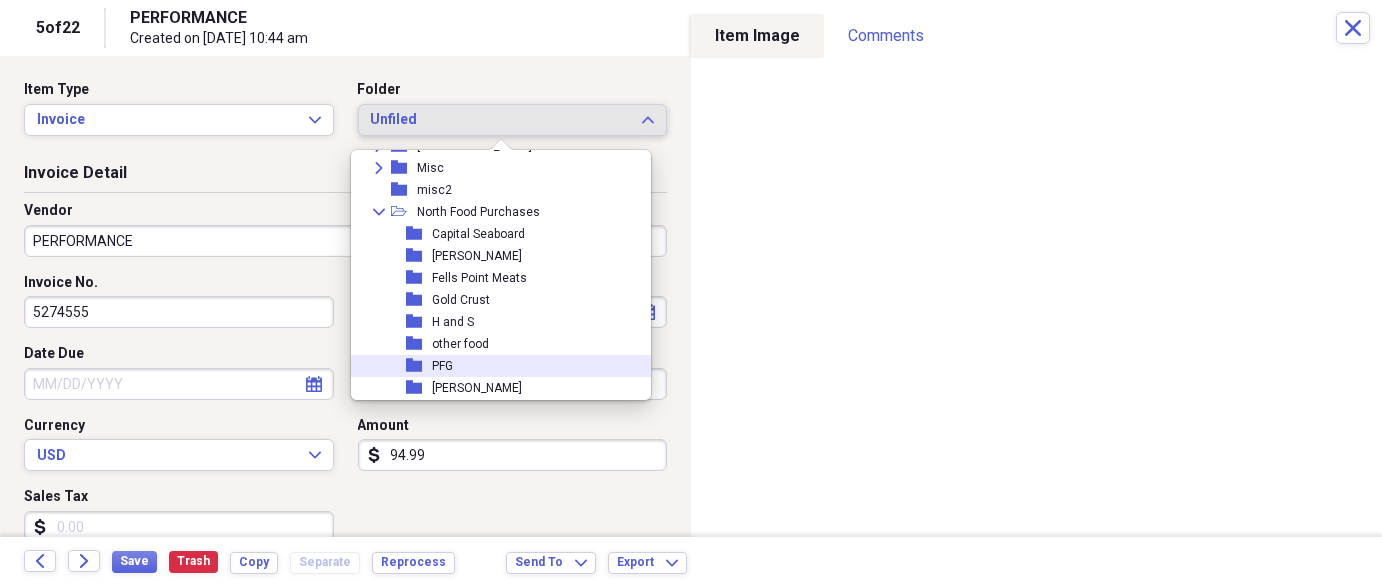 click on "folder PFG" at bounding box center (493, 366) 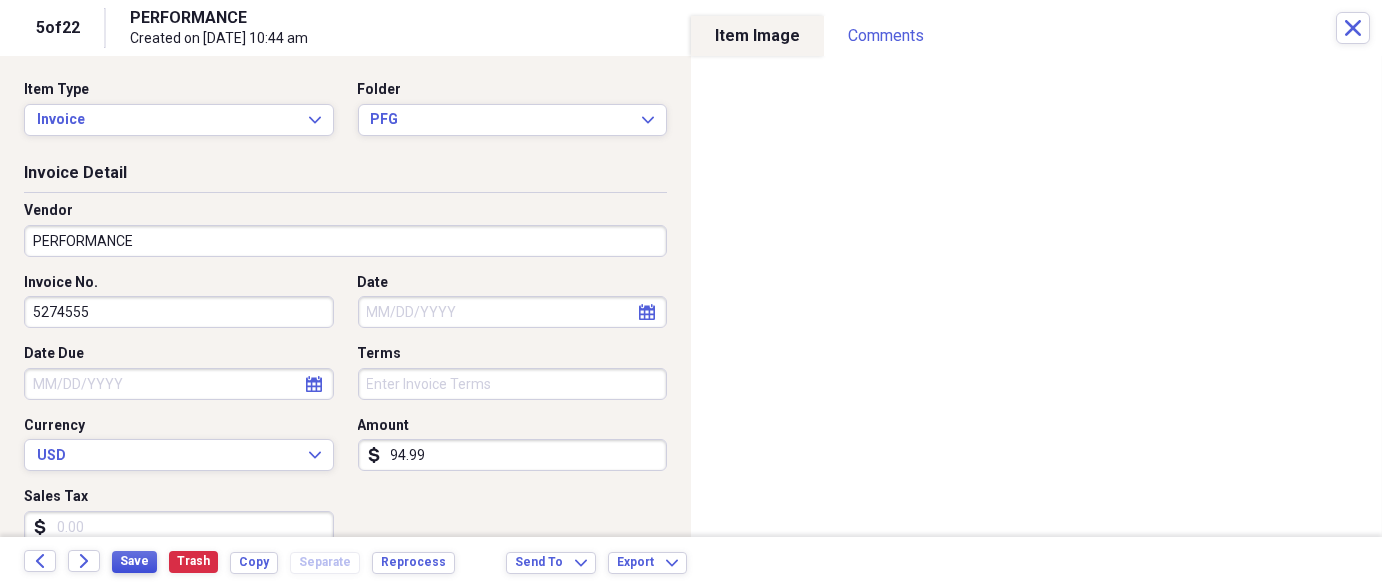 click on "Save" at bounding box center (134, 561) 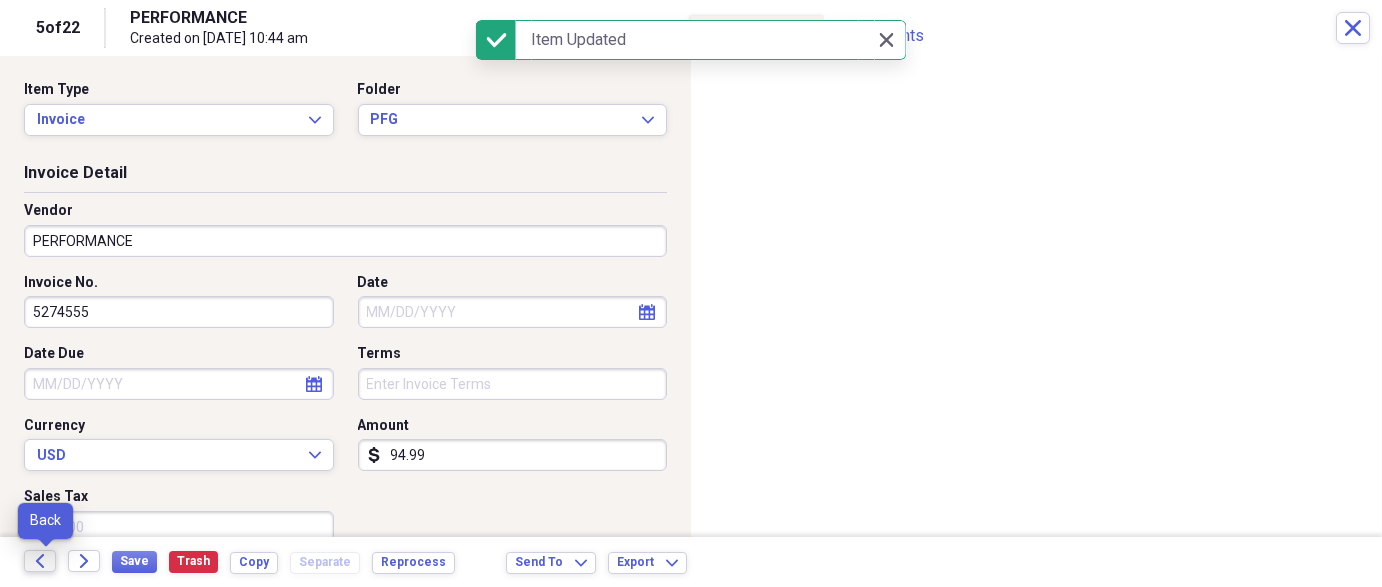 click on "Back" 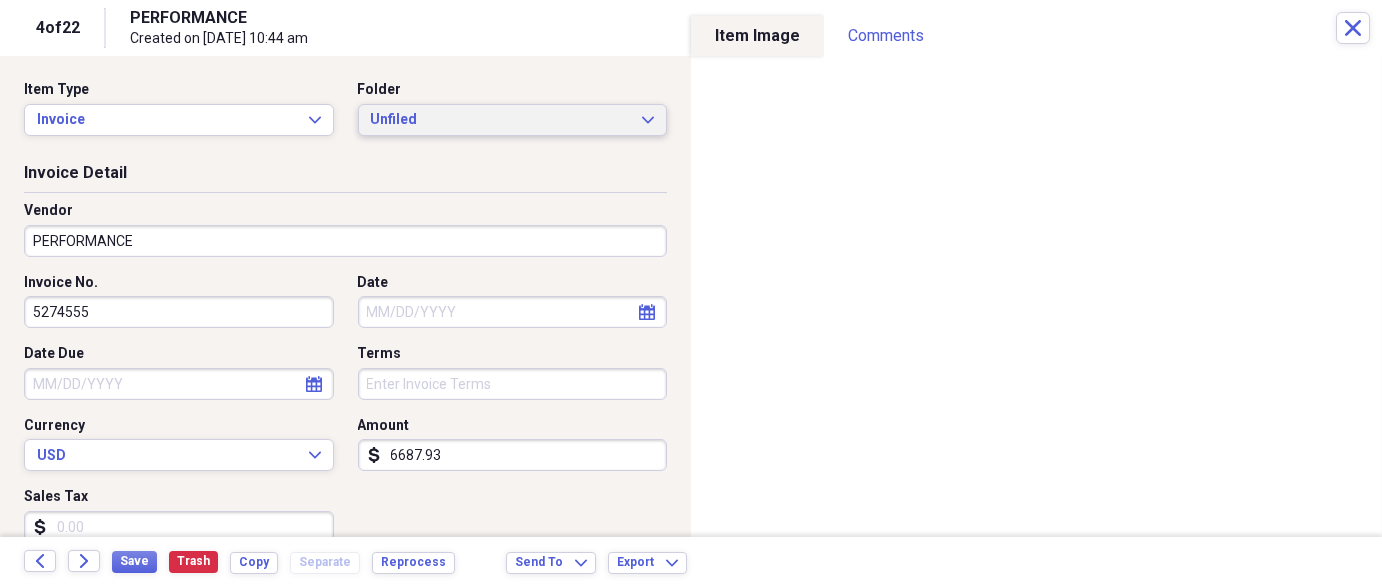 drag, startPoint x: 394, startPoint y: 112, endPoint x: 414, endPoint y: 119, distance: 21.189621 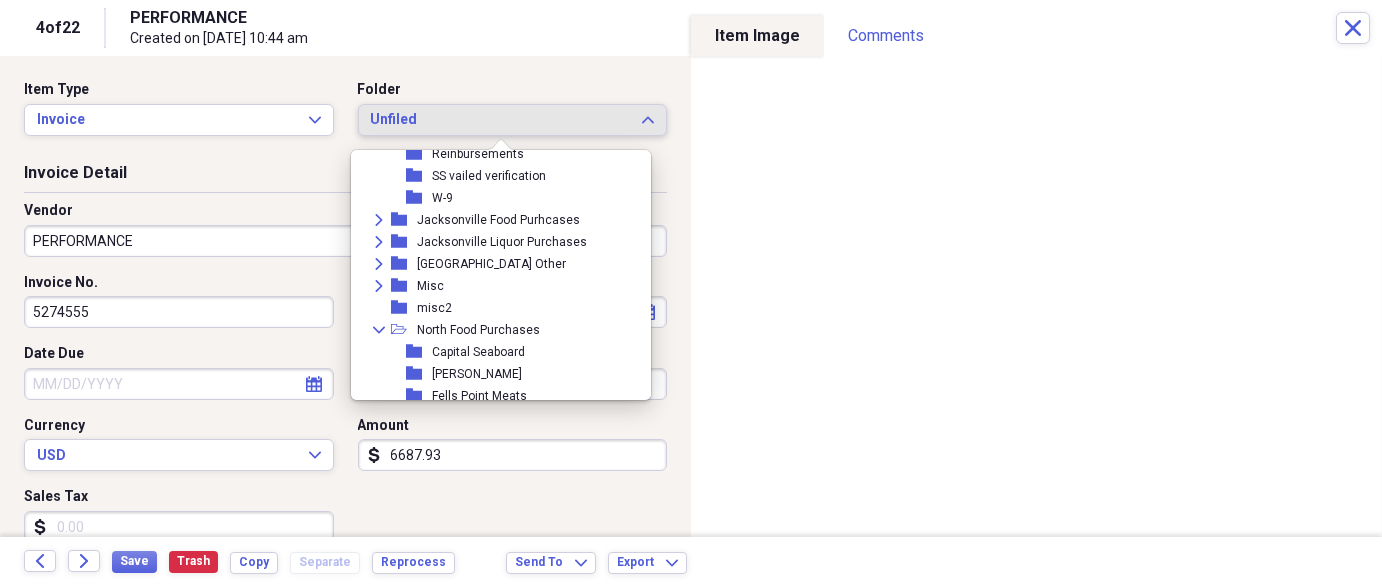 scroll, scrollTop: 415, scrollLeft: 0, axis: vertical 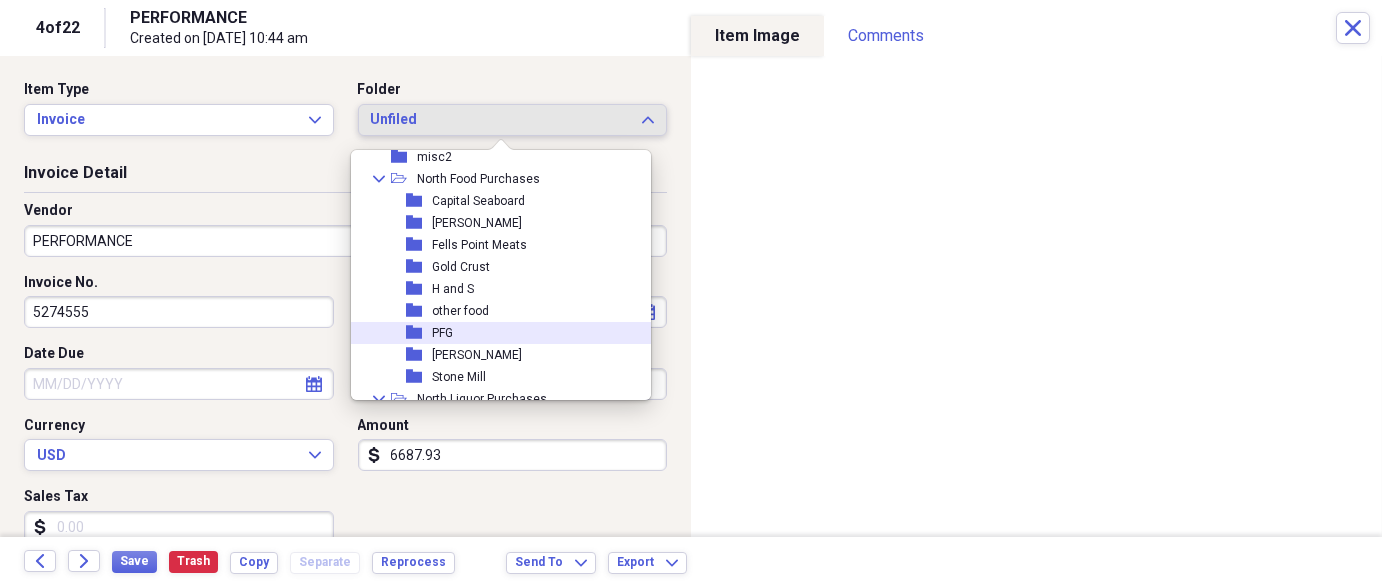 click on "folder PFG" at bounding box center (493, 333) 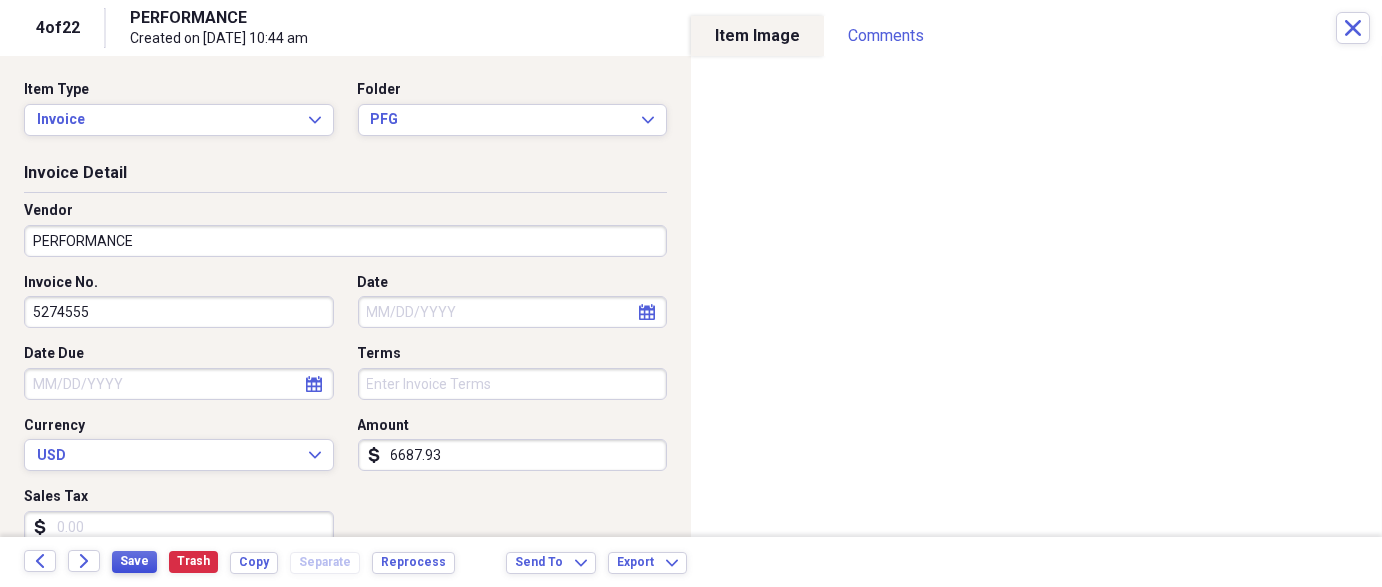 click on "Save" at bounding box center [134, 561] 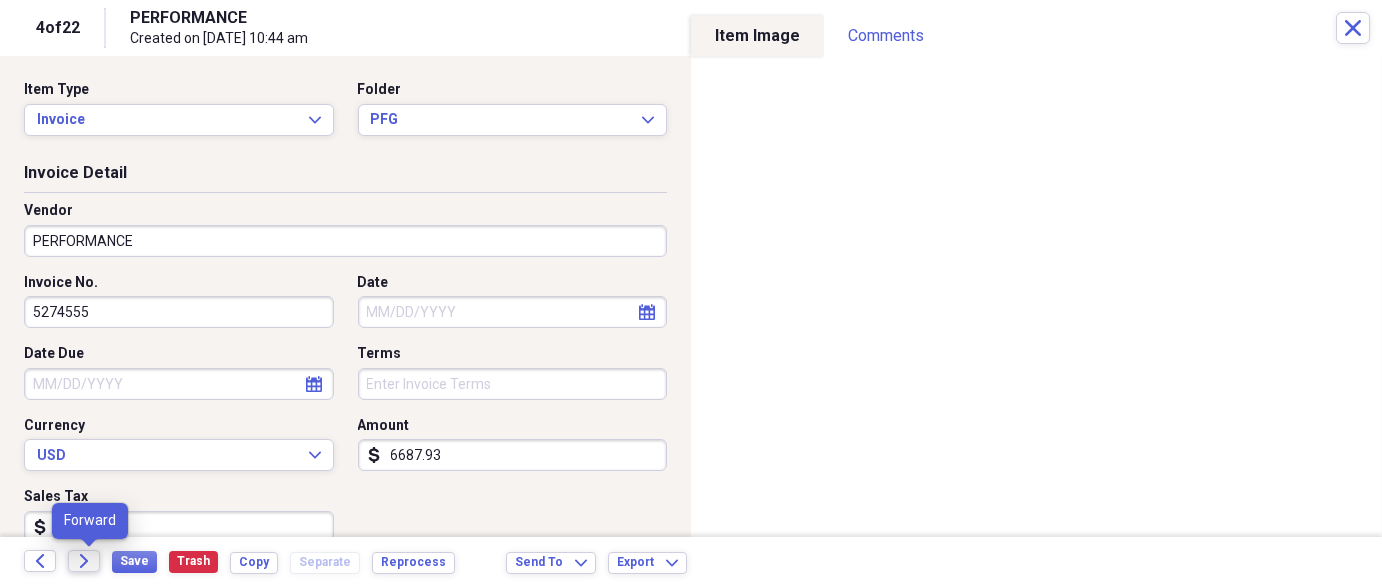 click on "Forward" 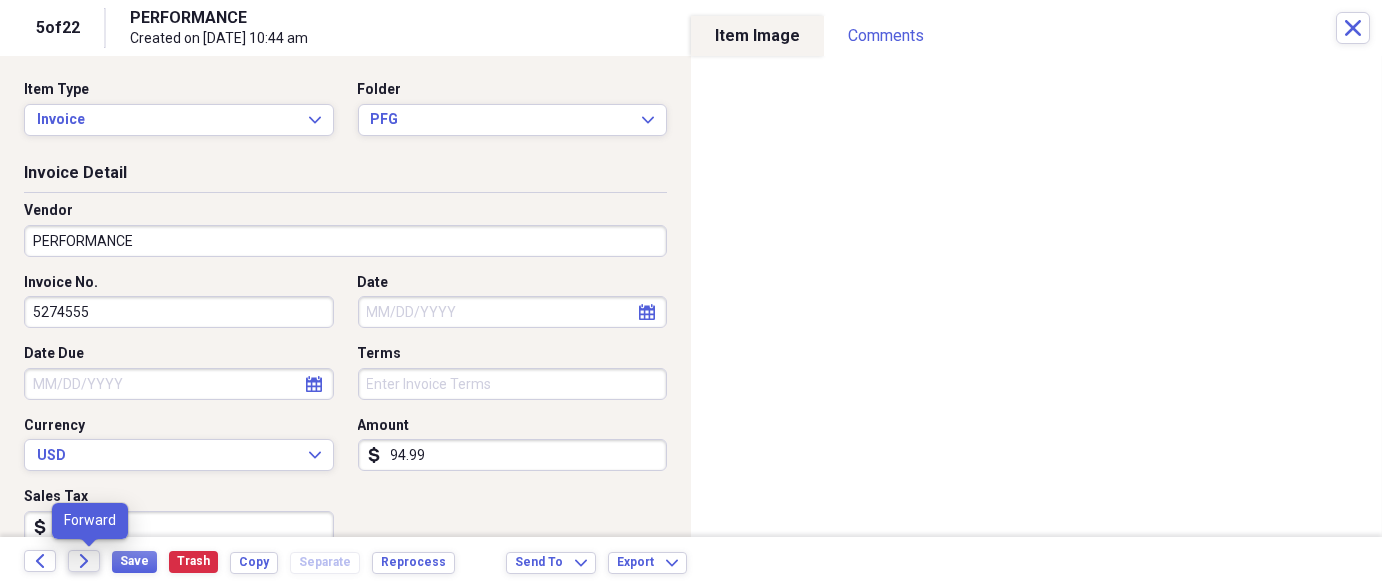 click on "Forward" 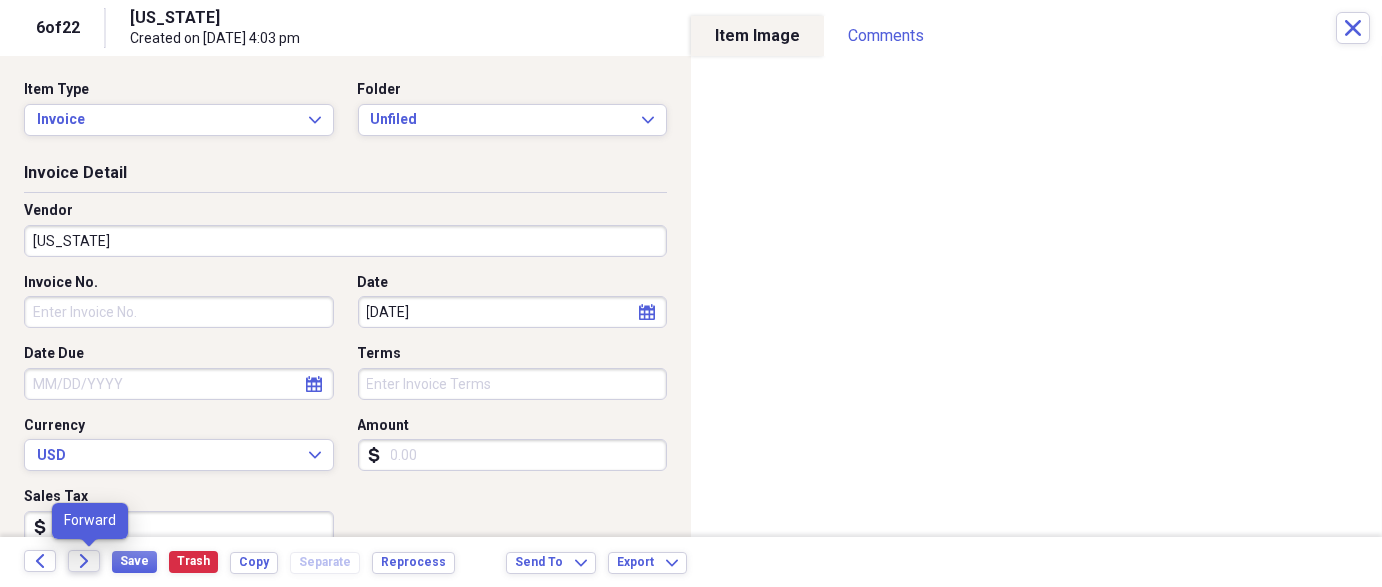 click on "Forward" 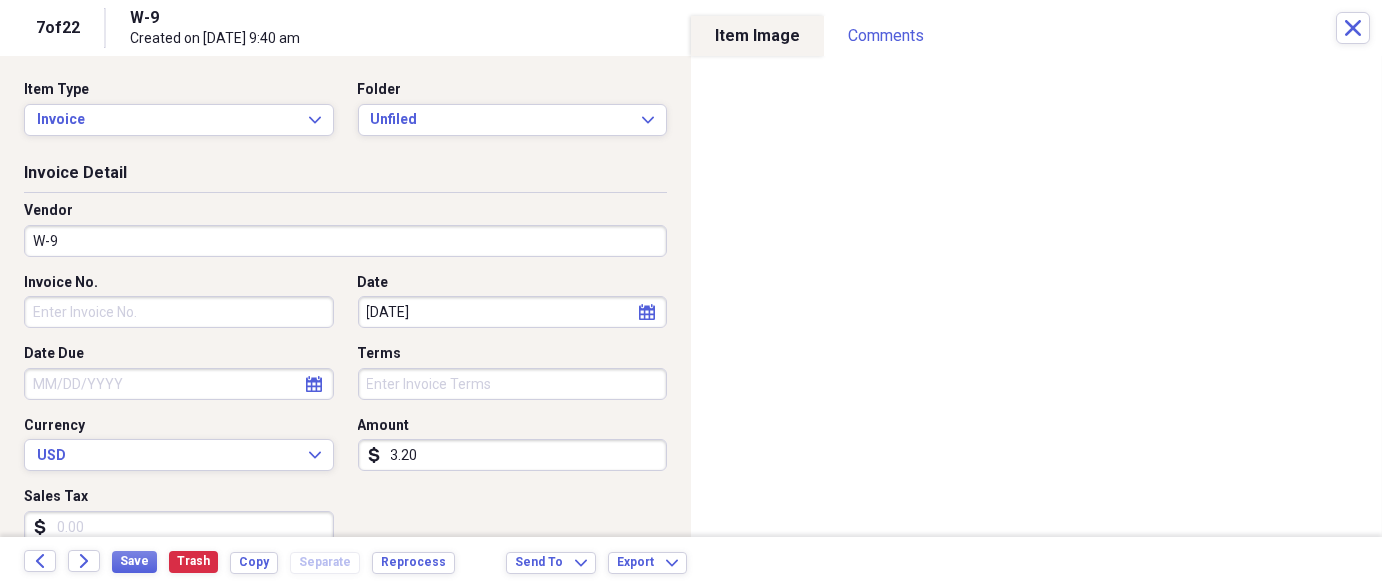 click on "Forward" 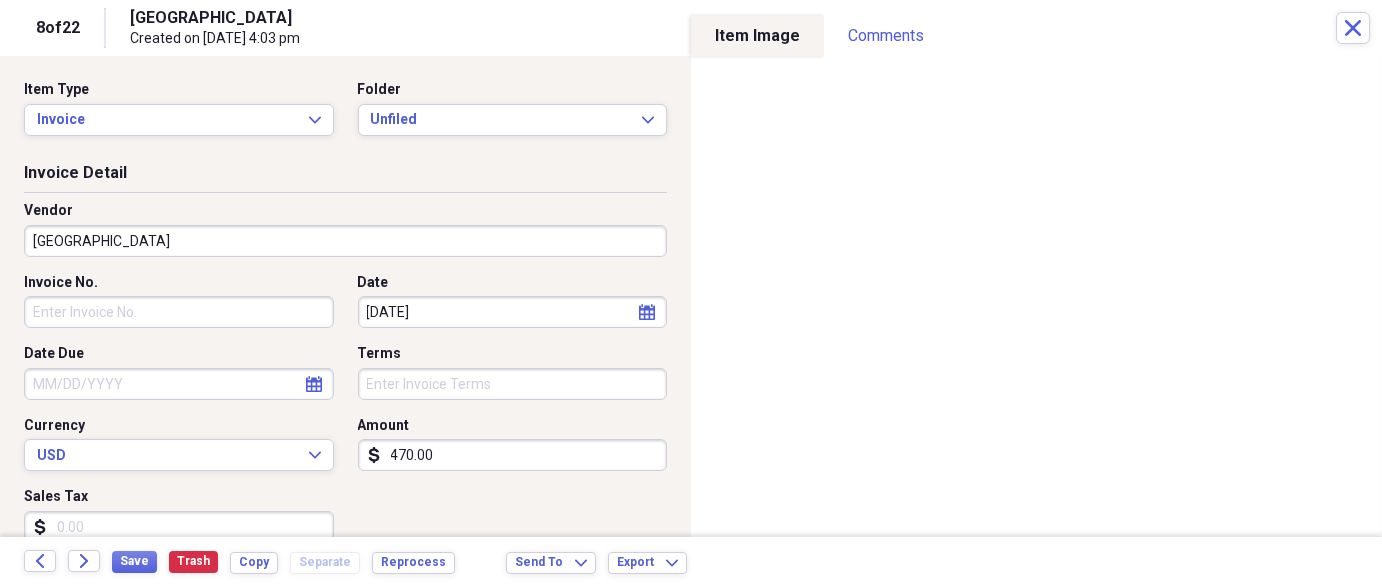 click on "Forward" 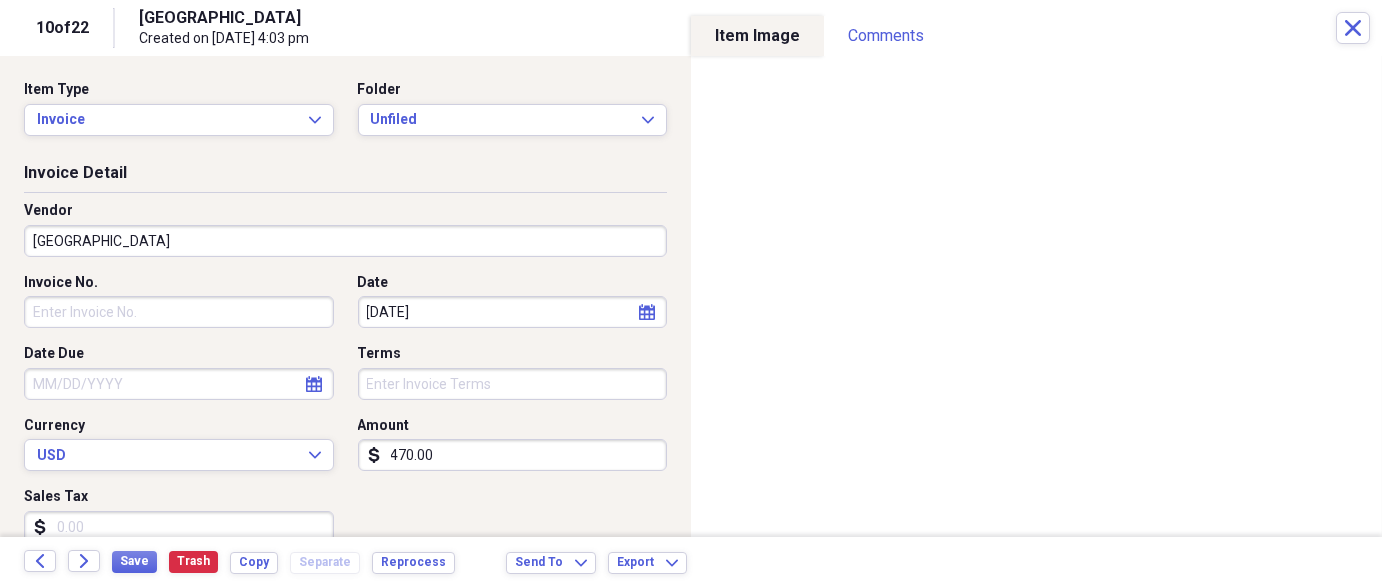 click on "Forward" 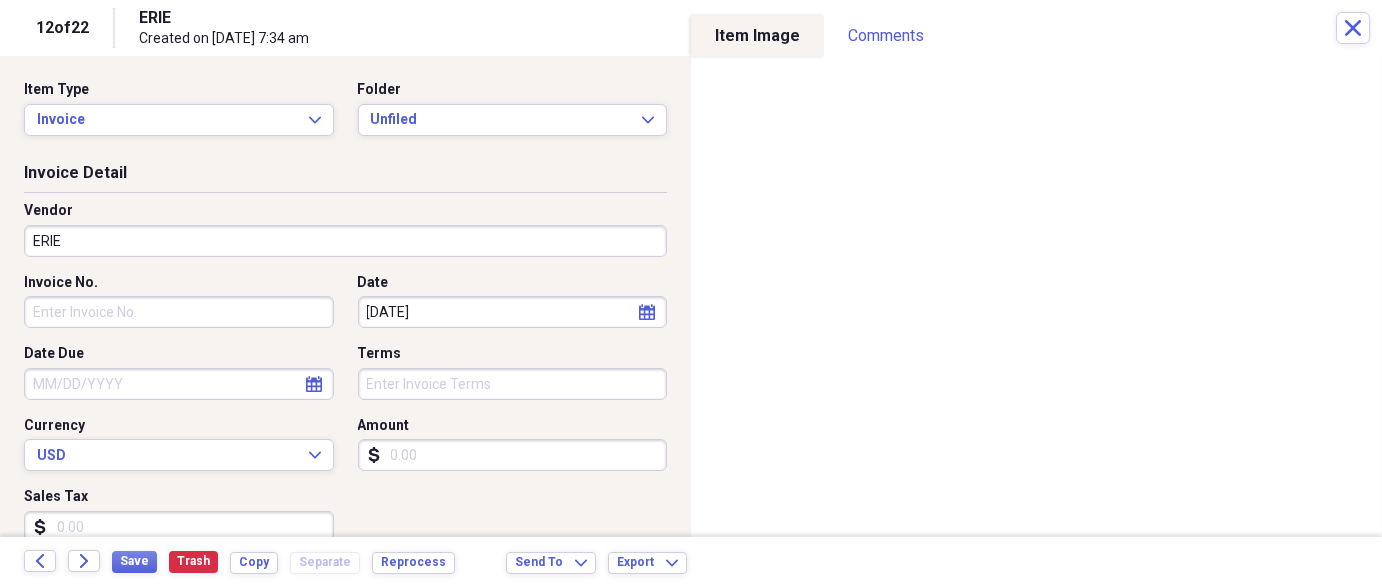 click on "Forward" 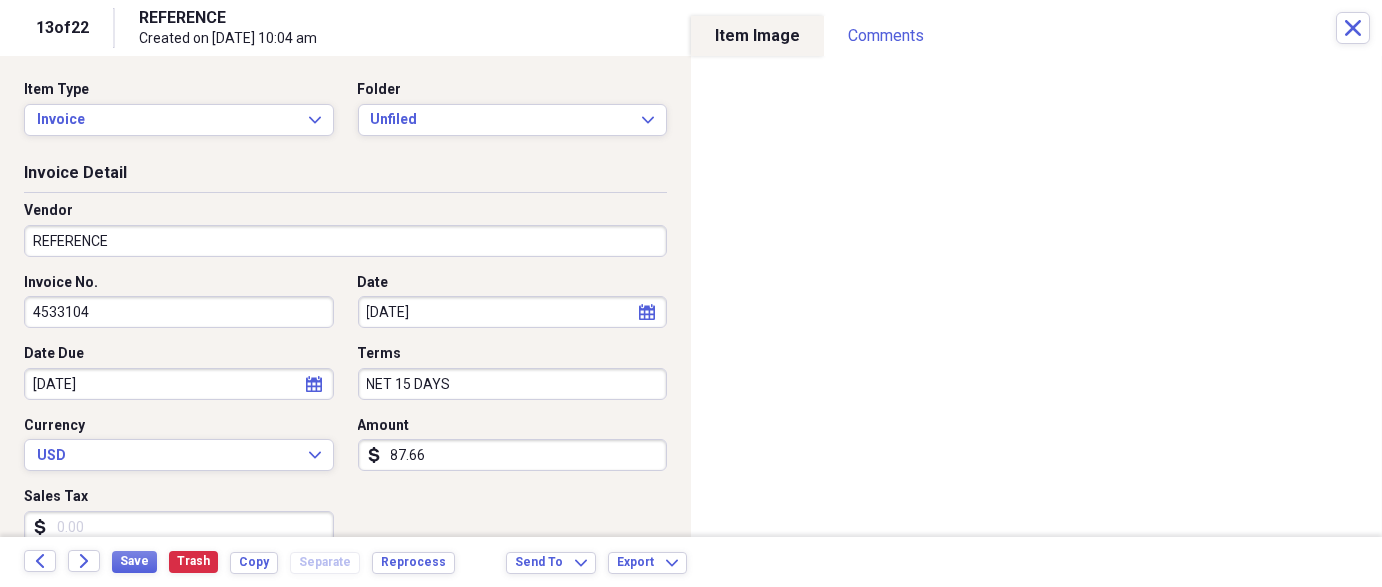 click on "Forward" 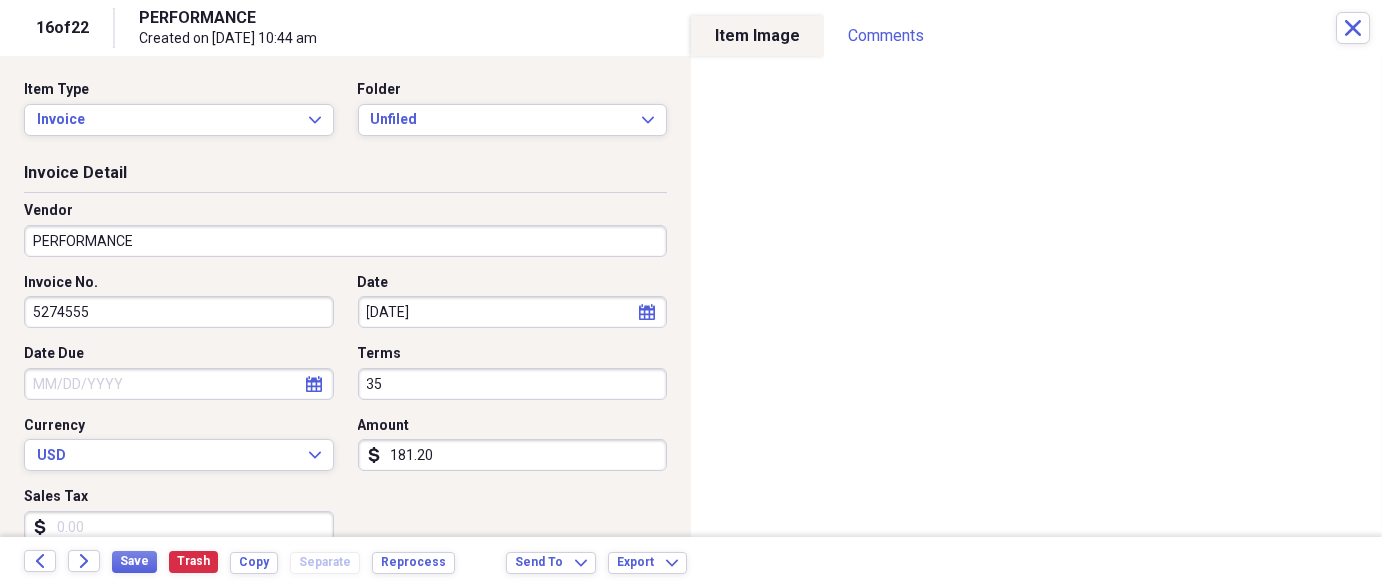 click on "Forward" 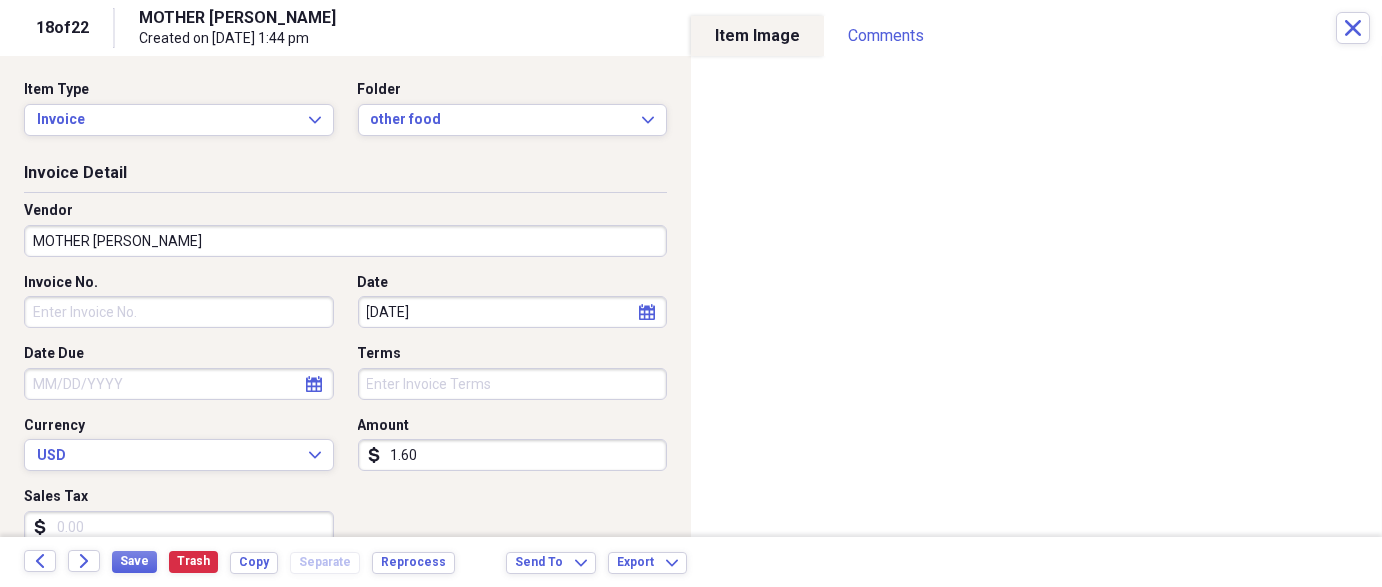 click on "Forward" 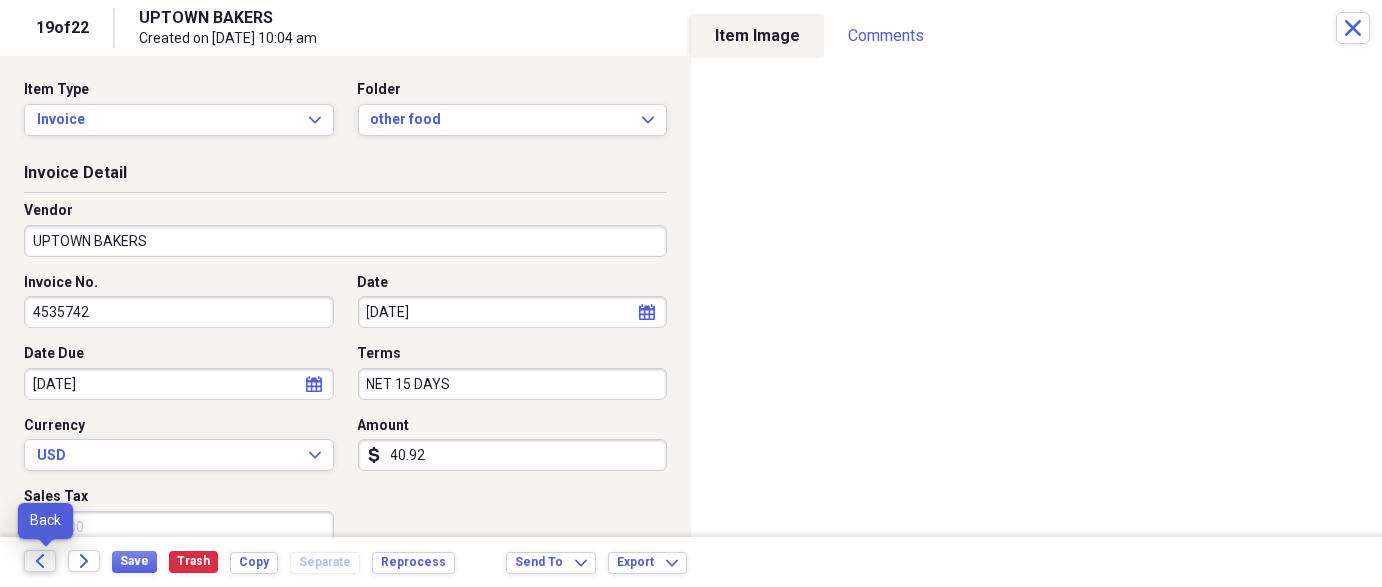 click on "Back" 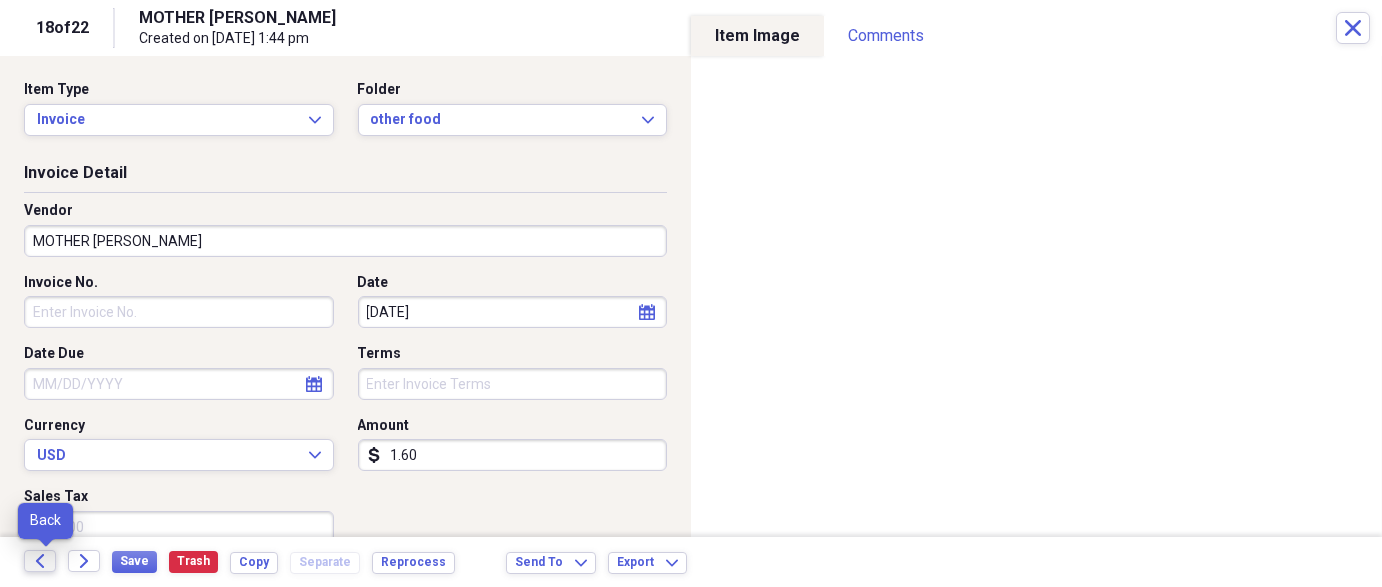 click on "Back" 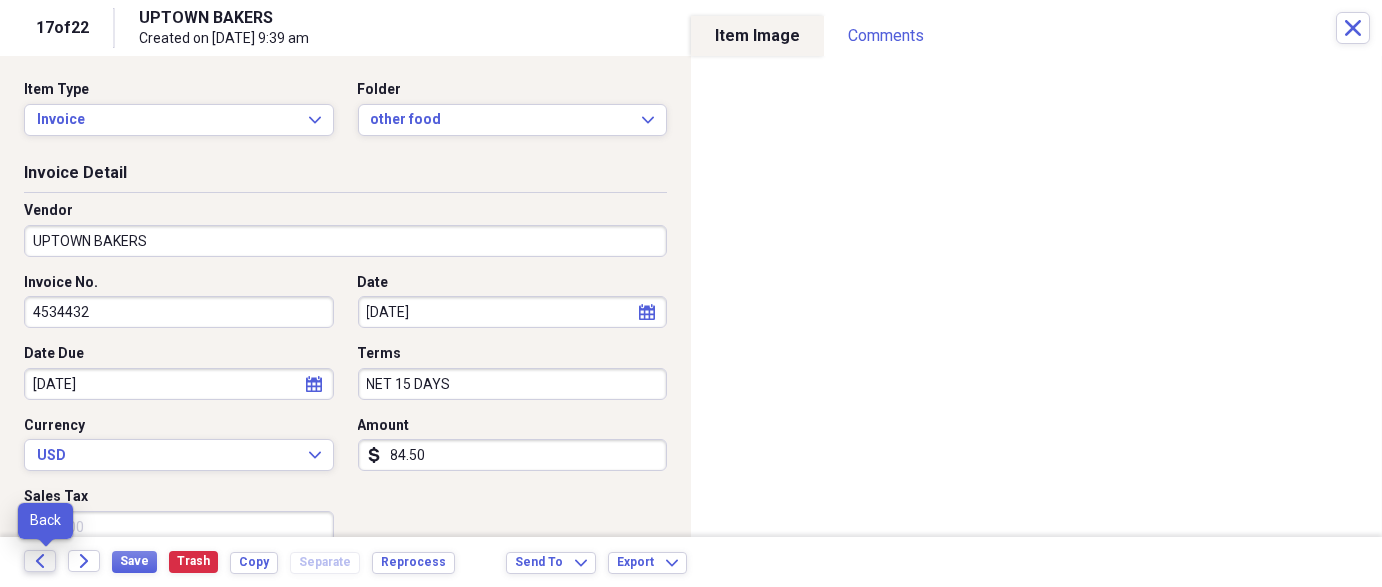 click on "Back" 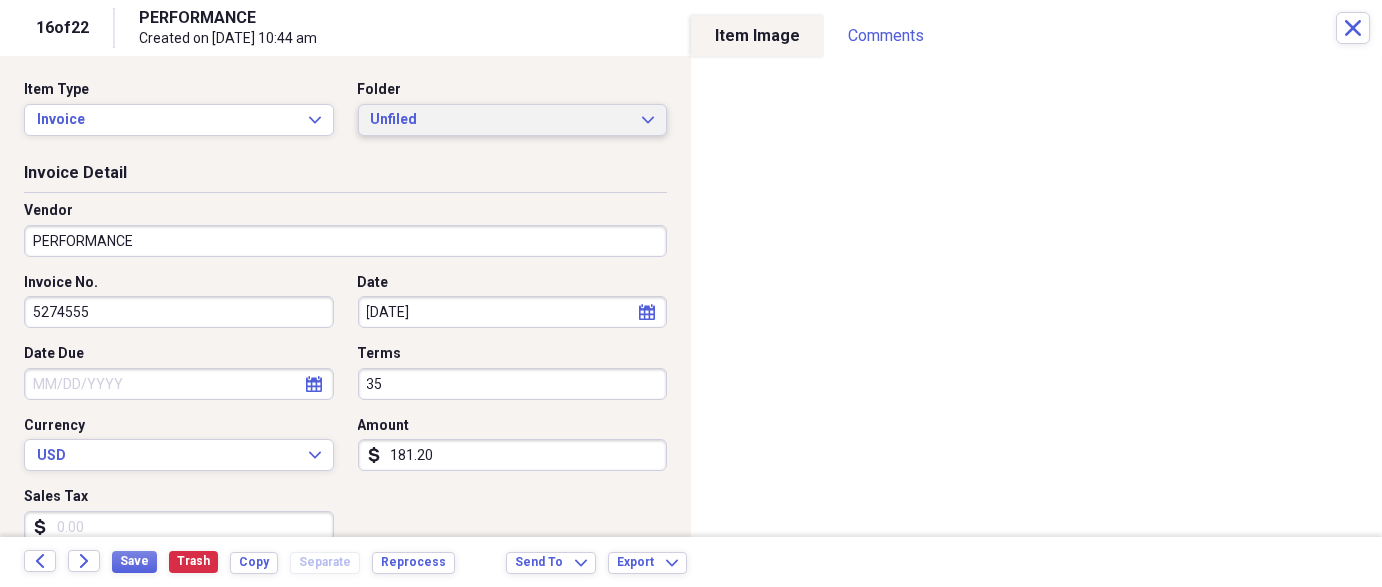 click on "Unfiled" at bounding box center (501, 120) 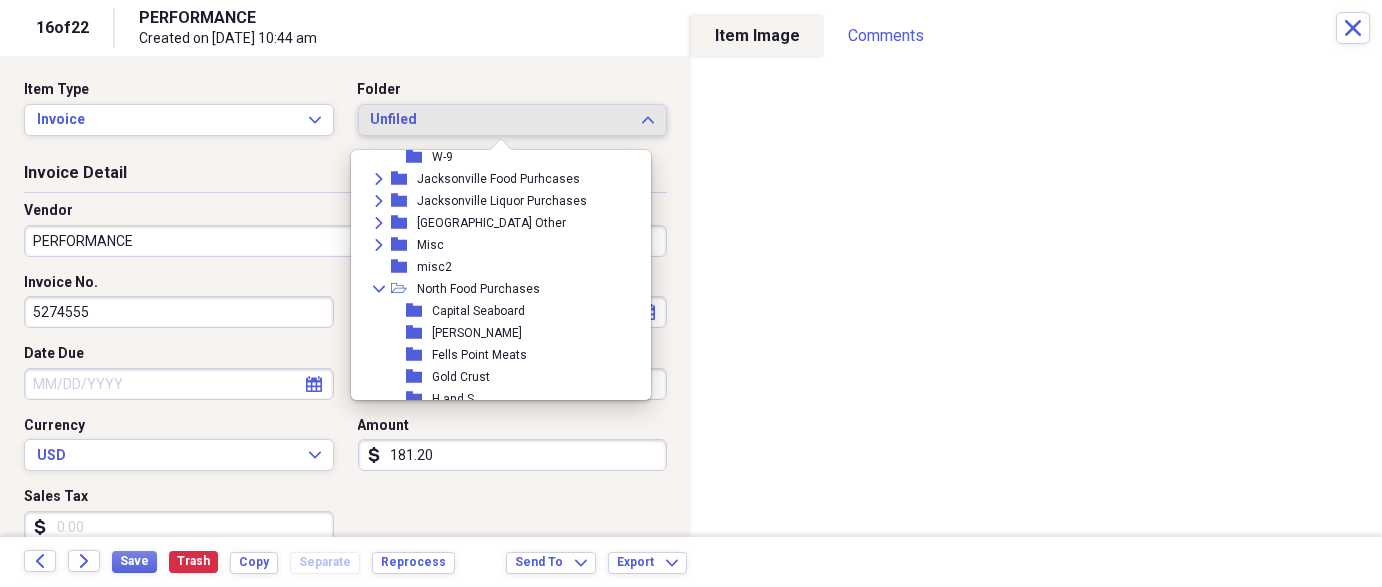 scroll, scrollTop: 440, scrollLeft: 0, axis: vertical 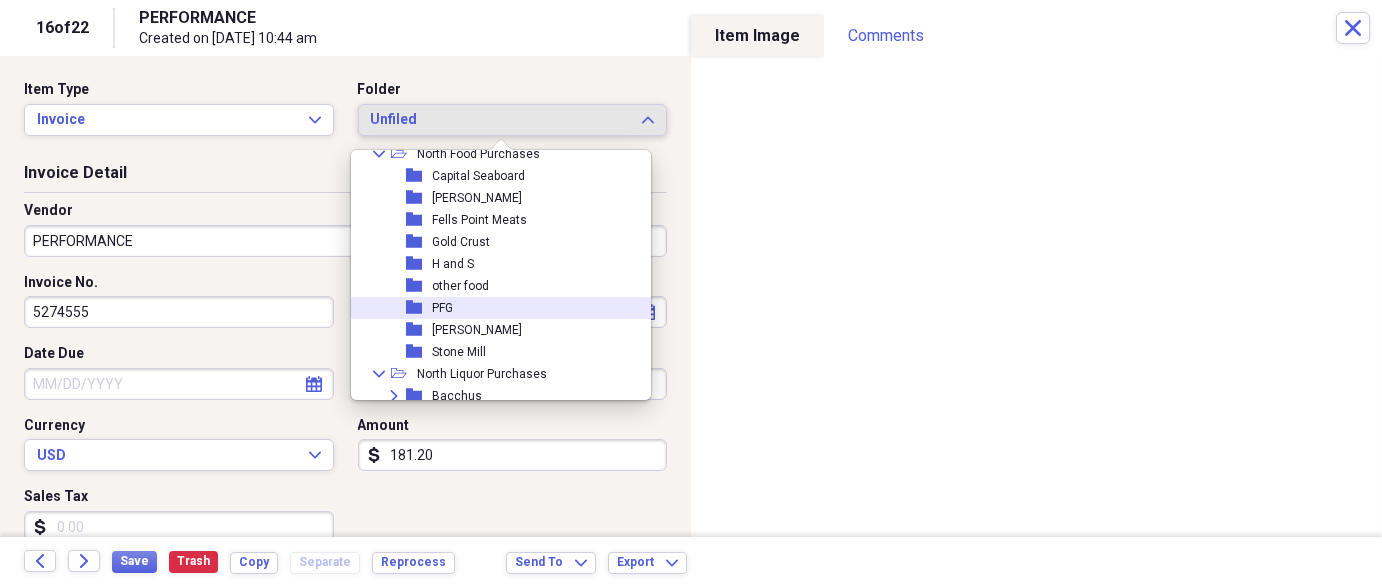 click on "folder PFG" at bounding box center (493, 308) 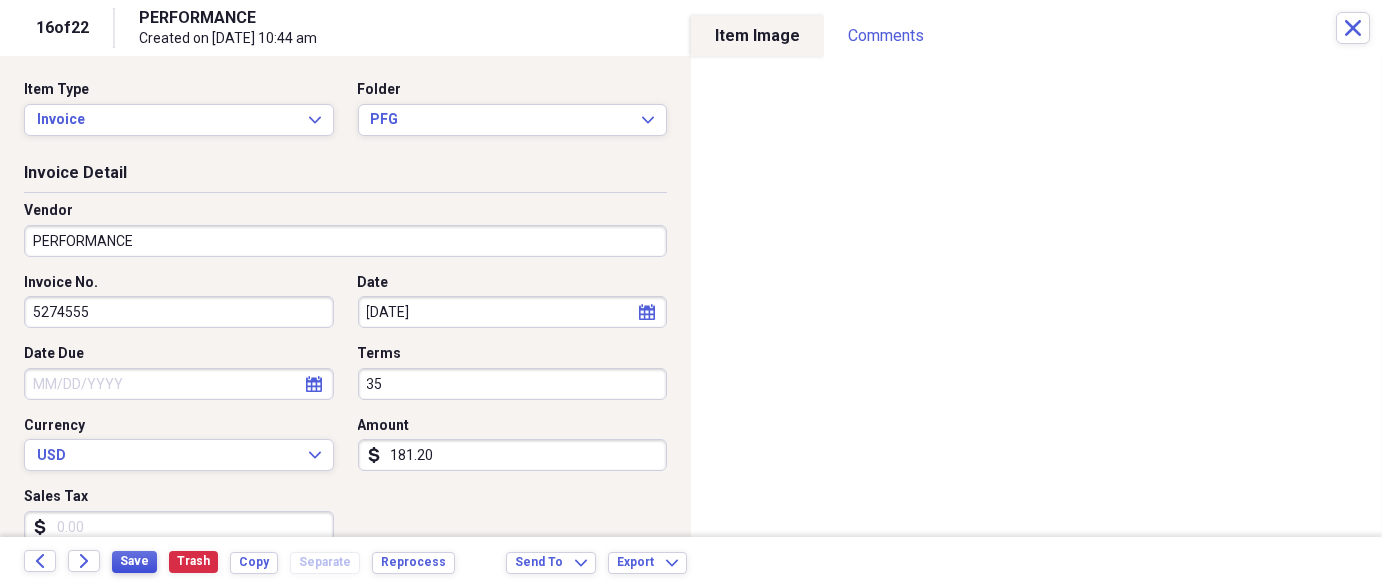 click on "Save" at bounding box center (134, 562) 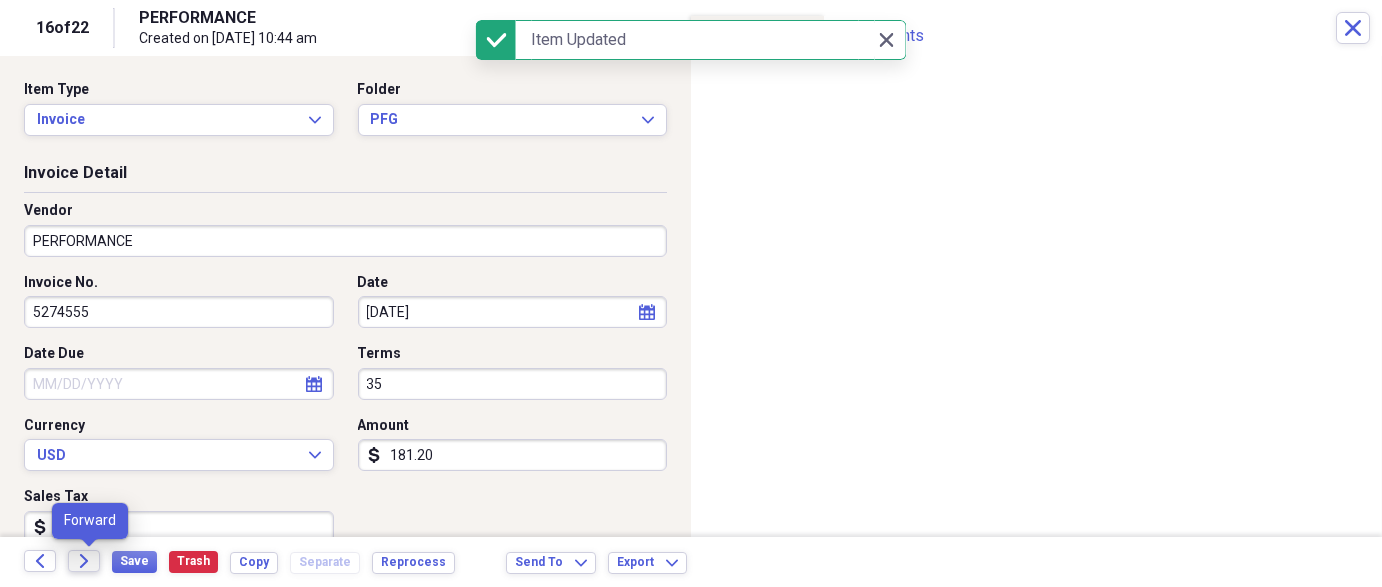 click on "Forward" 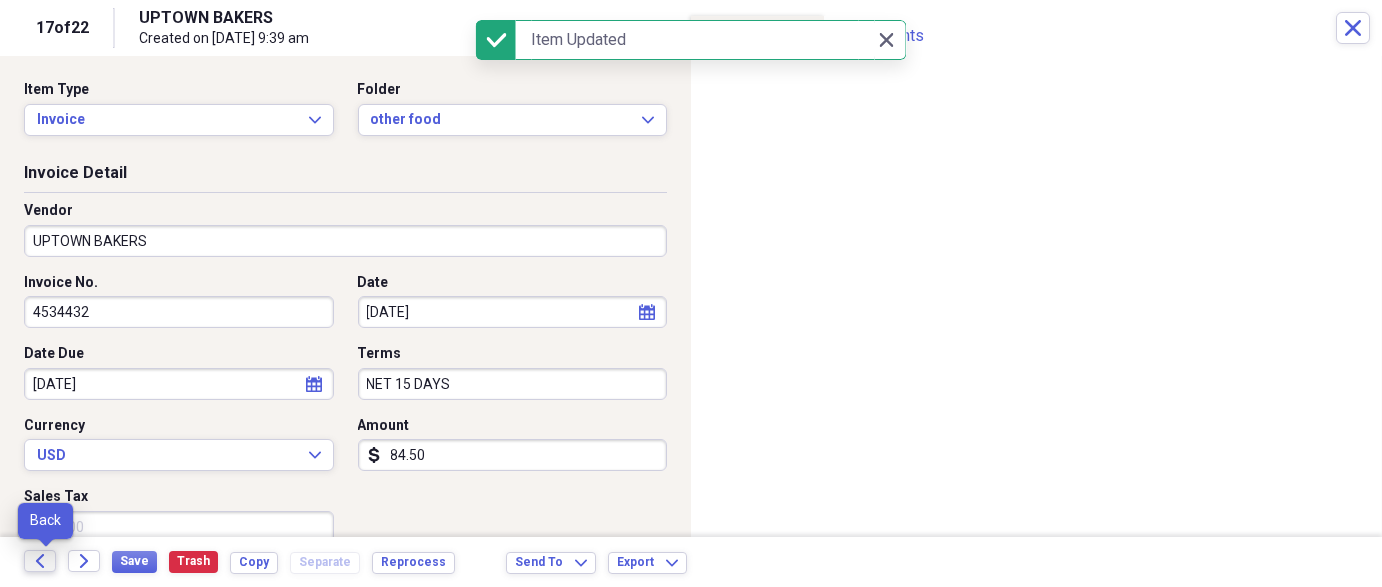 click on "Back" 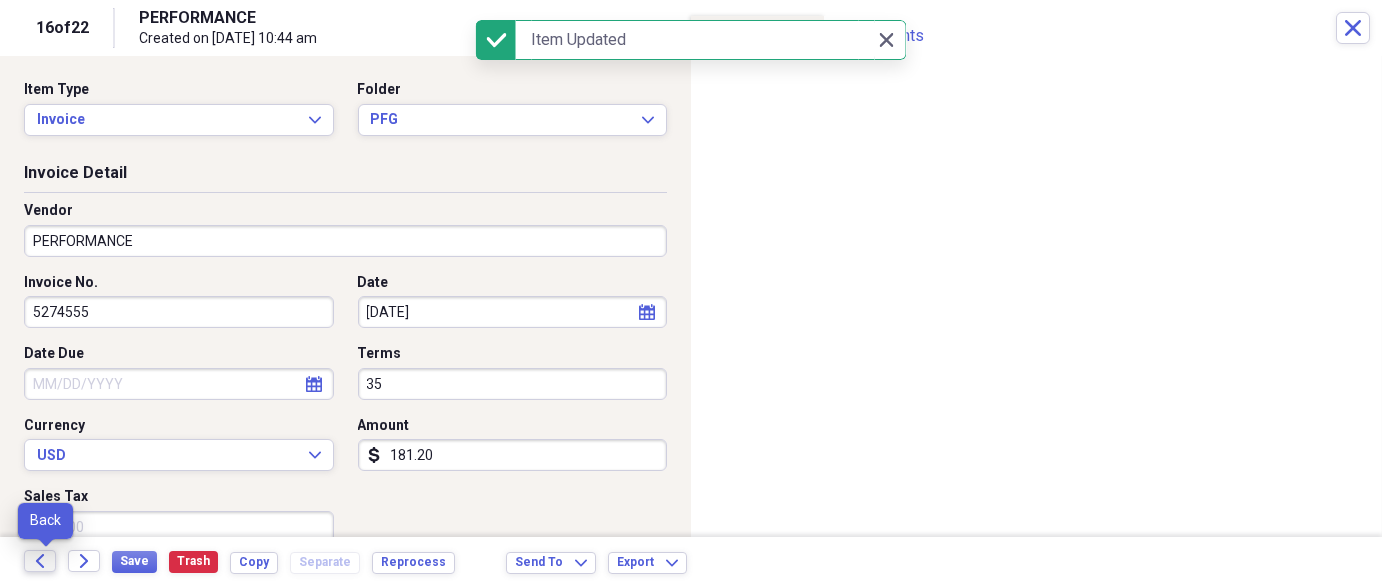 click 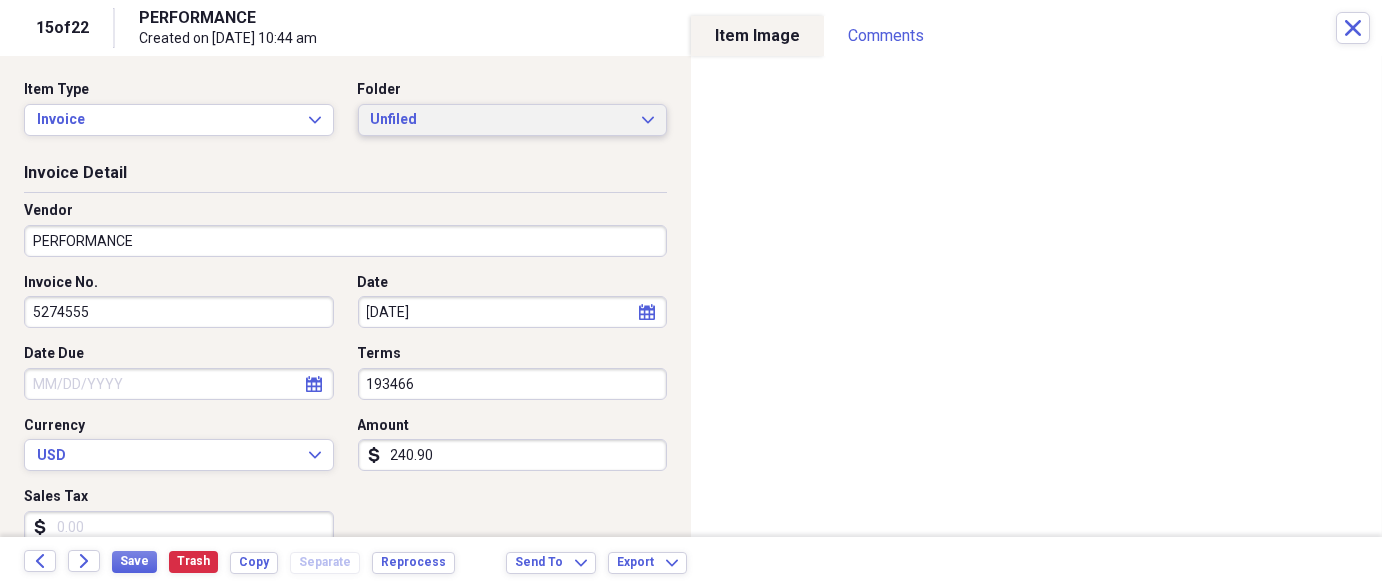 drag, startPoint x: 419, startPoint y: 117, endPoint x: 432, endPoint y: 120, distance: 13.341664 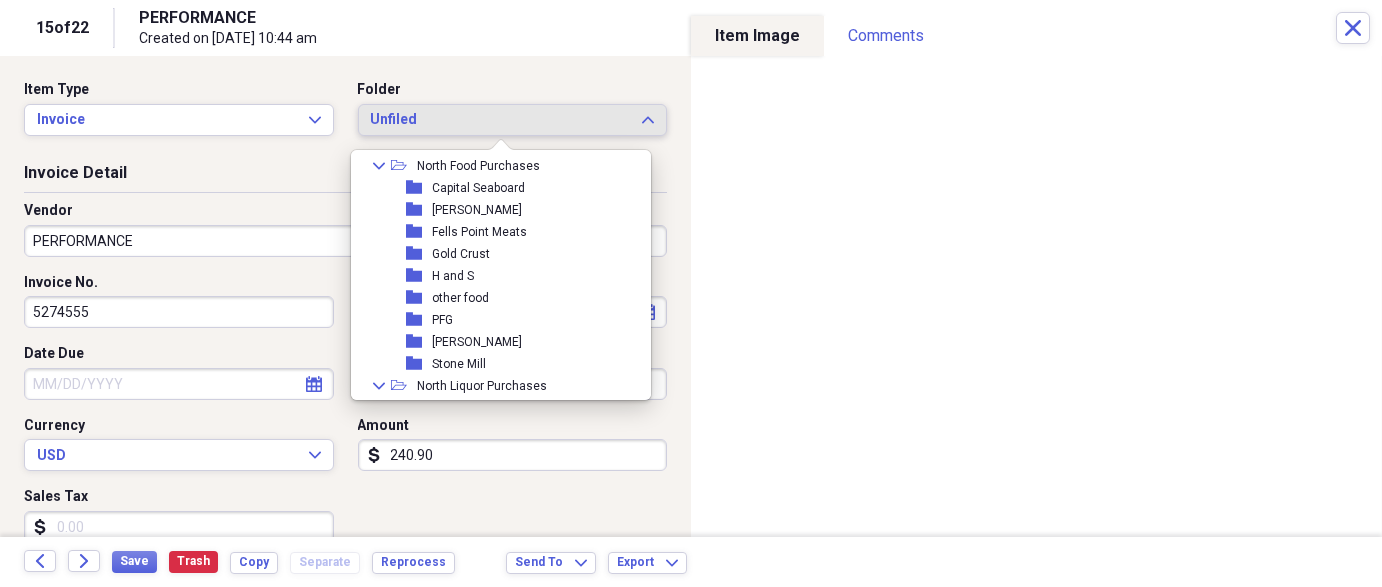 scroll, scrollTop: 440, scrollLeft: 0, axis: vertical 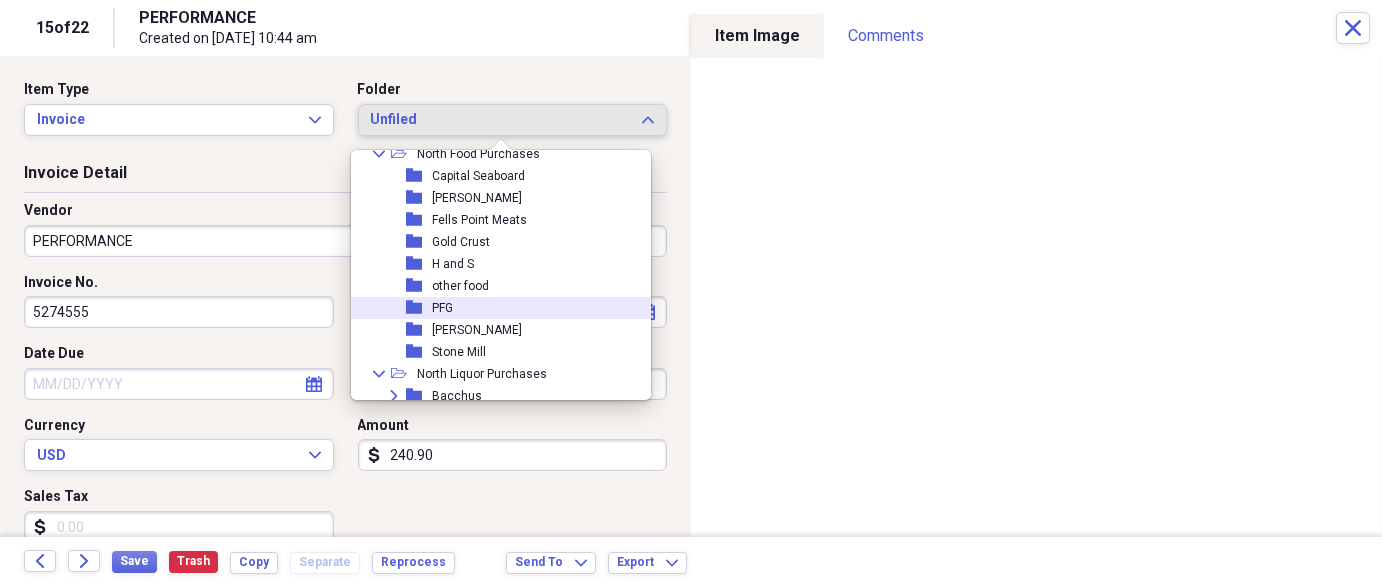 click on "folder PFG" at bounding box center (493, 308) 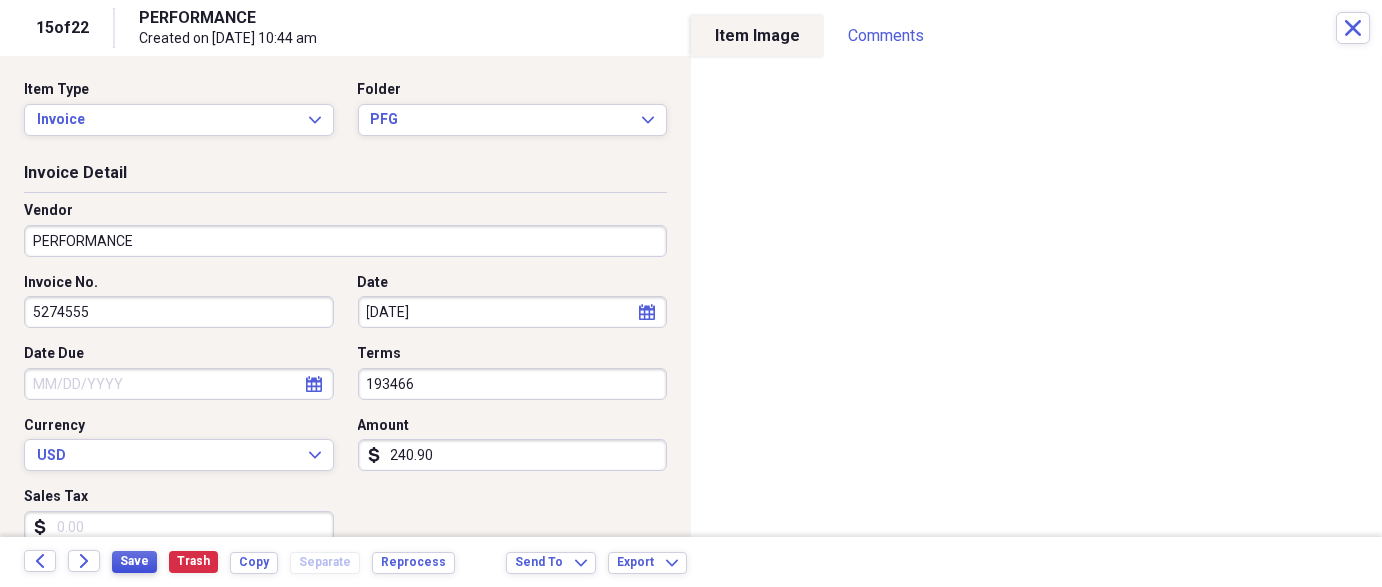 click on "Save" at bounding box center [134, 561] 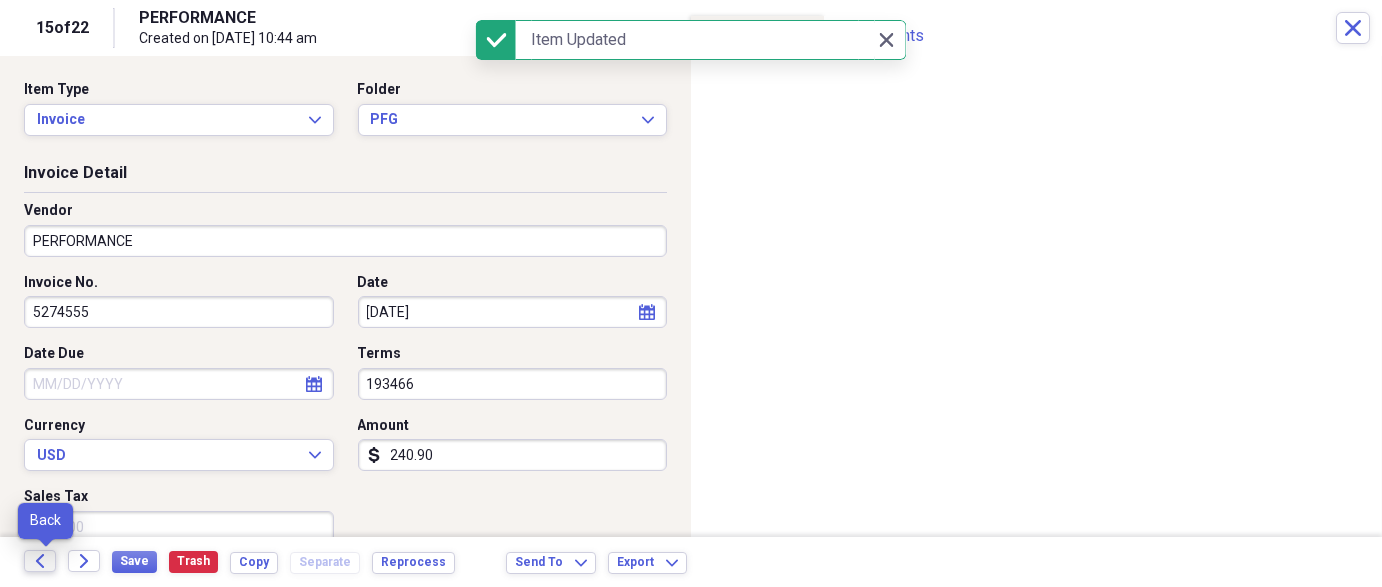 click on "Back" at bounding box center (40, 561) 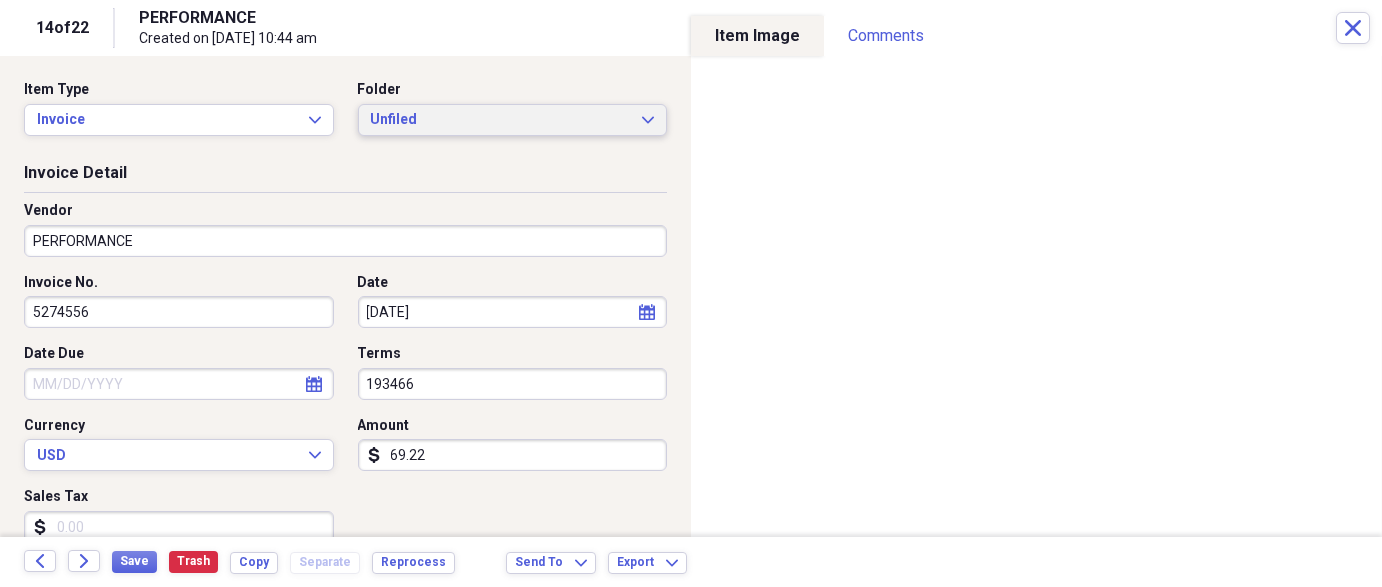 click on "Unfiled" at bounding box center [501, 120] 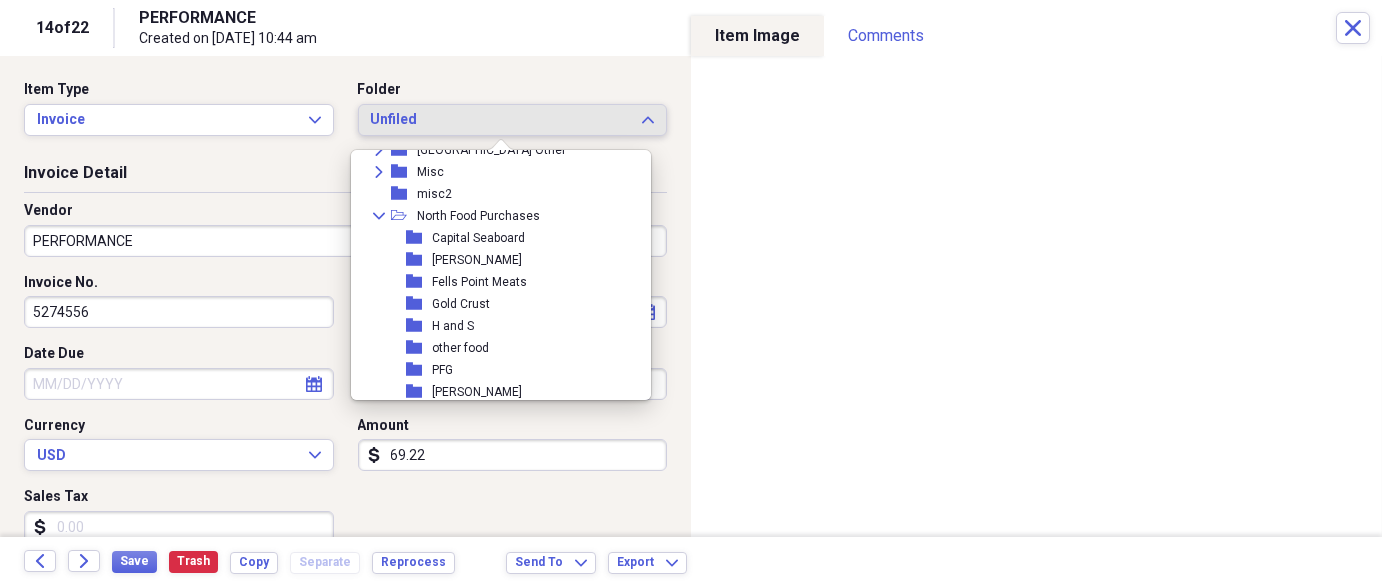 scroll, scrollTop: 382, scrollLeft: 0, axis: vertical 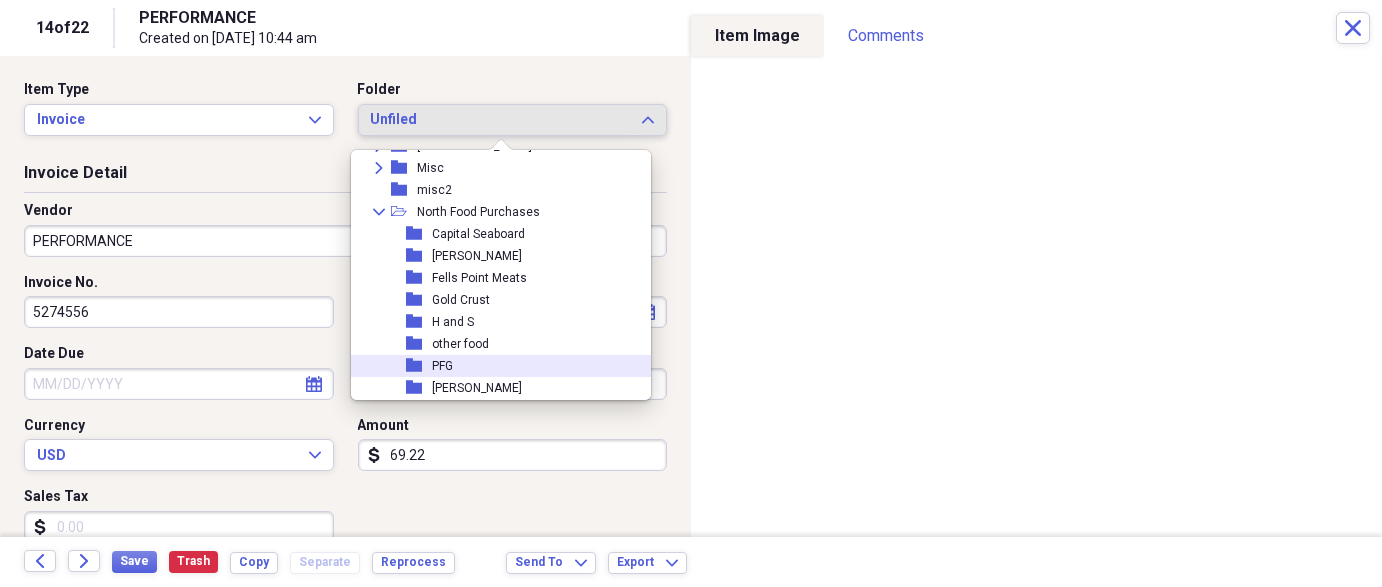 click on "folder PFG" at bounding box center [493, 366] 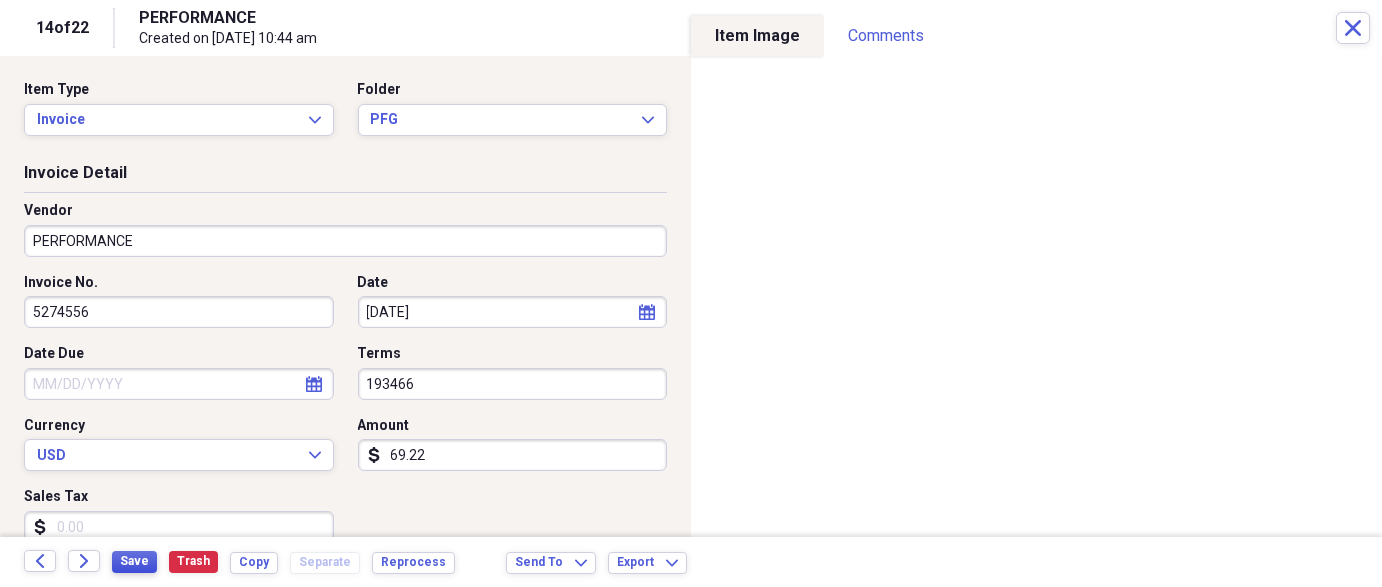 click on "Save" at bounding box center (134, 561) 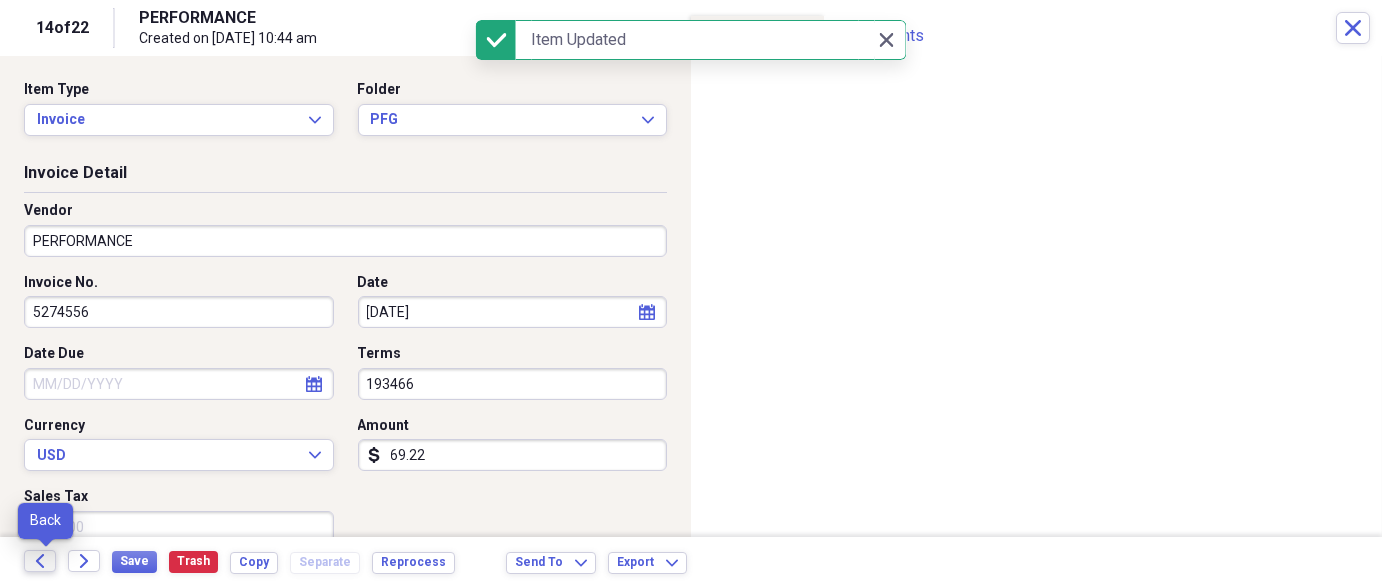 click on "Back" 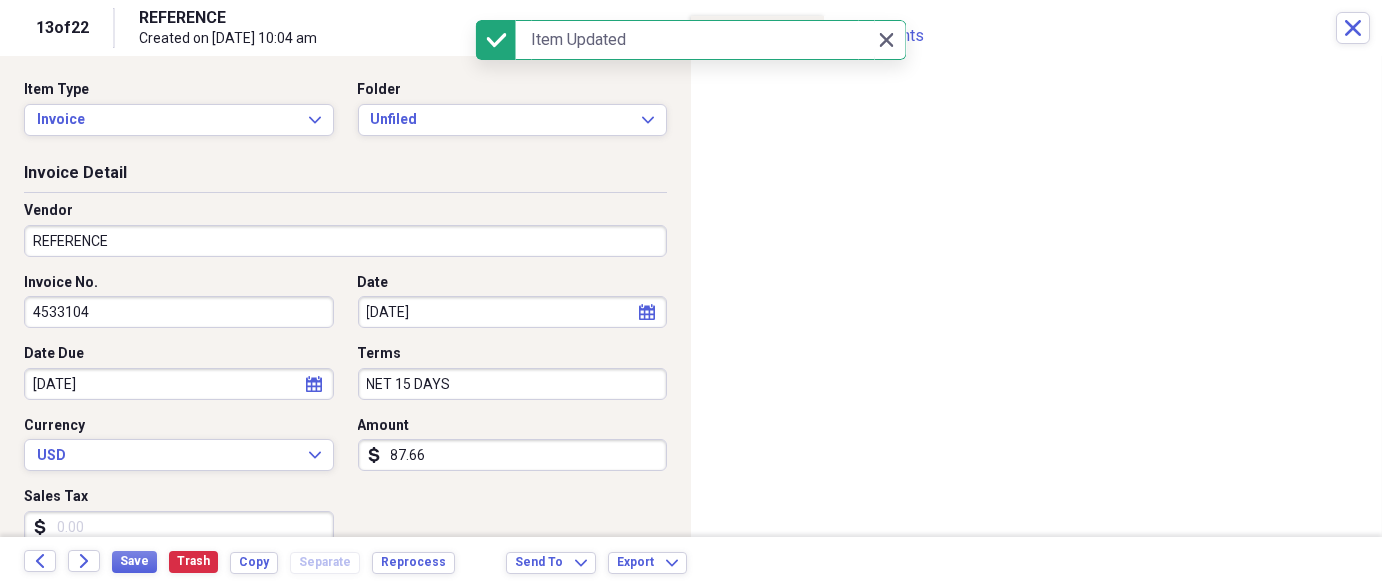click on "REFERENCE" at bounding box center (345, 241) 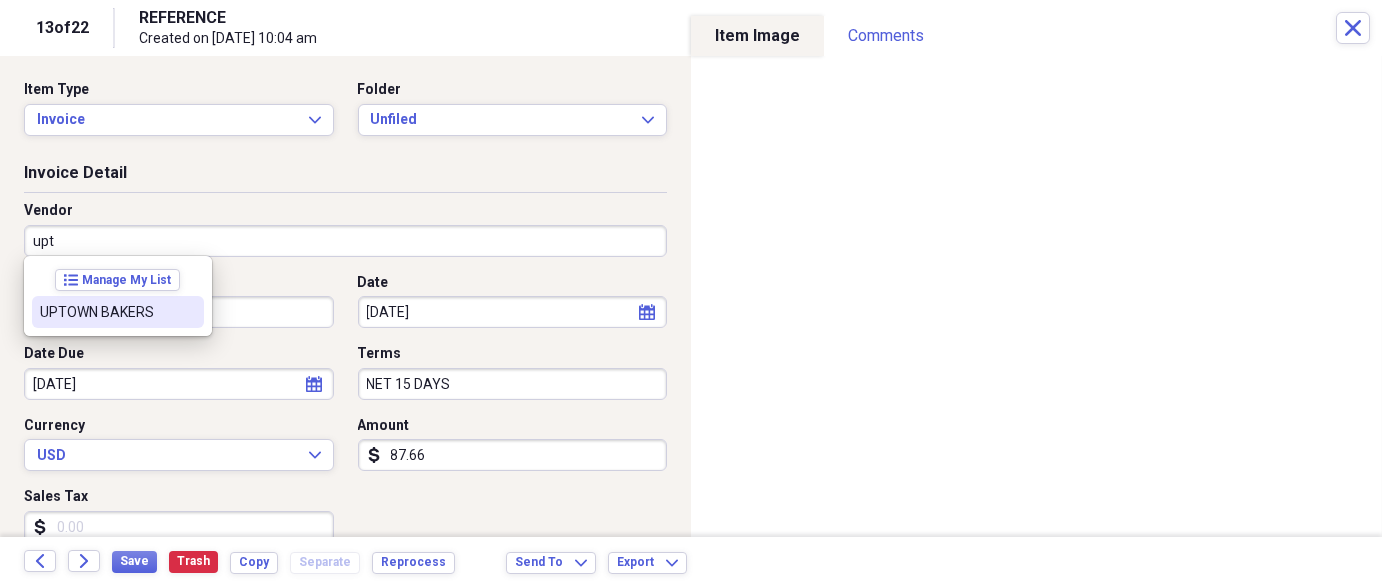 click at bounding box center [188, 312] 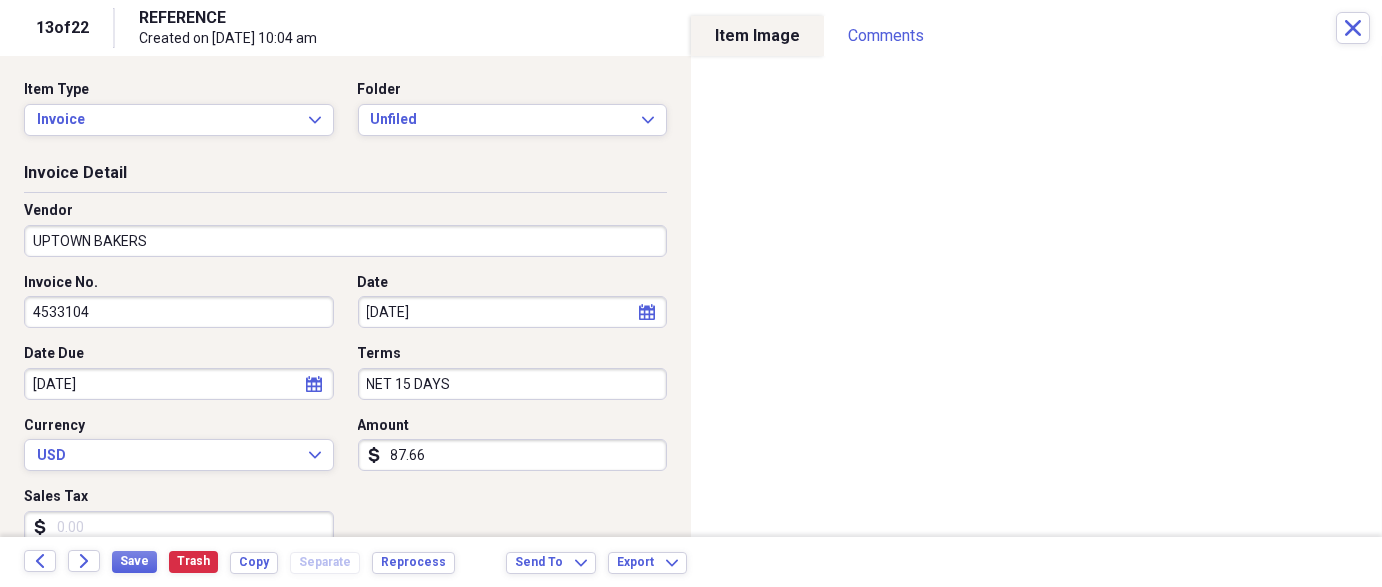 type on "Food Purchases" 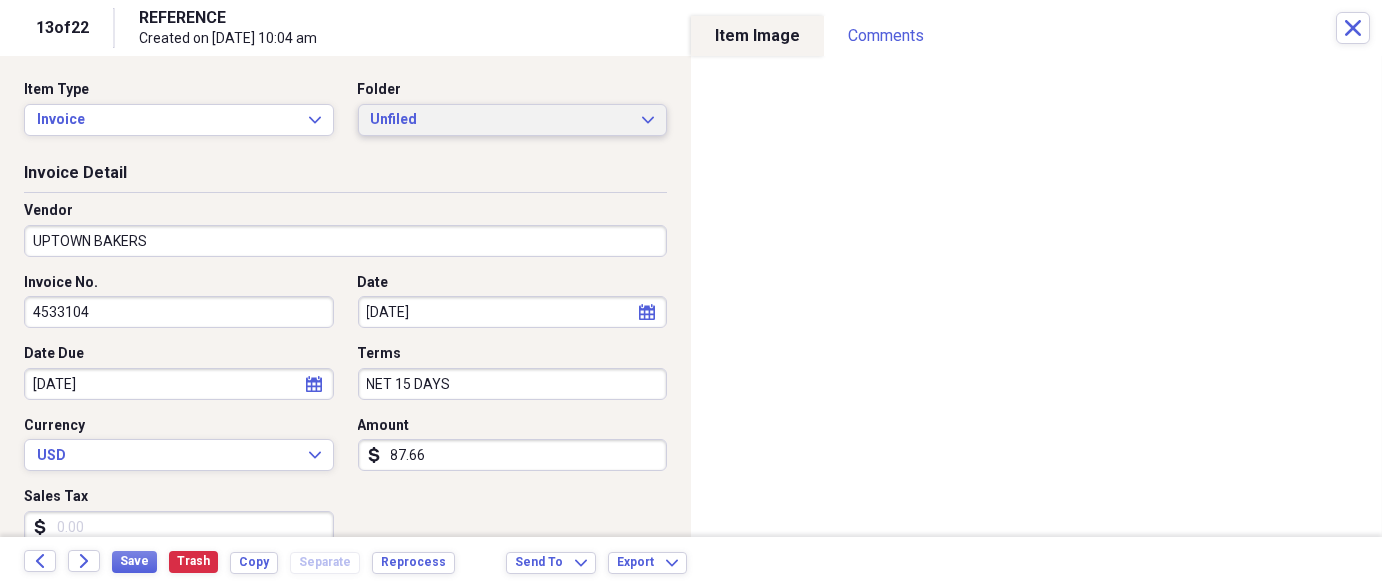 click on "Unfiled" at bounding box center (501, 120) 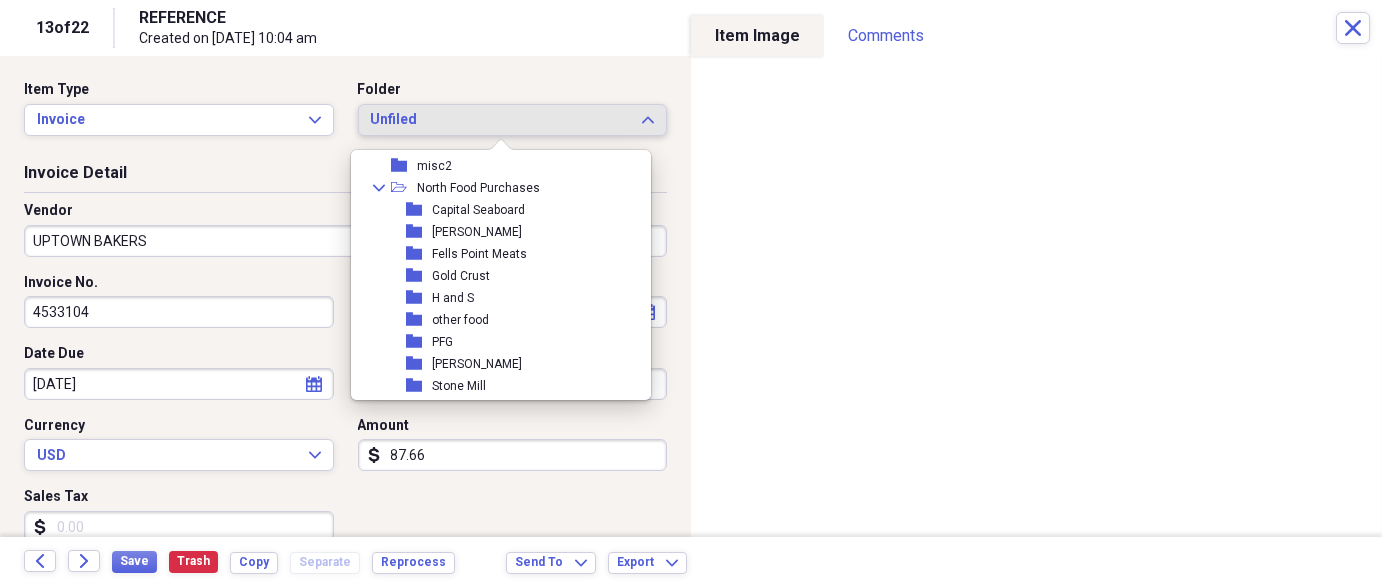 scroll, scrollTop: 415, scrollLeft: 0, axis: vertical 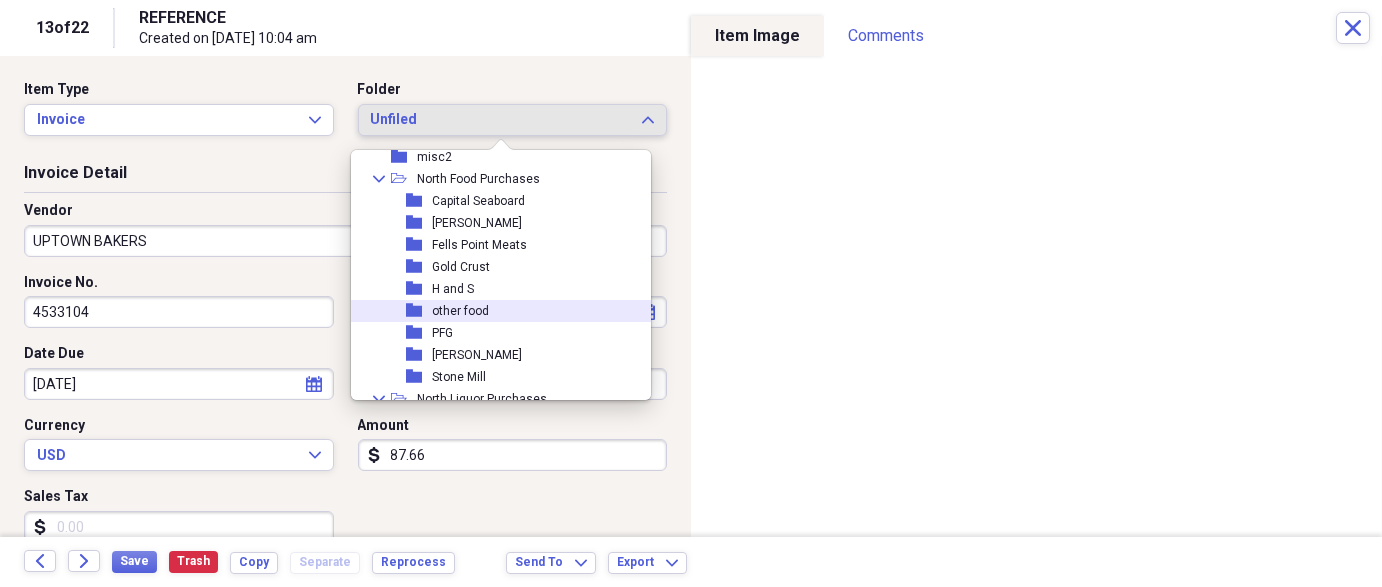 click on "folder other food" at bounding box center (493, 311) 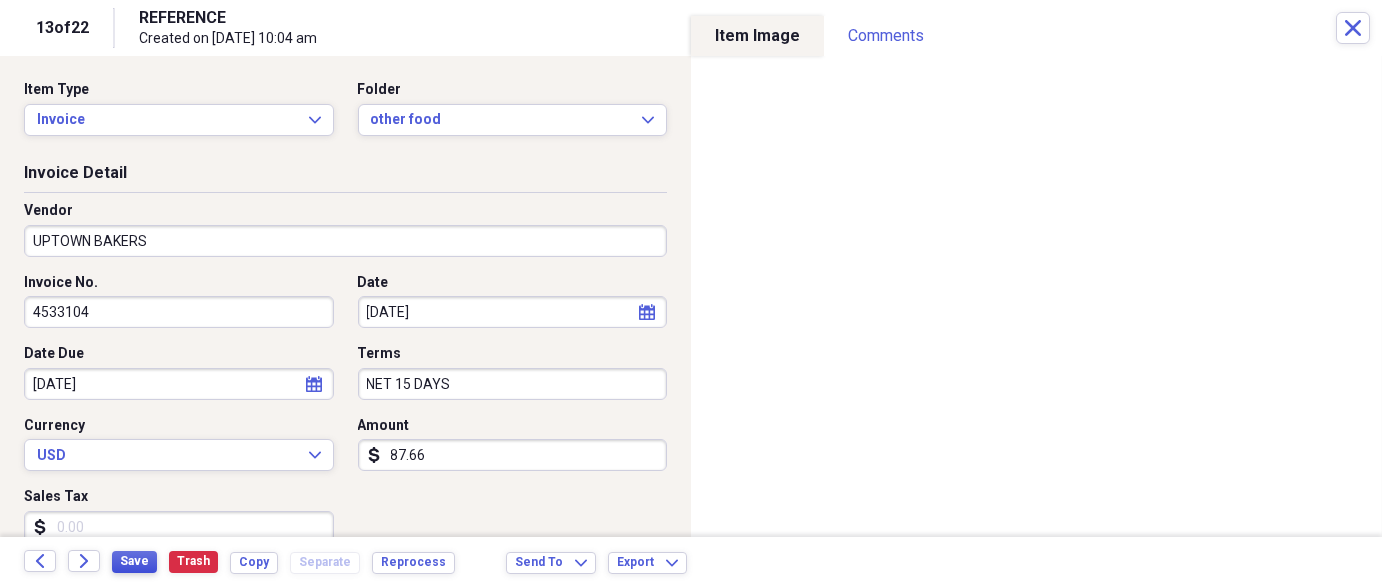 click on "Save" at bounding box center (134, 561) 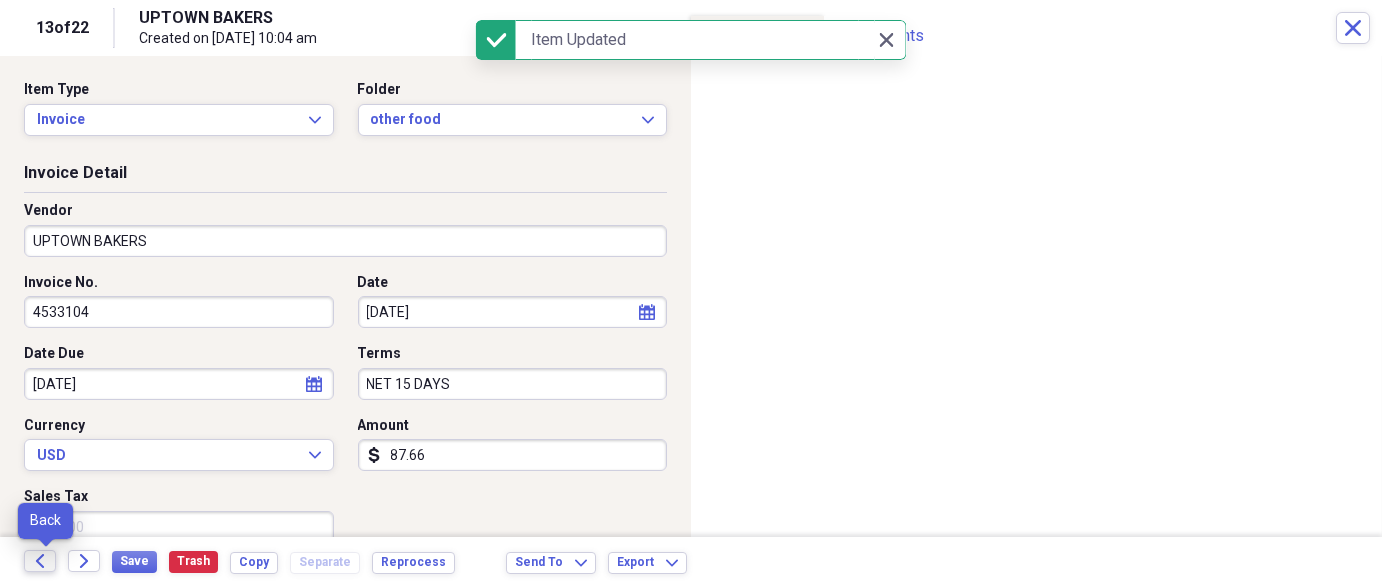 click on "Back" at bounding box center (40, 561) 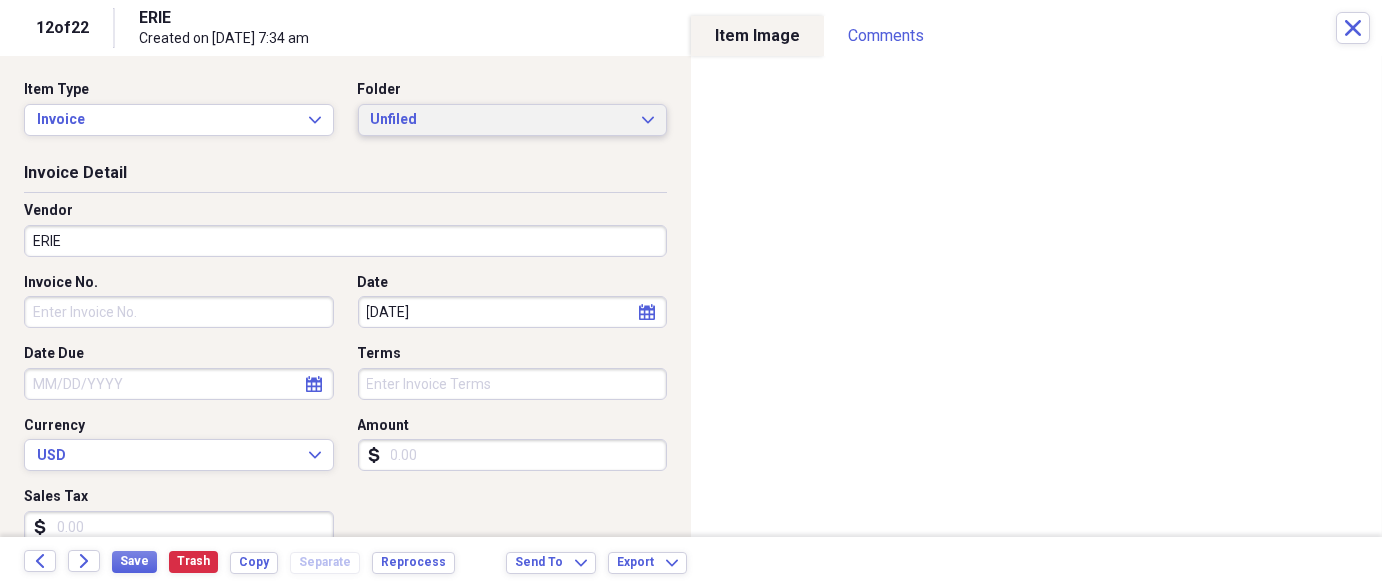 click on "Unfiled" at bounding box center [501, 120] 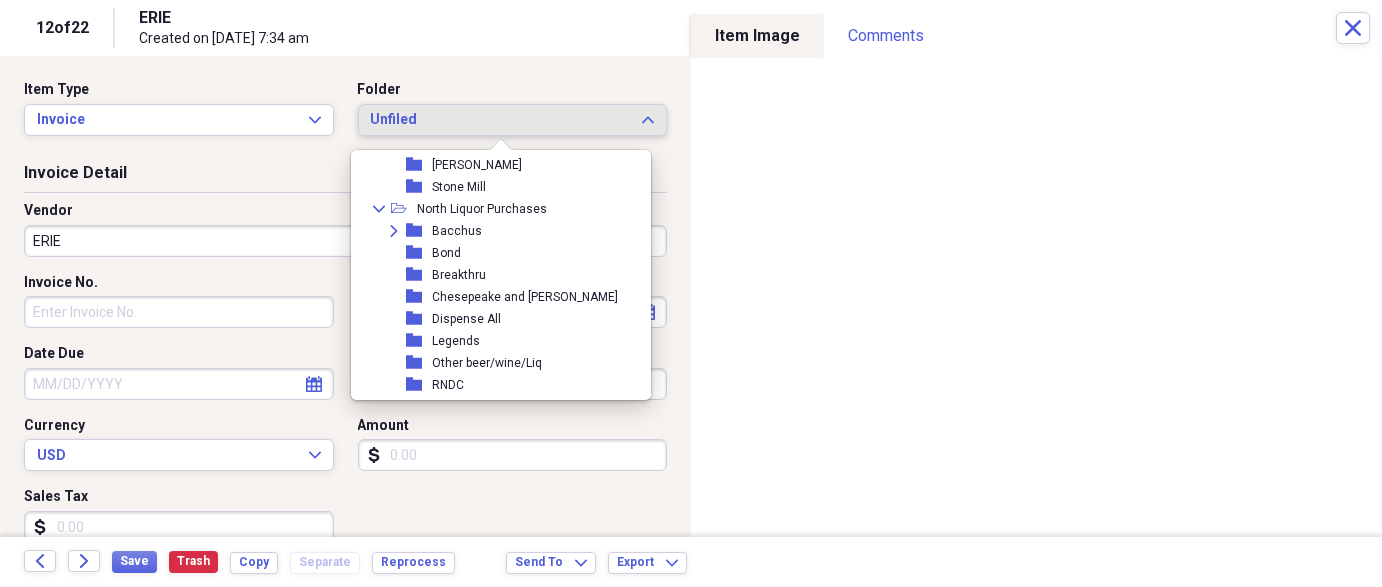 scroll, scrollTop: 666, scrollLeft: 0, axis: vertical 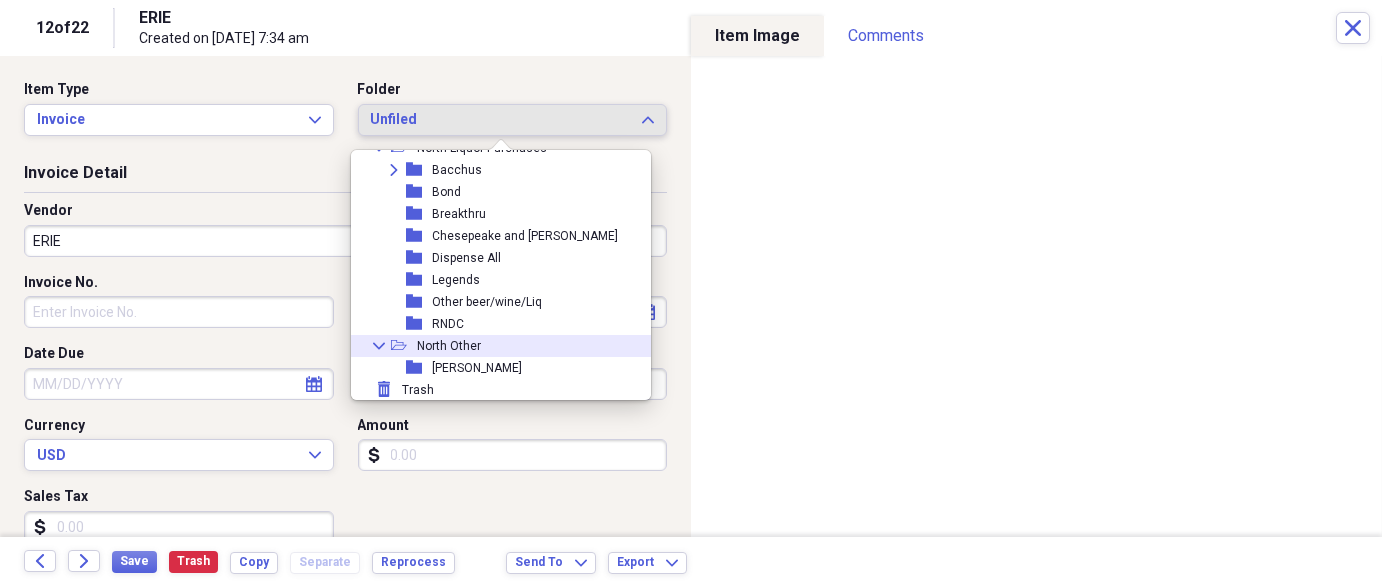 click on "North Other" at bounding box center (449, 346) 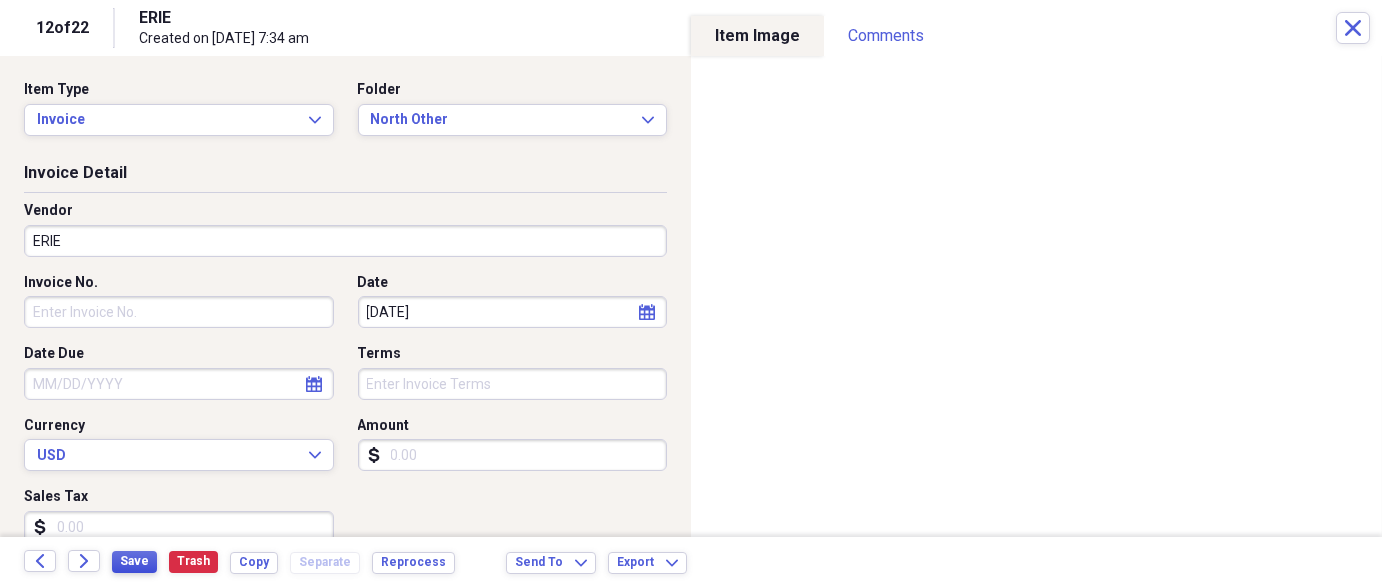 click on "Save" at bounding box center (134, 561) 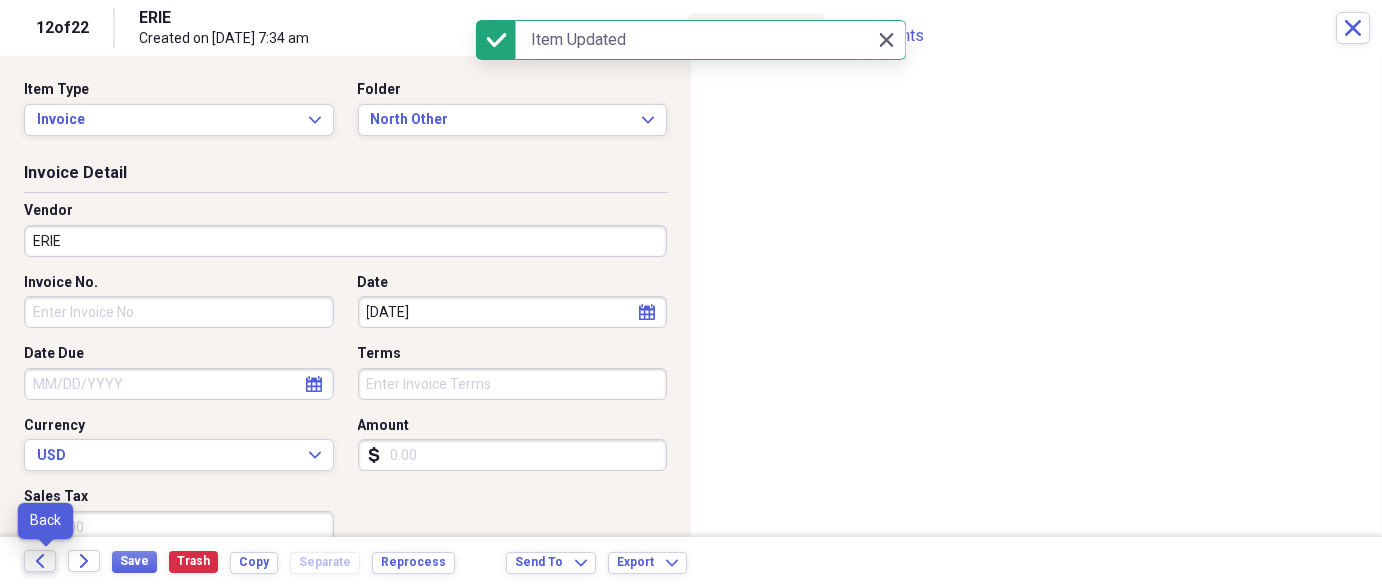 click 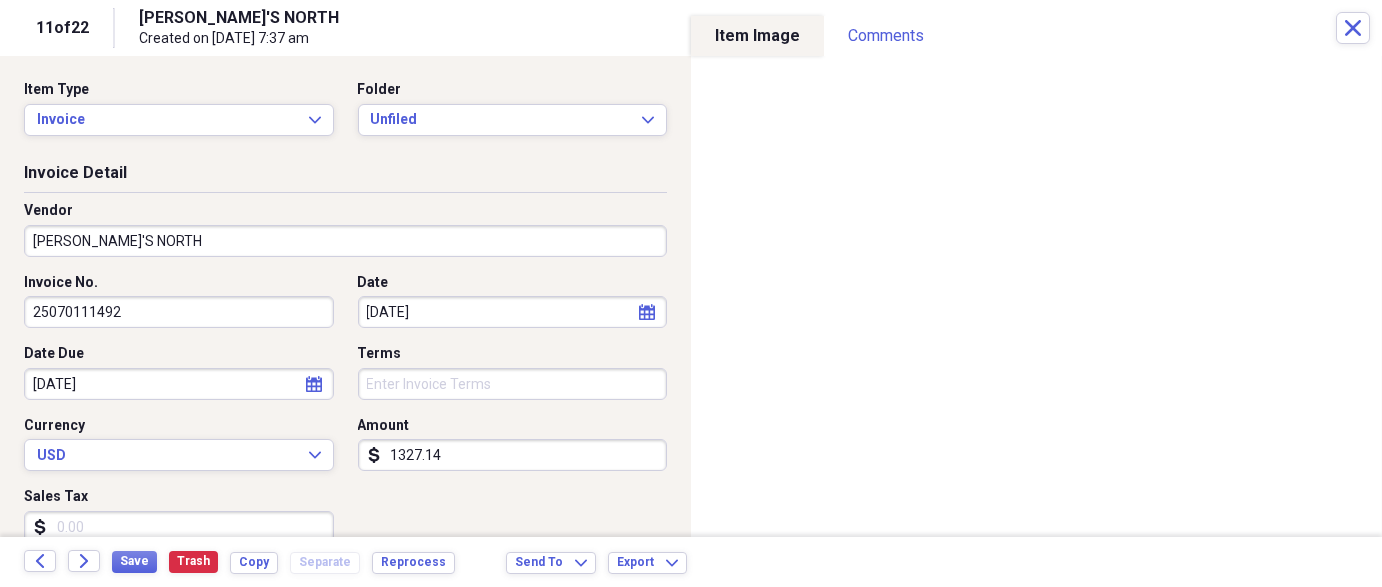 click on "[PERSON_NAME]'S NORTH" at bounding box center [345, 241] 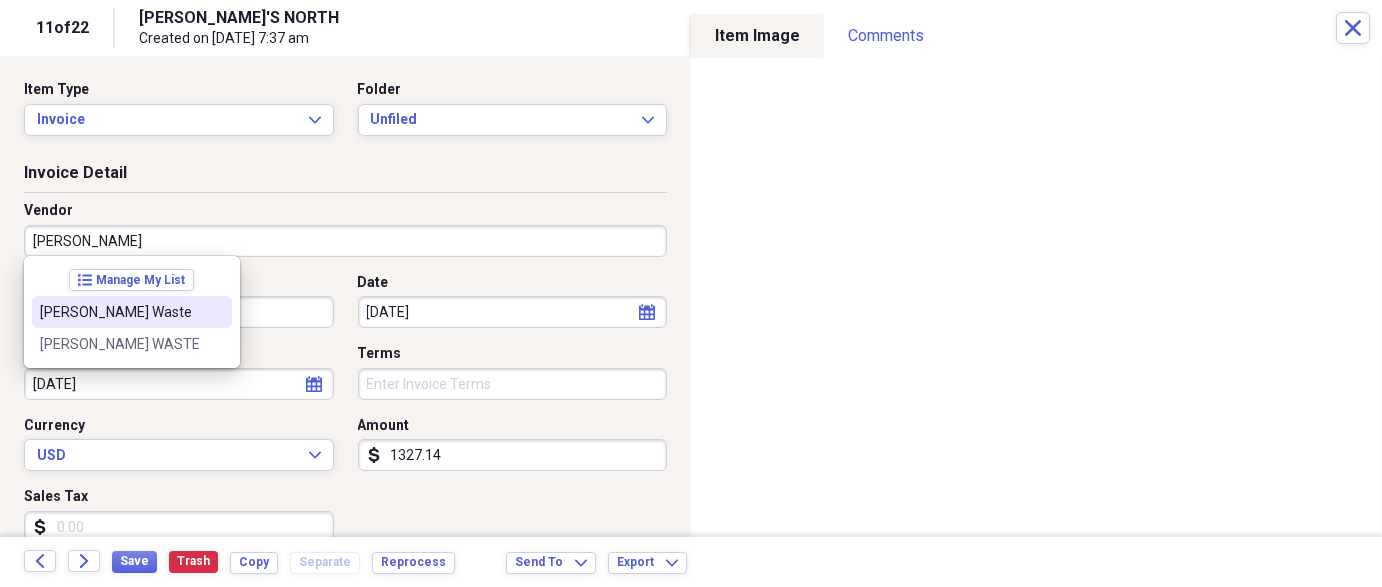 click at bounding box center (216, 312) 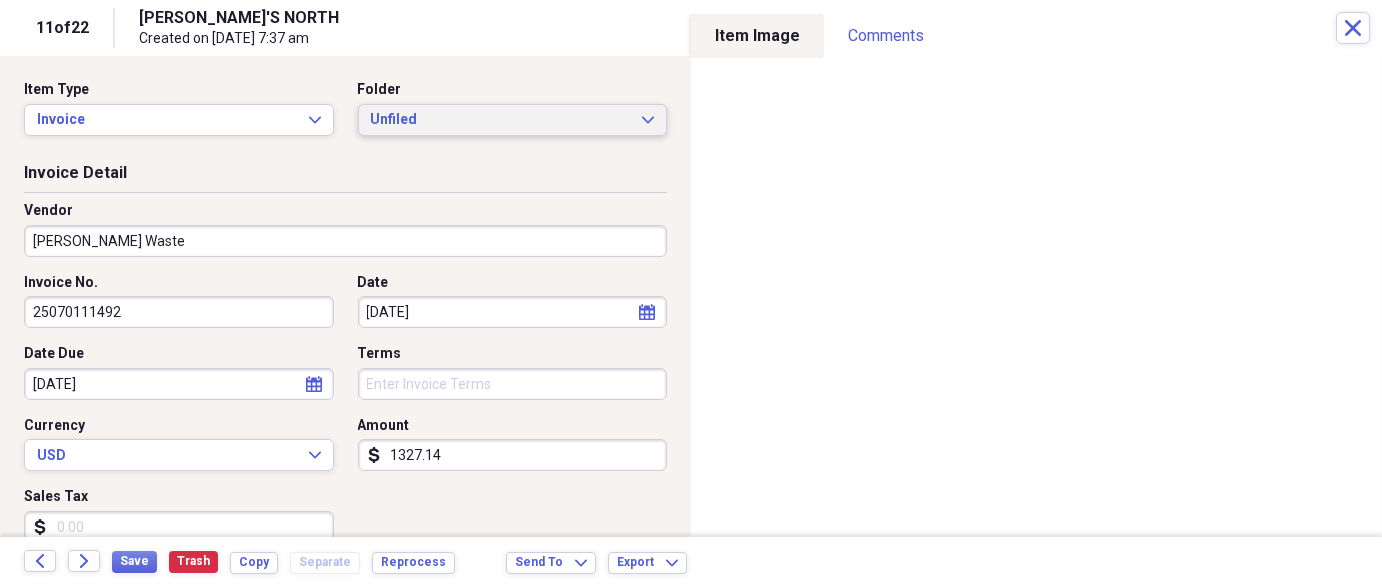 click on "Unfiled Expand" at bounding box center (513, 120) 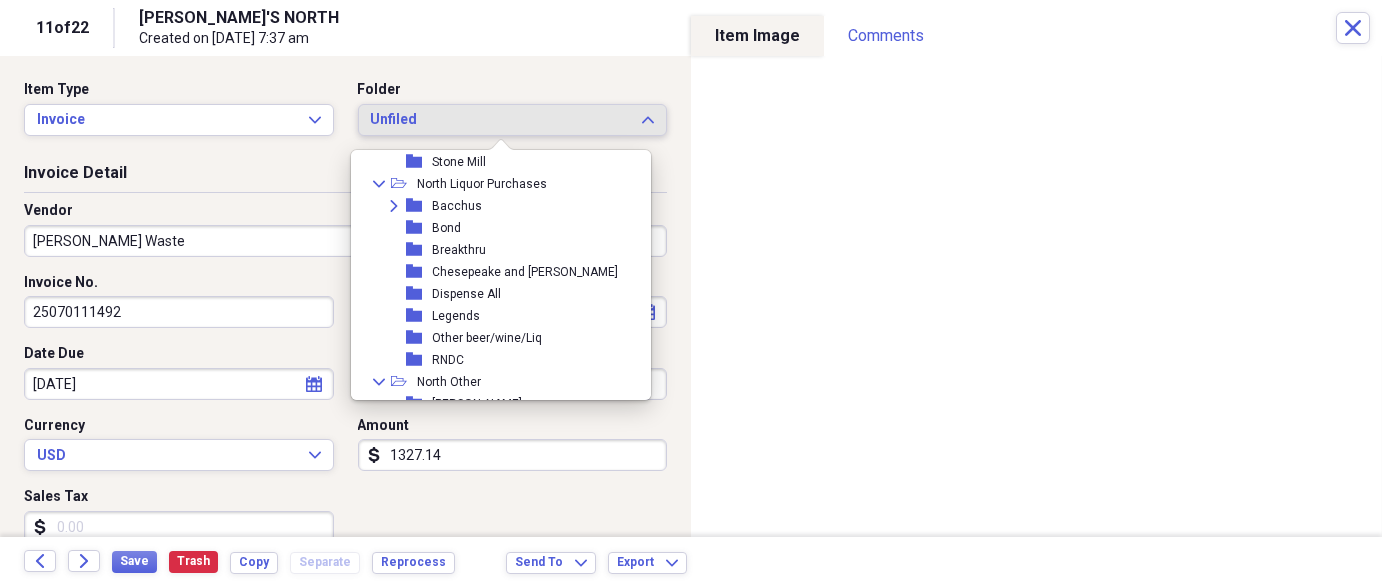 scroll, scrollTop: 666, scrollLeft: 0, axis: vertical 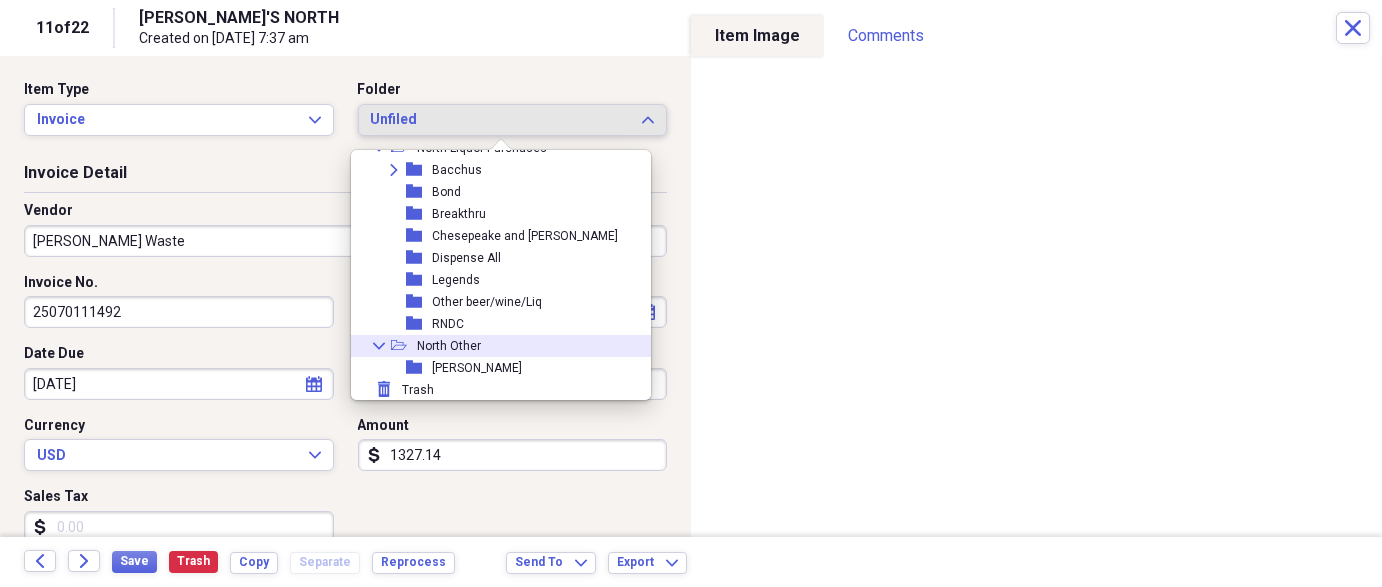 click on "Collapse open-folder North Other" at bounding box center [493, 346] 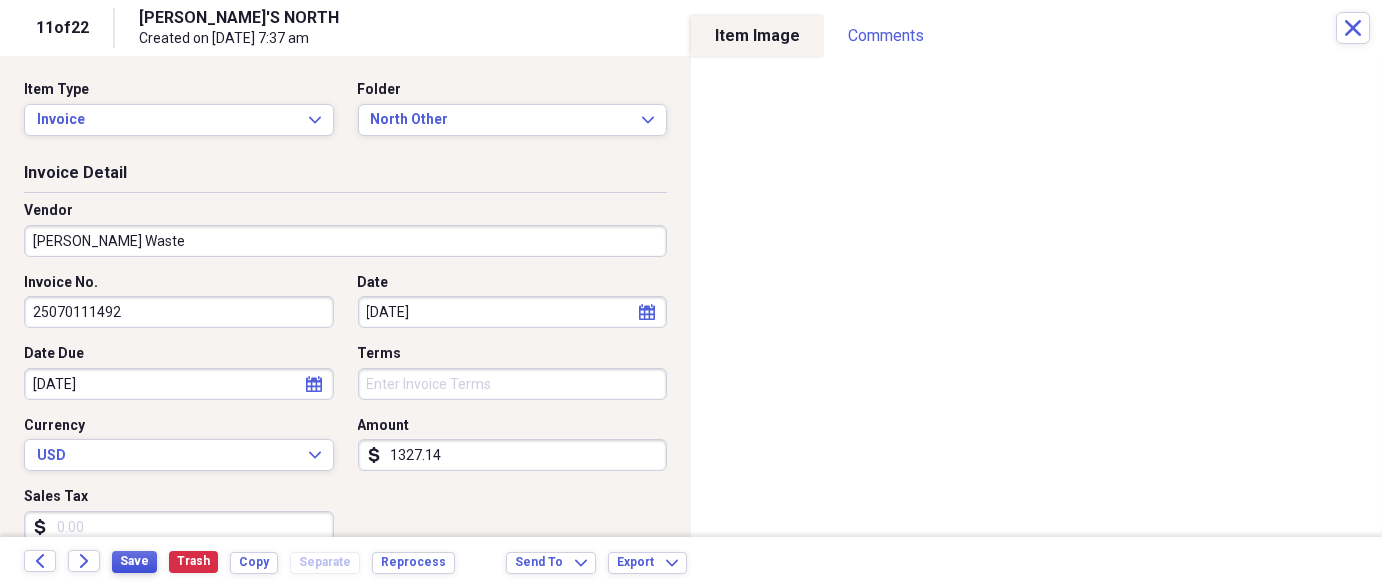 click on "Save" at bounding box center (134, 562) 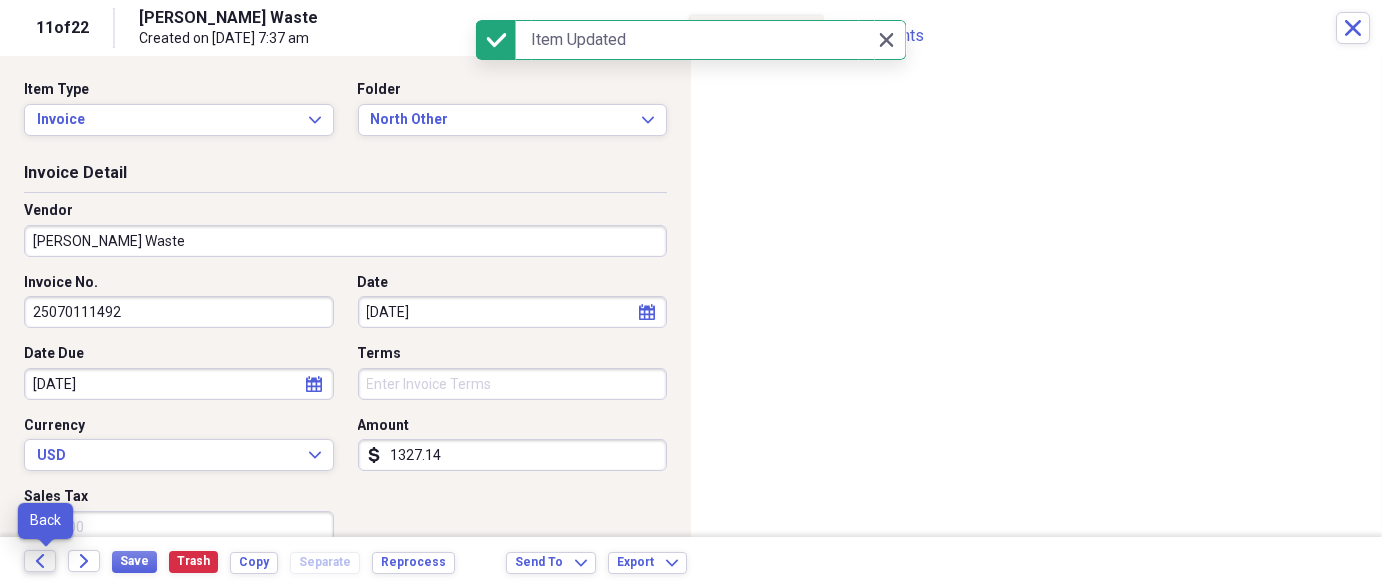 click on "Back" 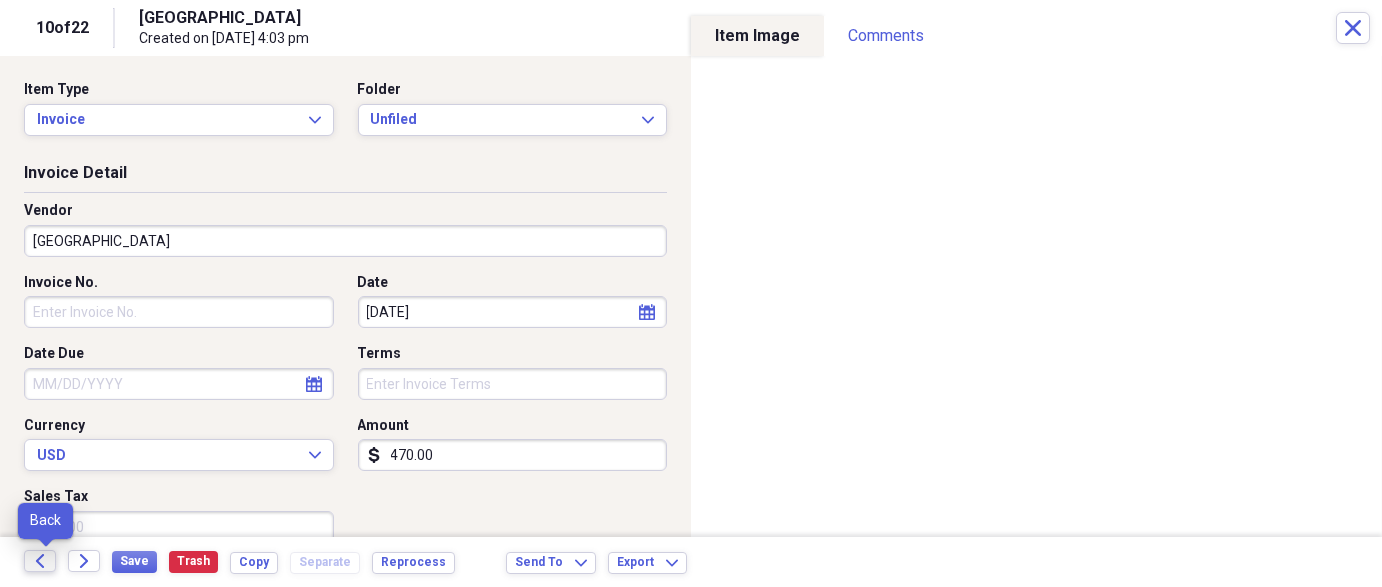 click on "Back" at bounding box center [40, 561] 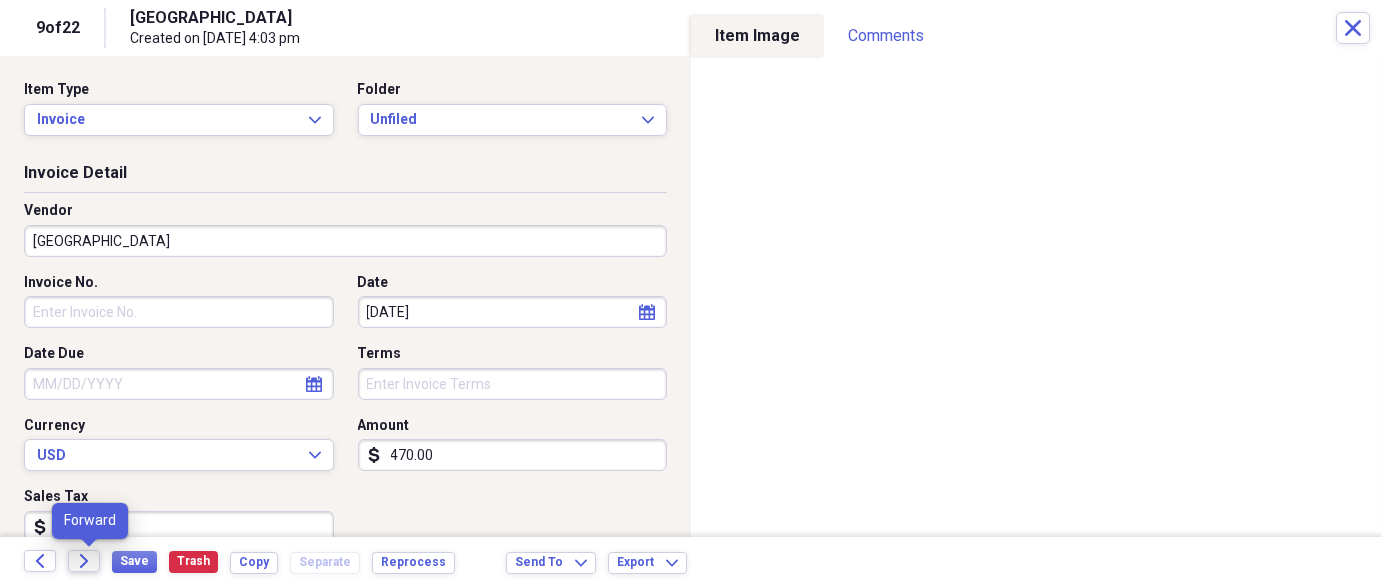 click on "Forward" at bounding box center [84, 561] 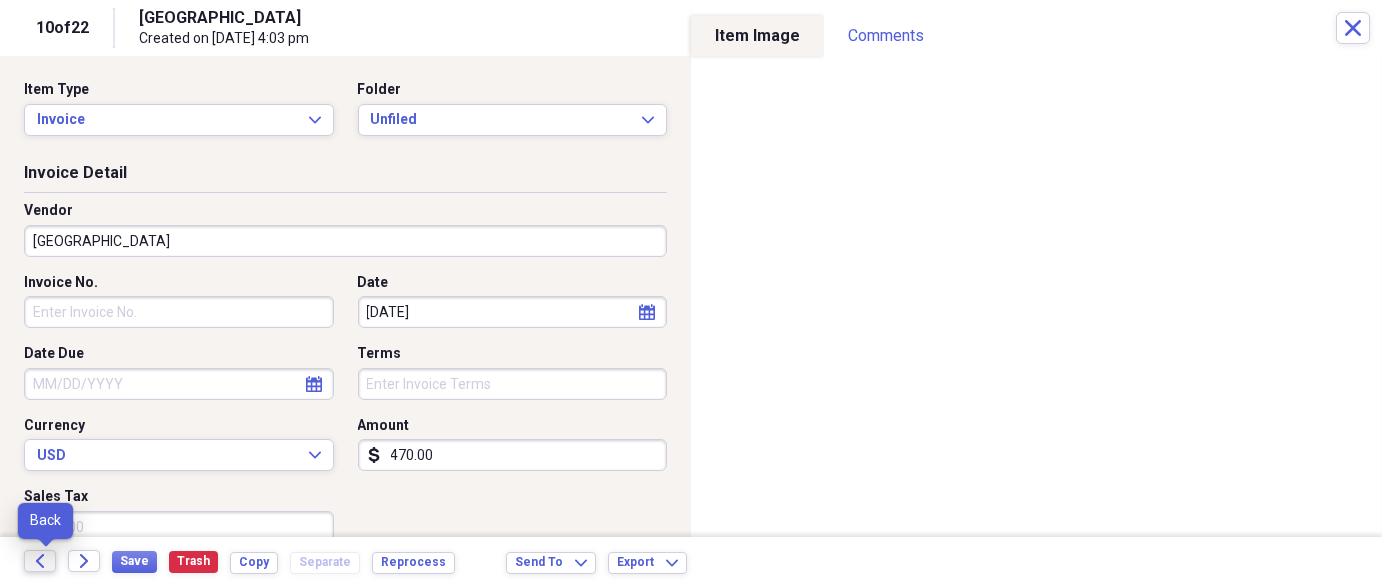 click on "Back" 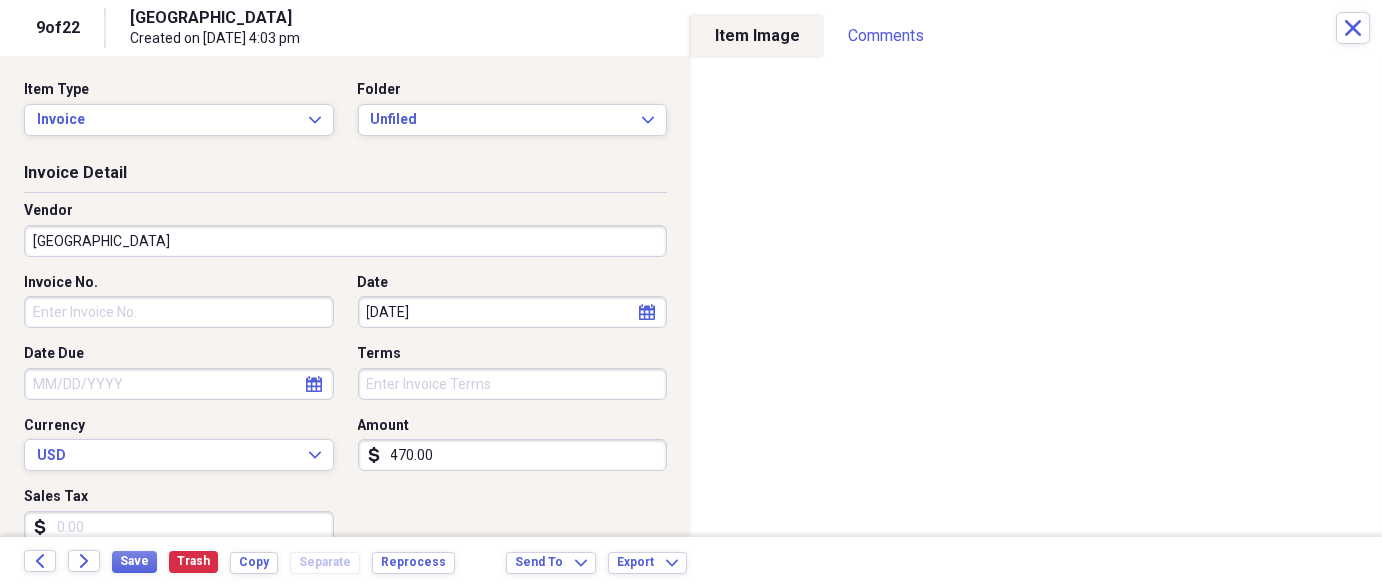 click on "[GEOGRAPHIC_DATA]" at bounding box center [345, 241] 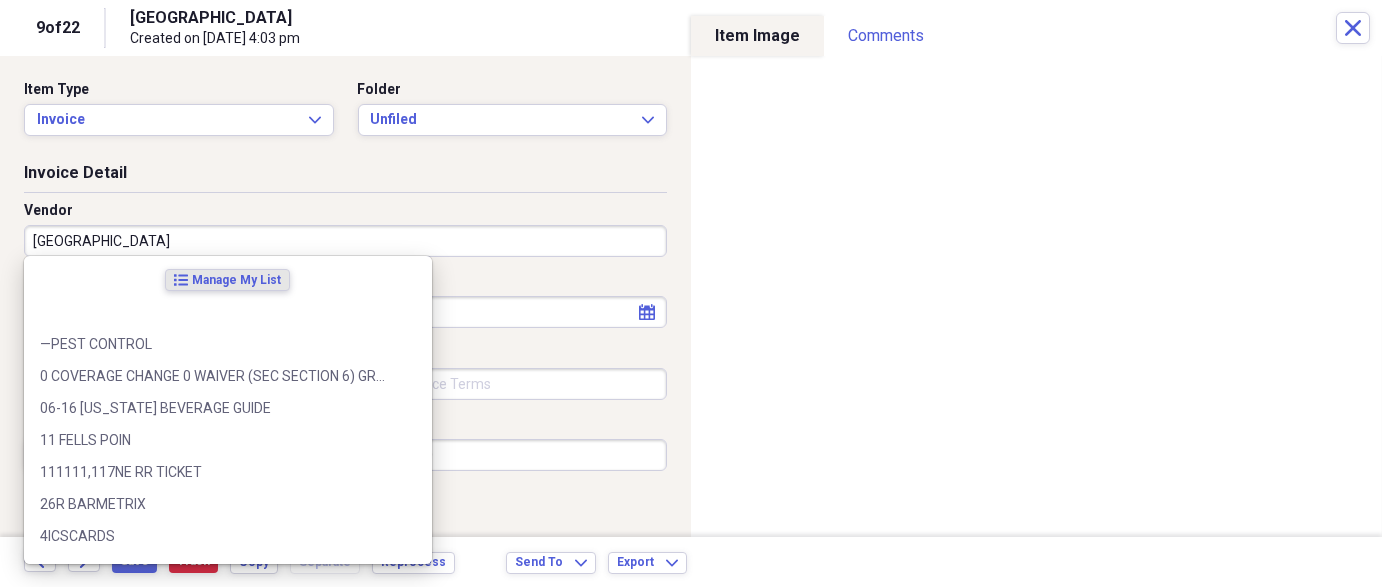click on "[GEOGRAPHIC_DATA]" at bounding box center (345, 241) 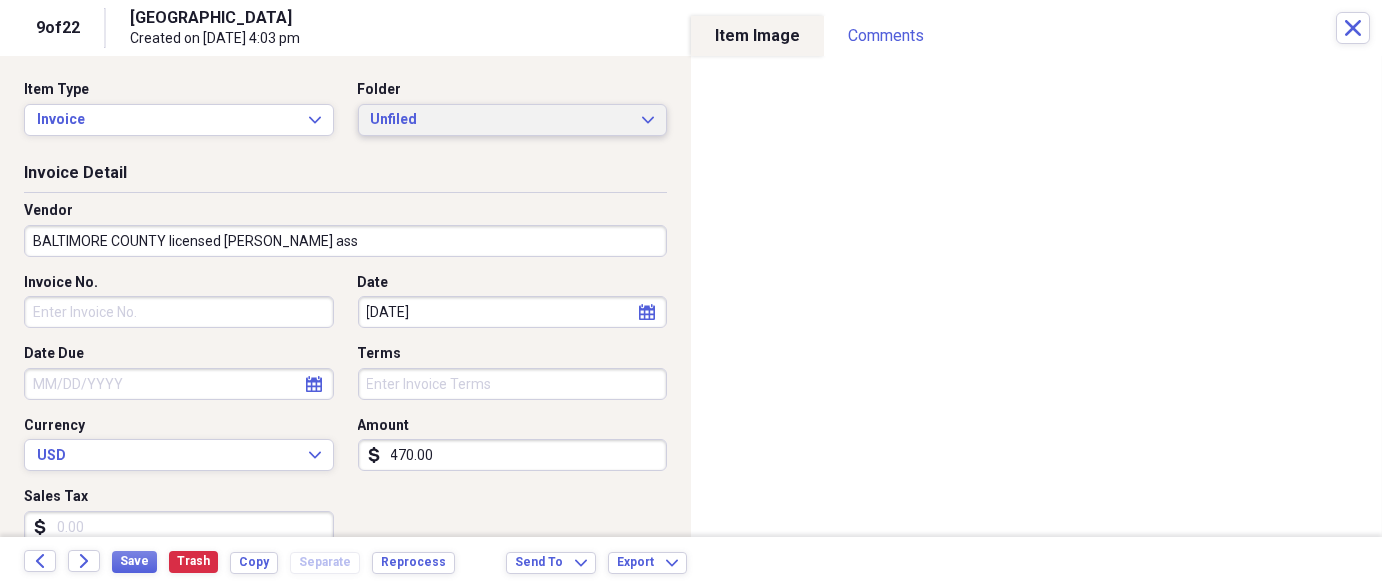 type on "BALTIMORE COUNTY licensed [PERSON_NAME] ass" 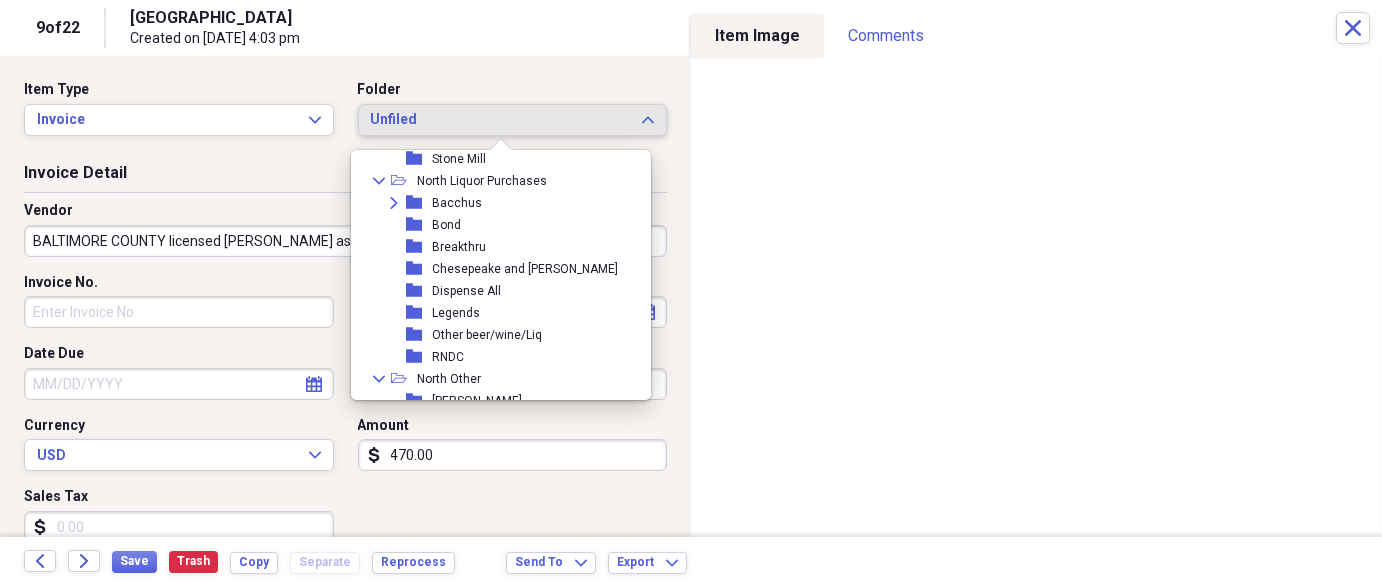 scroll, scrollTop: 666, scrollLeft: 0, axis: vertical 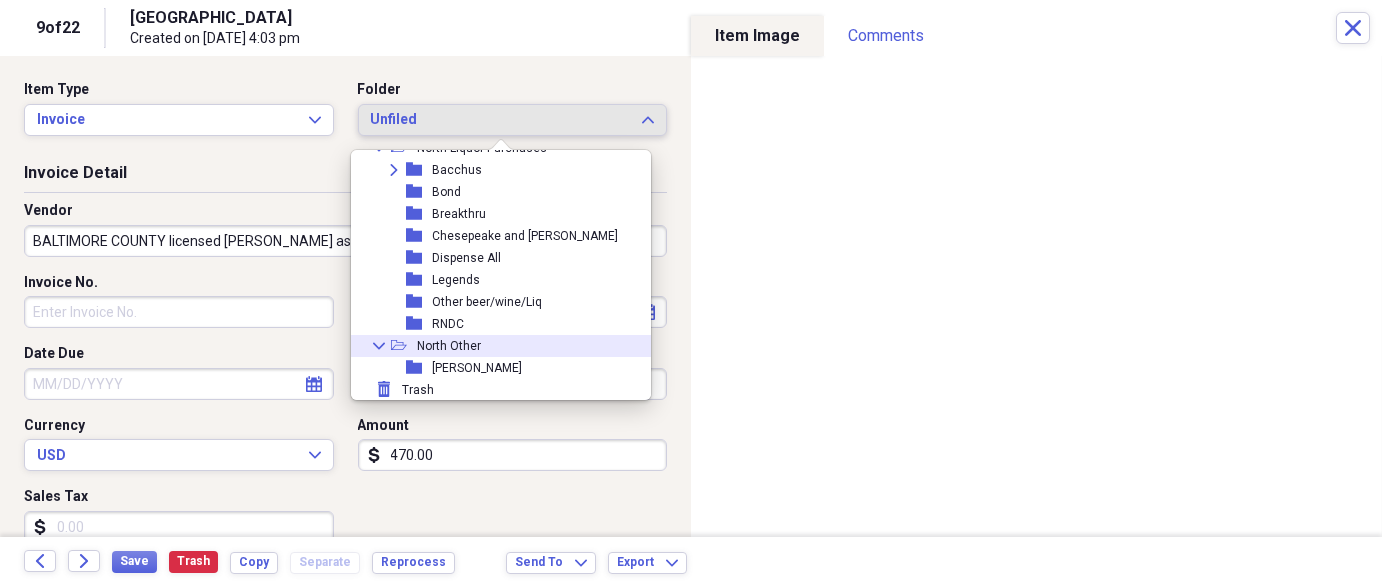 click on "North Other" at bounding box center [449, 346] 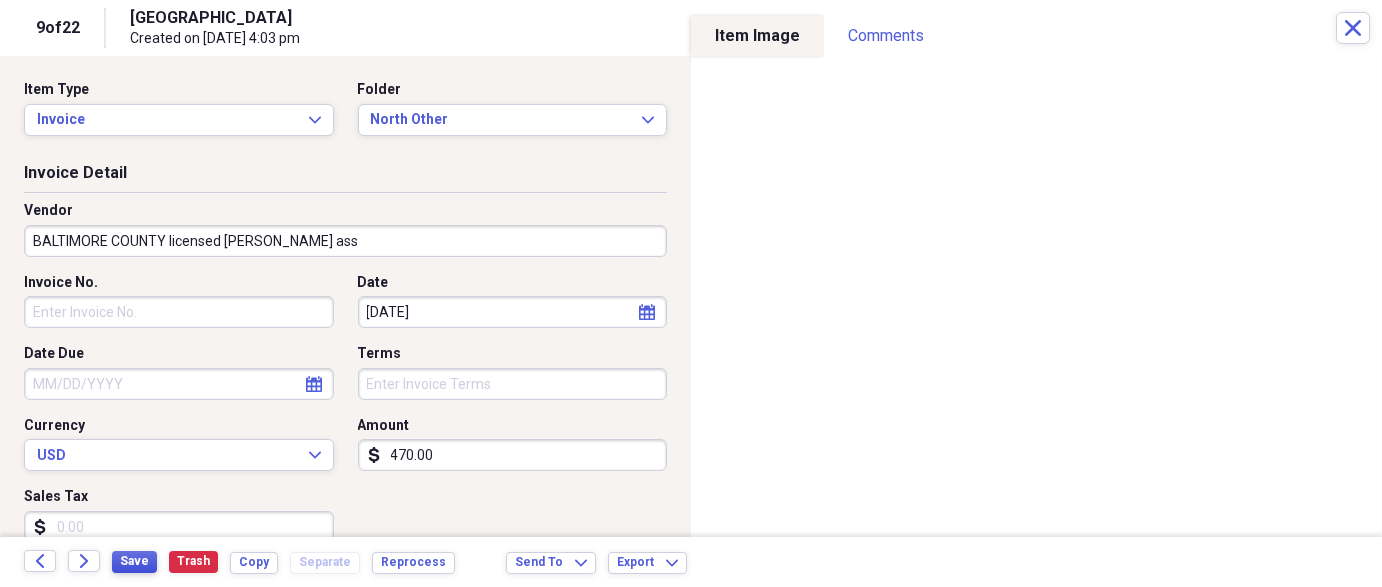 click on "Save" at bounding box center [134, 561] 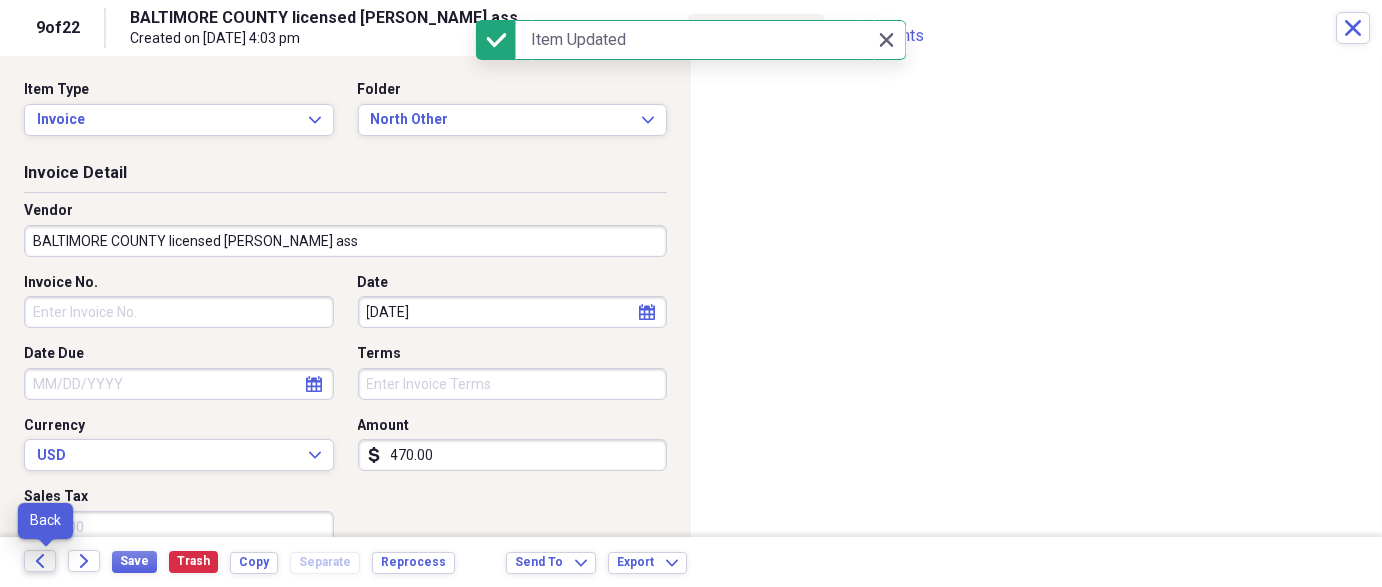 click on "Back" 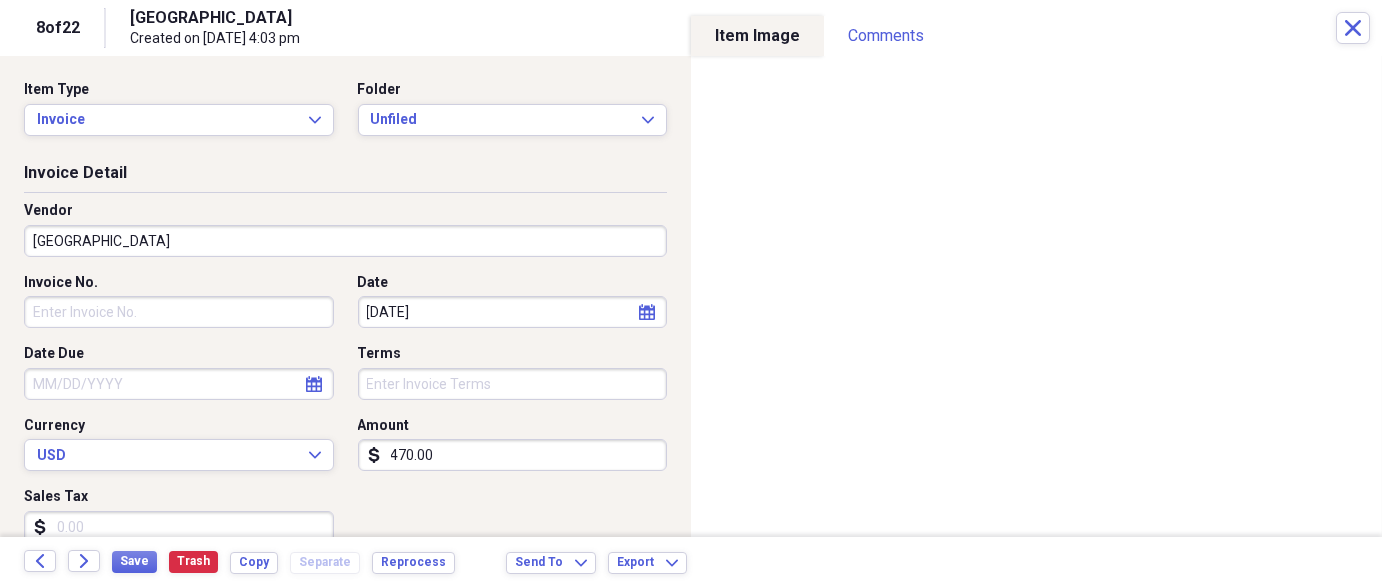 click on "[GEOGRAPHIC_DATA]" at bounding box center (345, 241) 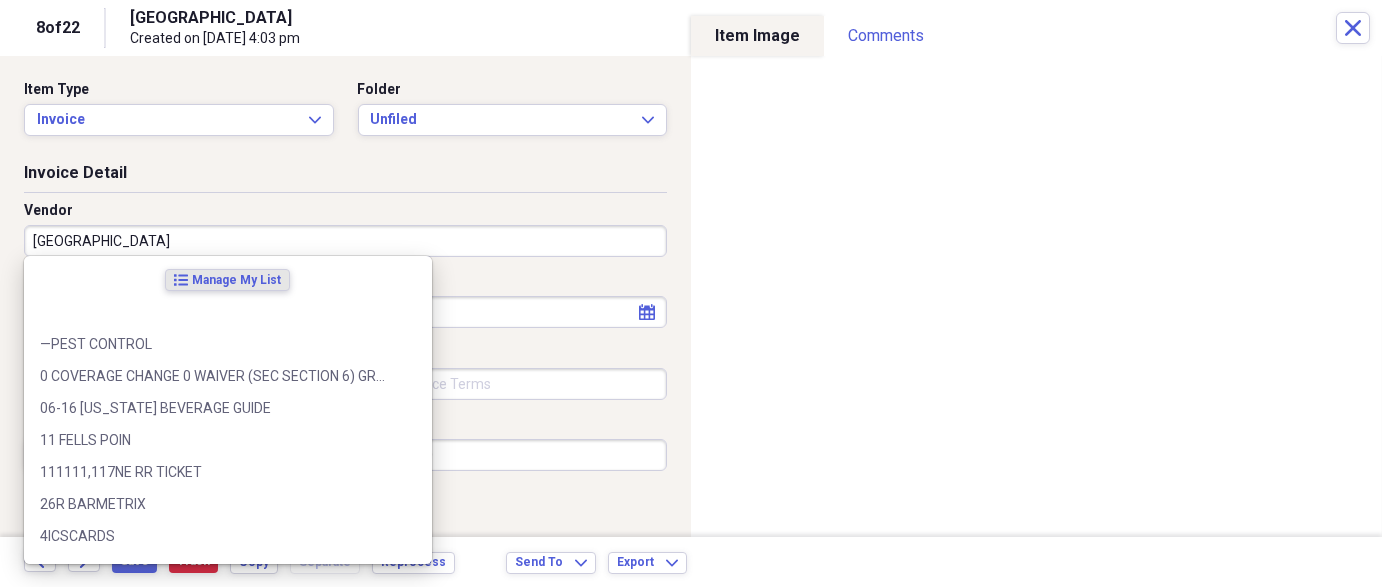 click on "[GEOGRAPHIC_DATA]" at bounding box center [345, 241] 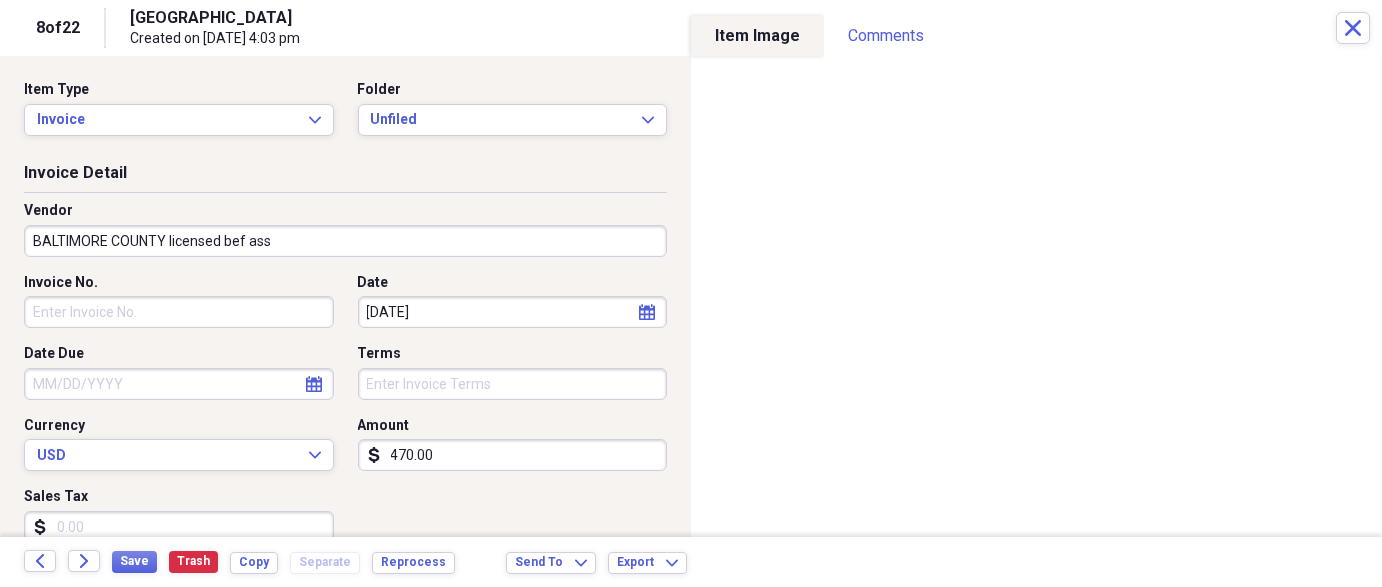click on "BALTIMORE COUNTY licensed bef ass" at bounding box center (345, 241) 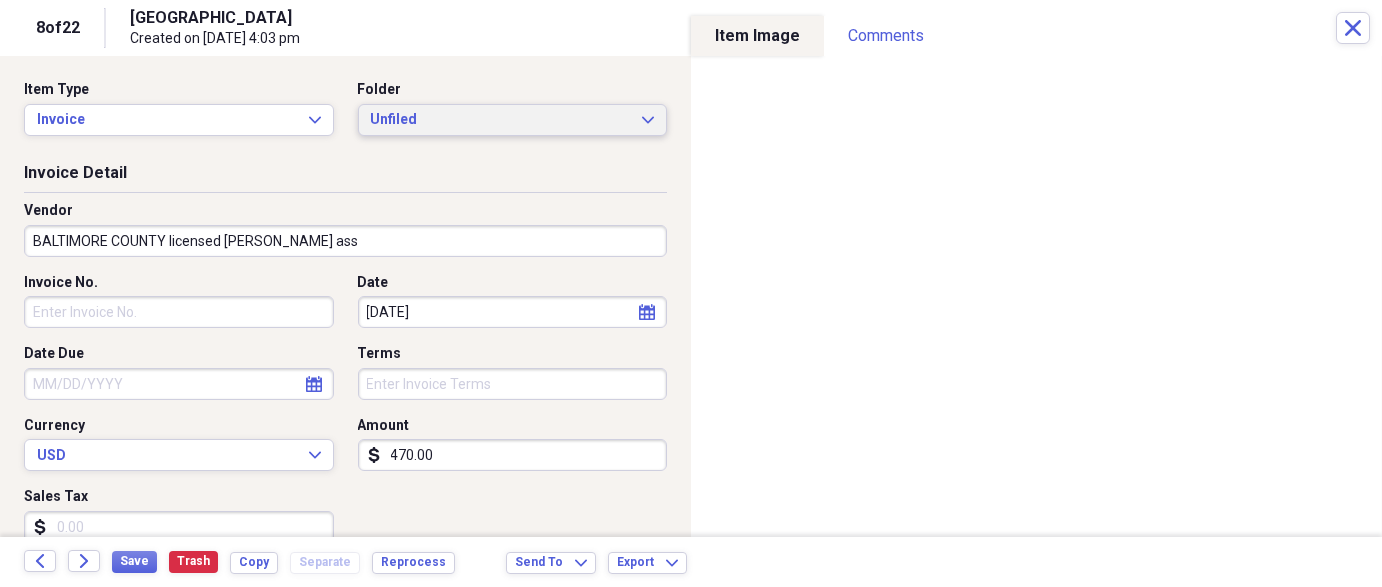 type on "BALTIMORE COUNTY licensed [PERSON_NAME] ass" 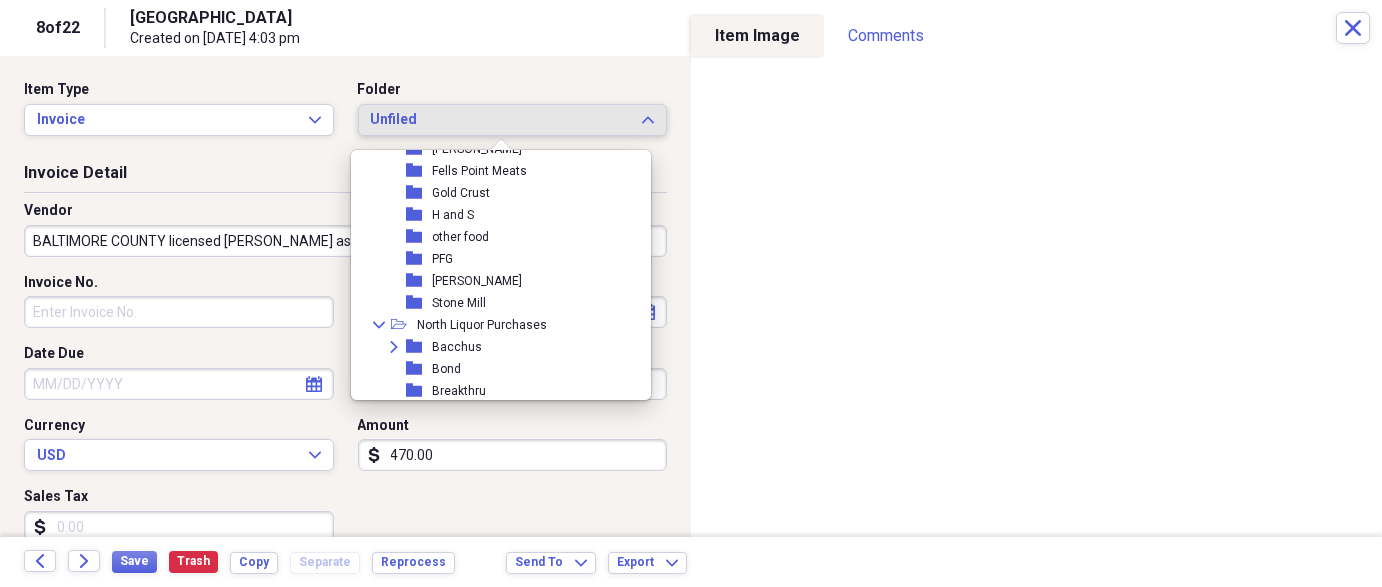 scroll, scrollTop: 666, scrollLeft: 0, axis: vertical 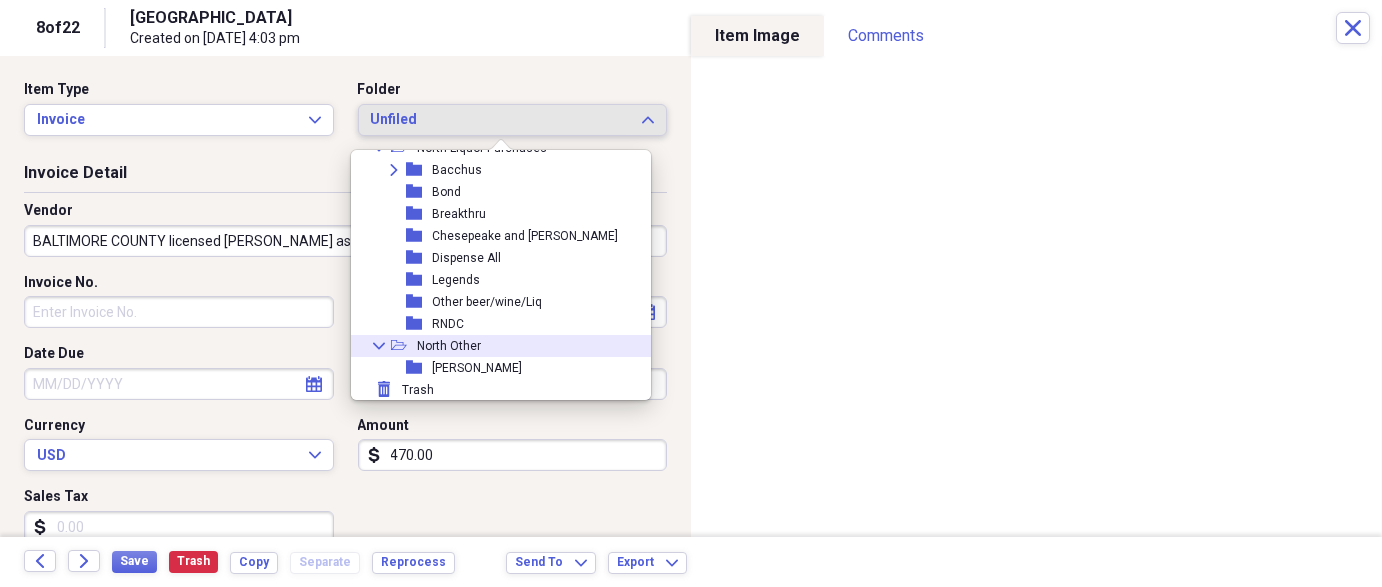 click on "Collapse open-folder North Other" at bounding box center (493, 346) 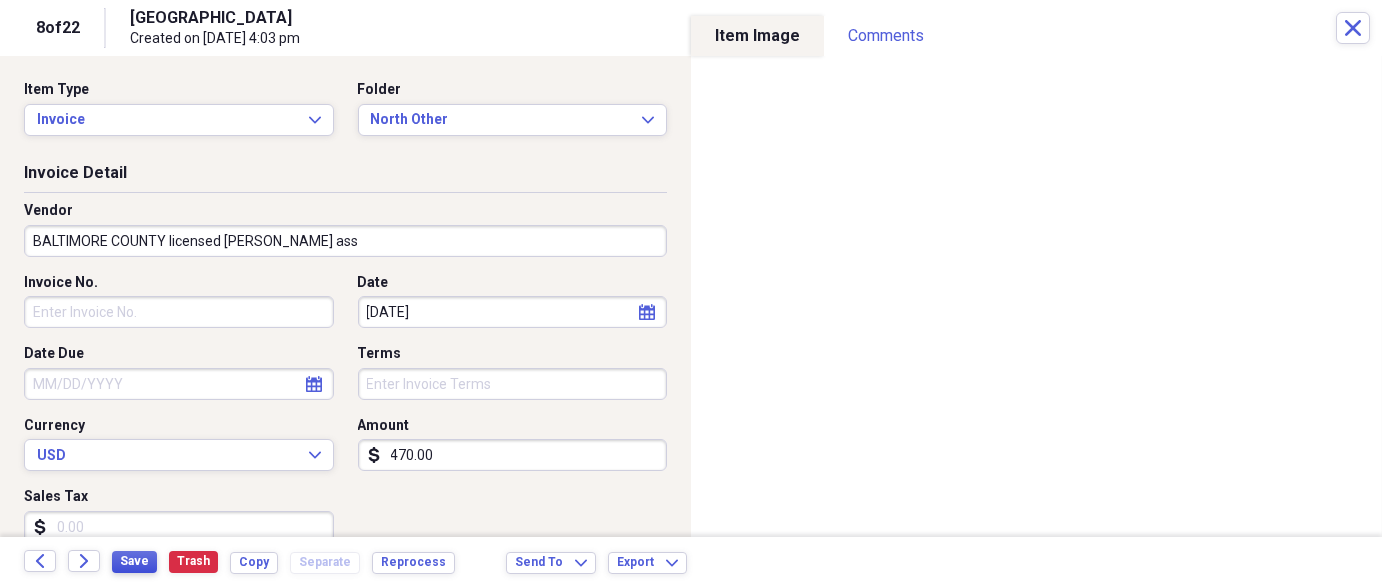 click on "Save" at bounding box center (134, 561) 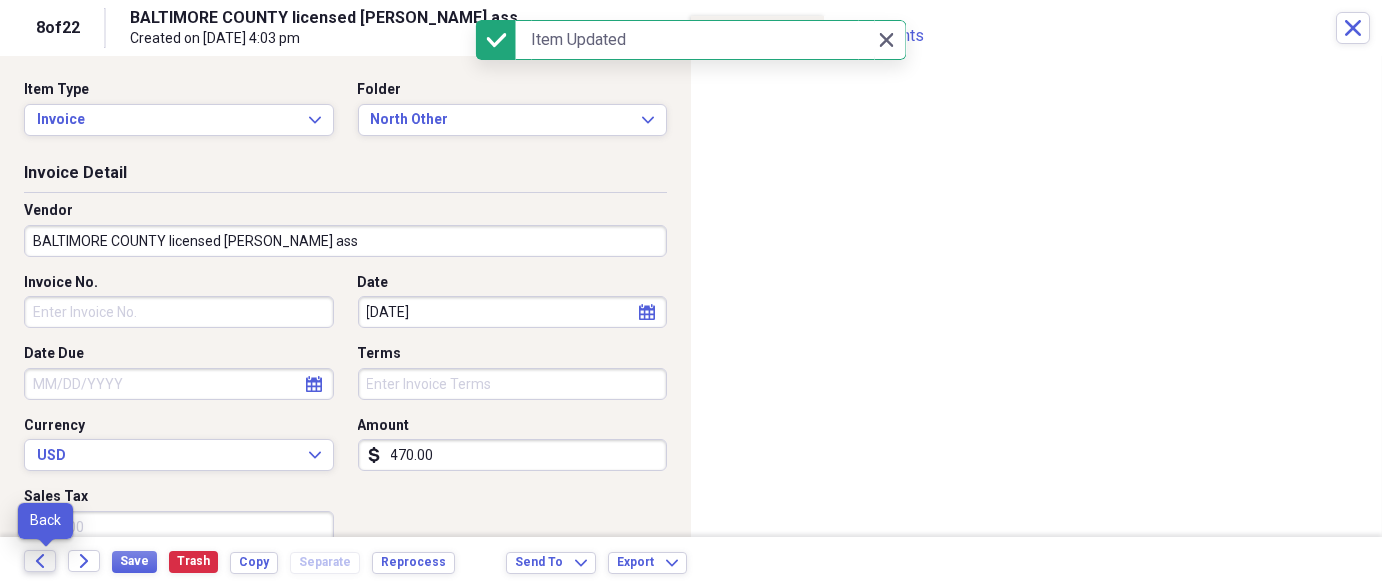 click 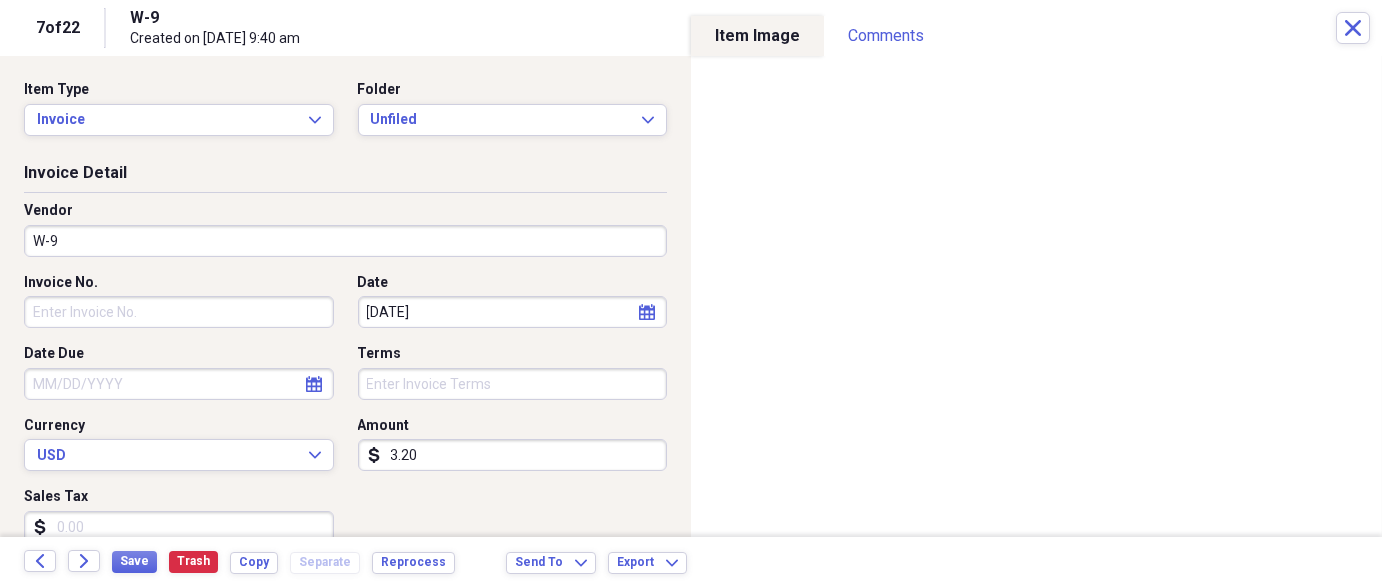 click on "W-9" at bounding box center (345, 241) 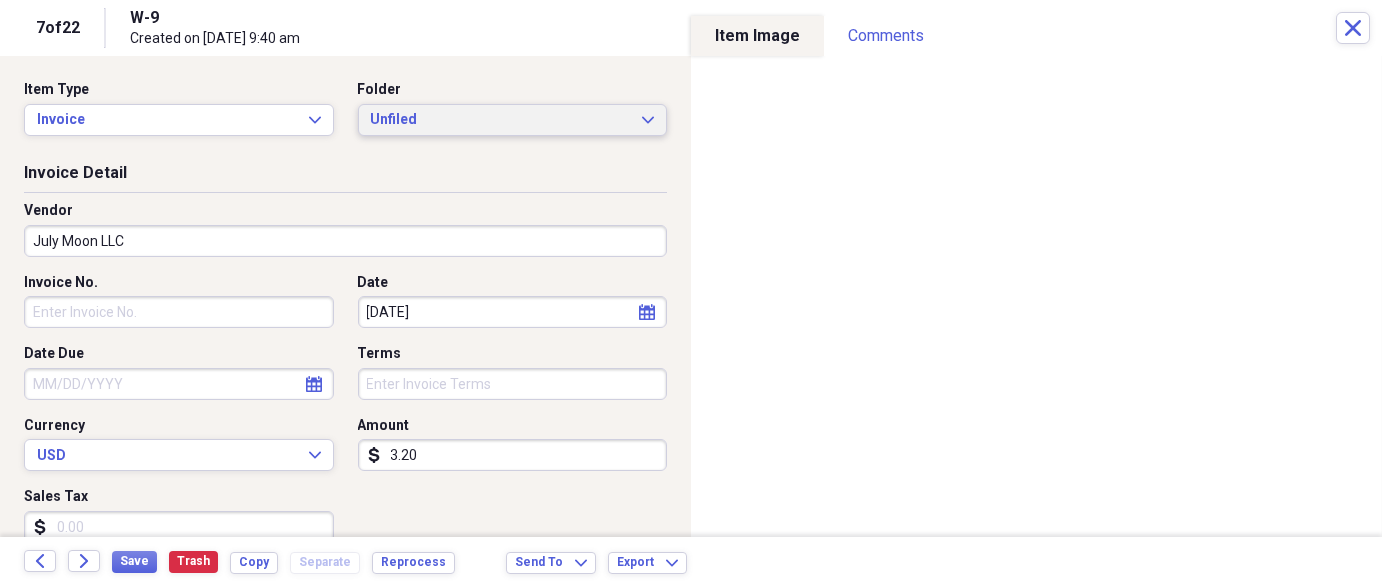 click on "Unfiled" at bounding box center [501, 120] 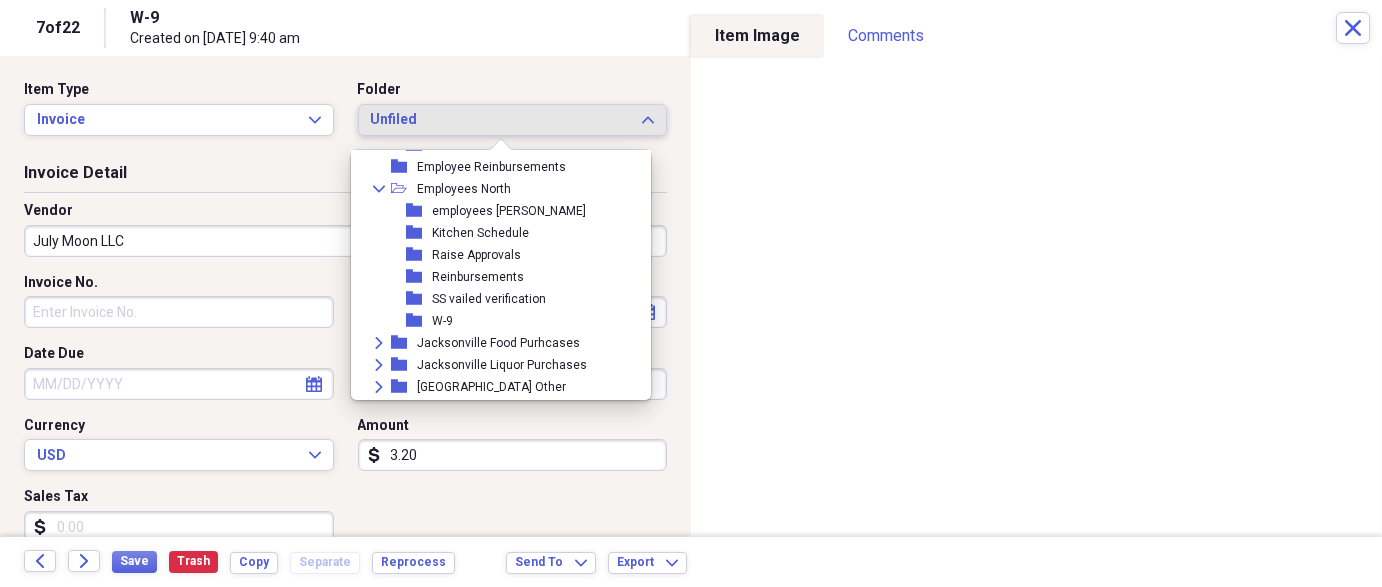 scroll, scrollTop: 153, scrollLeft: 0, axis: vertical 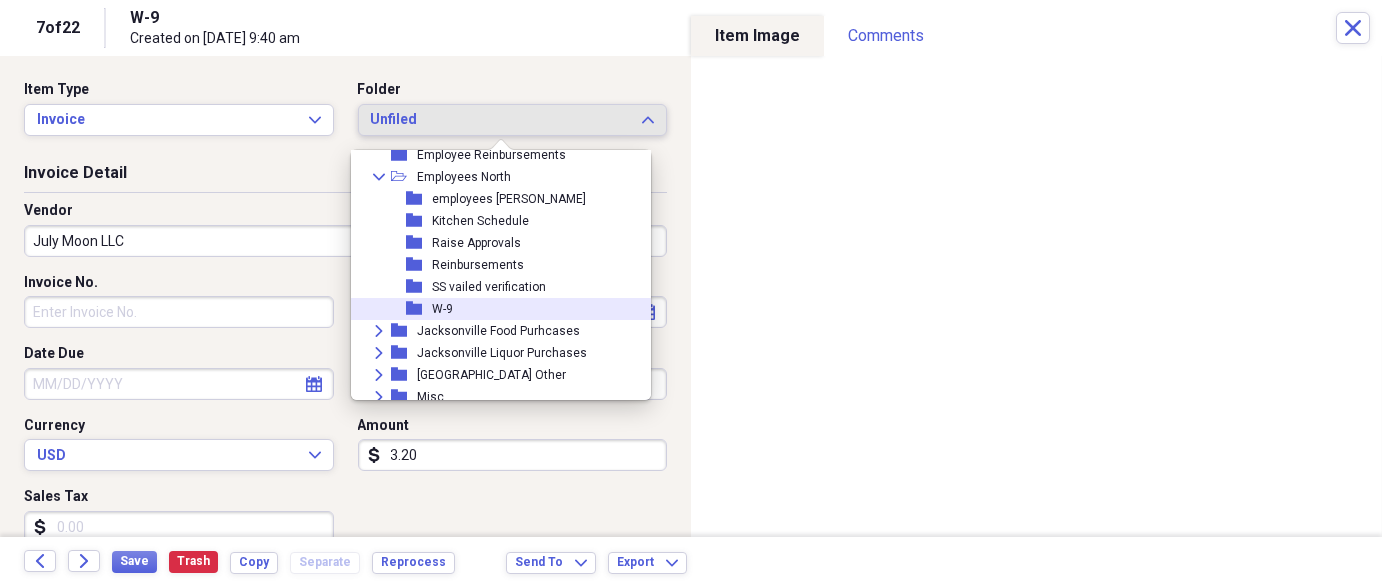 click on "folder W-9" at bounding box center [493, 309] 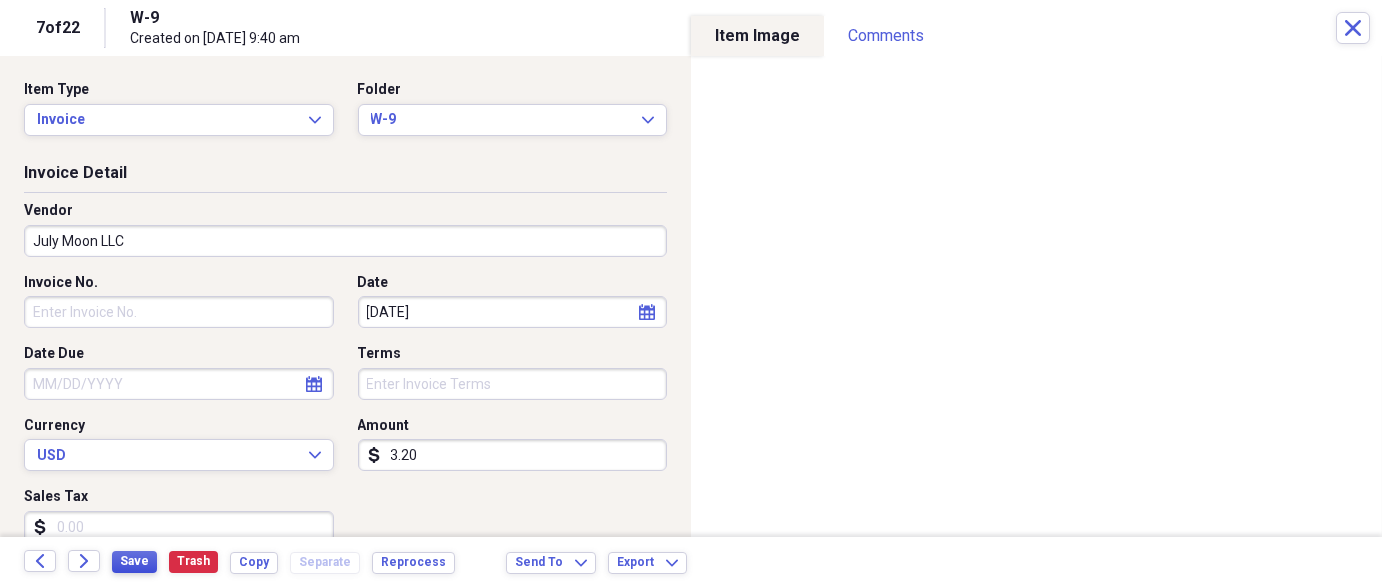 click on "Save" at bounding box center (134, 561) 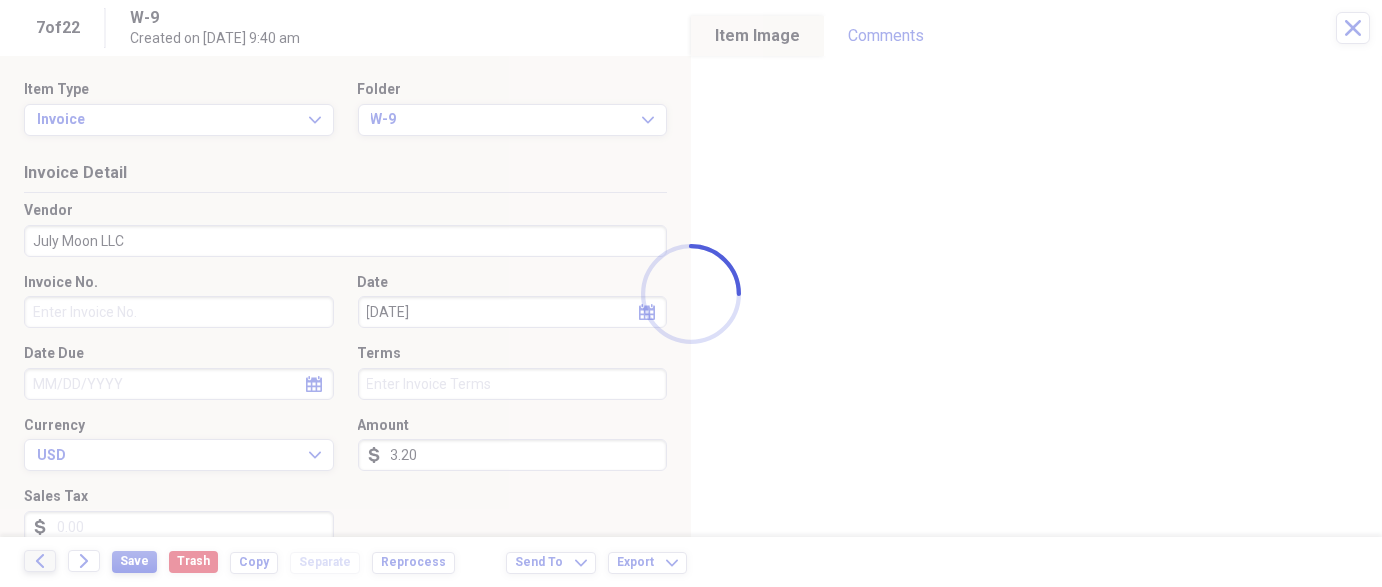 type on "July Moon LLC" 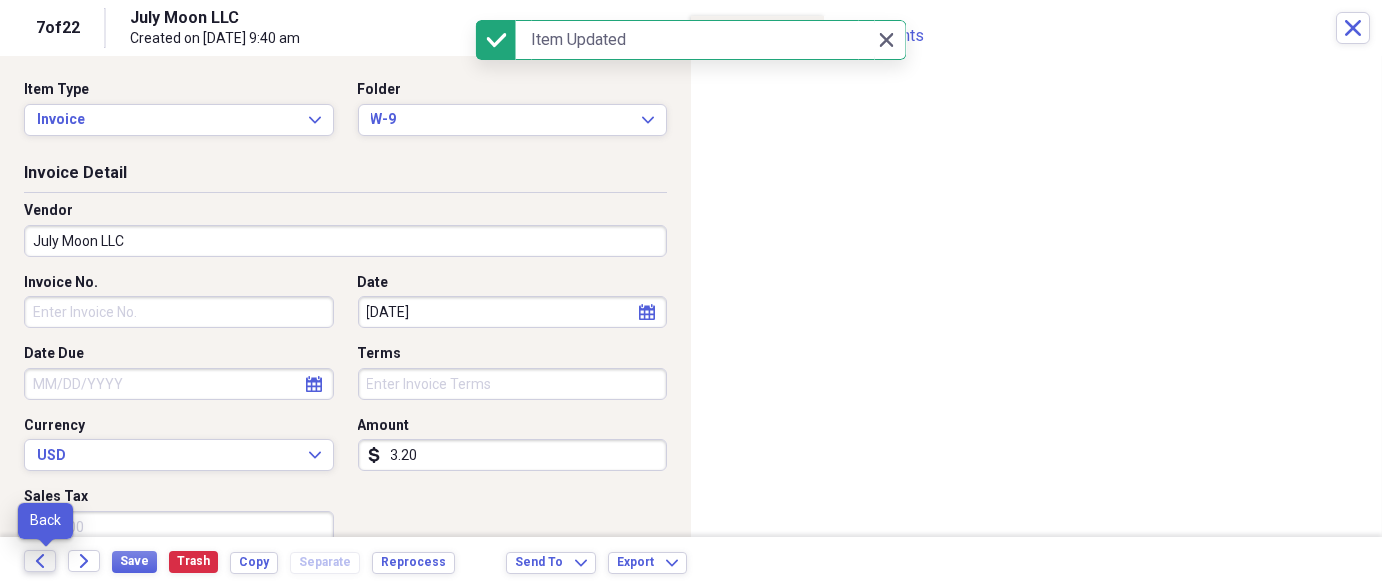 click on "Back" 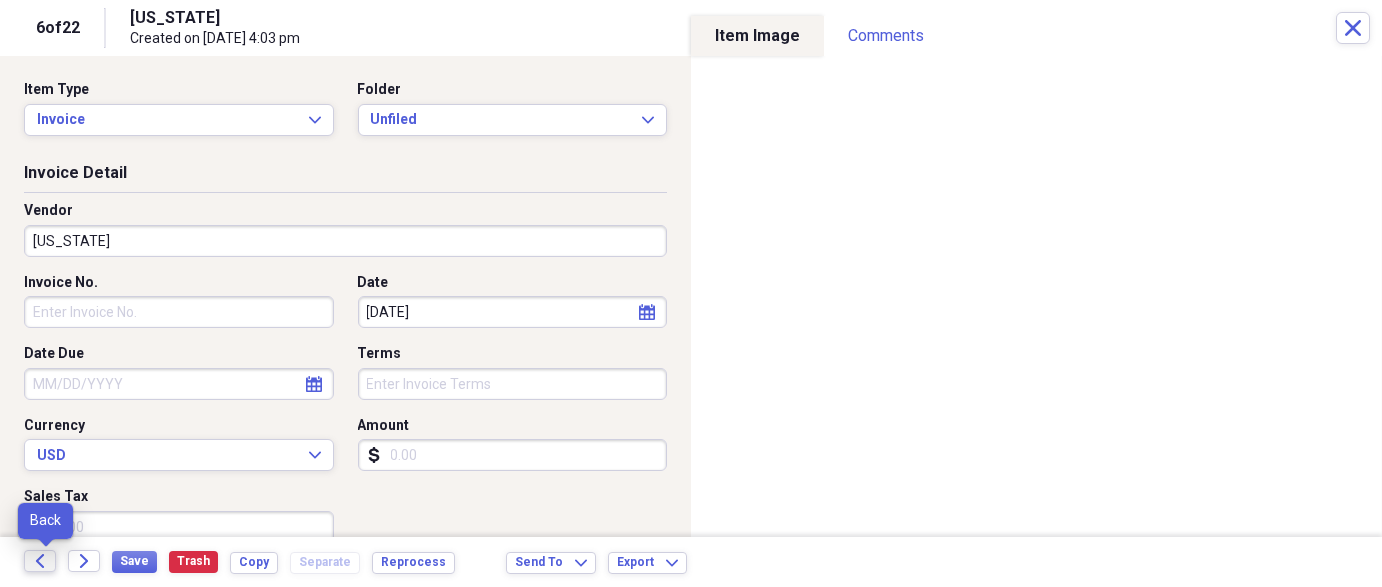 click 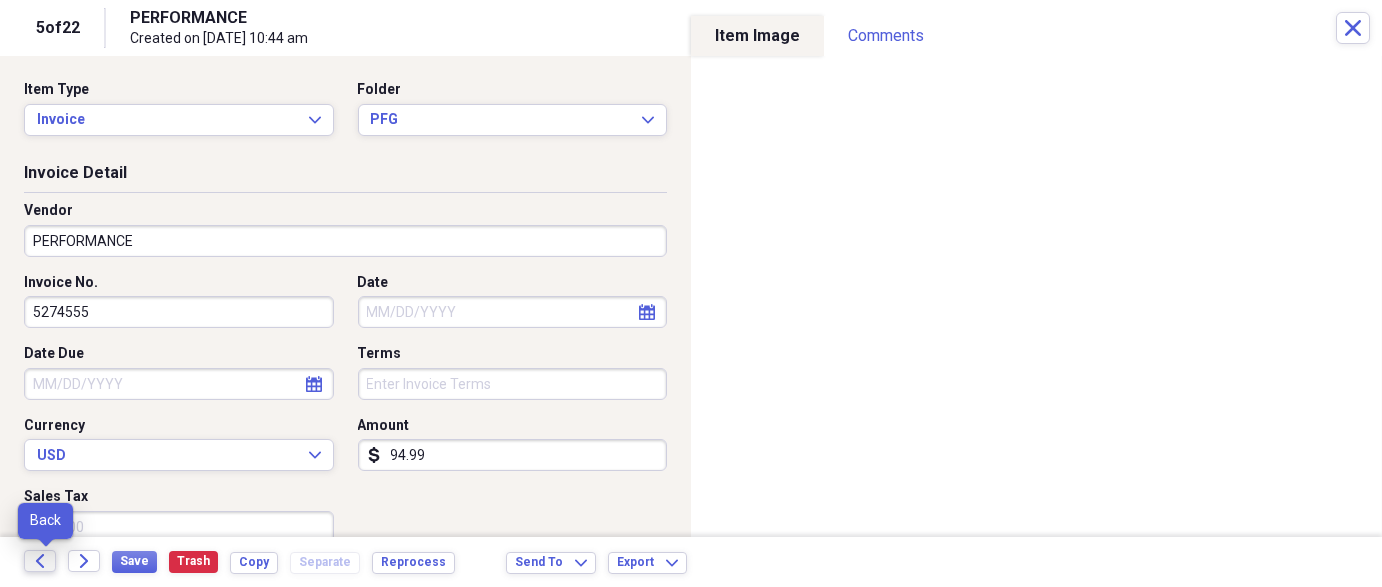 click 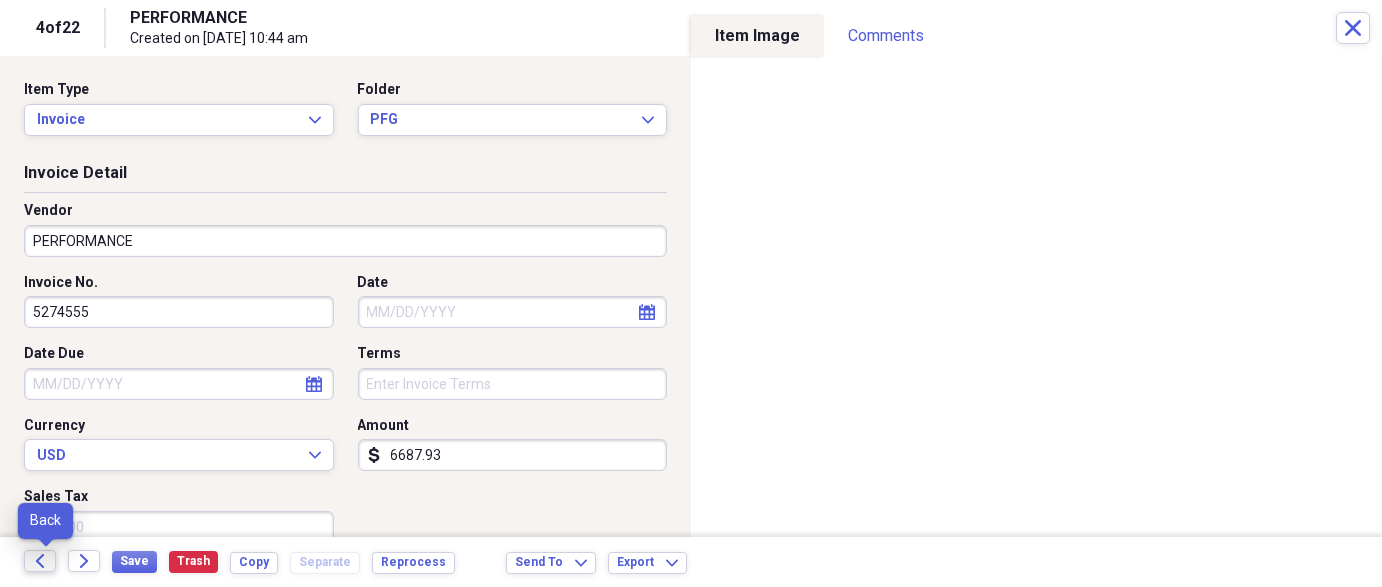 click 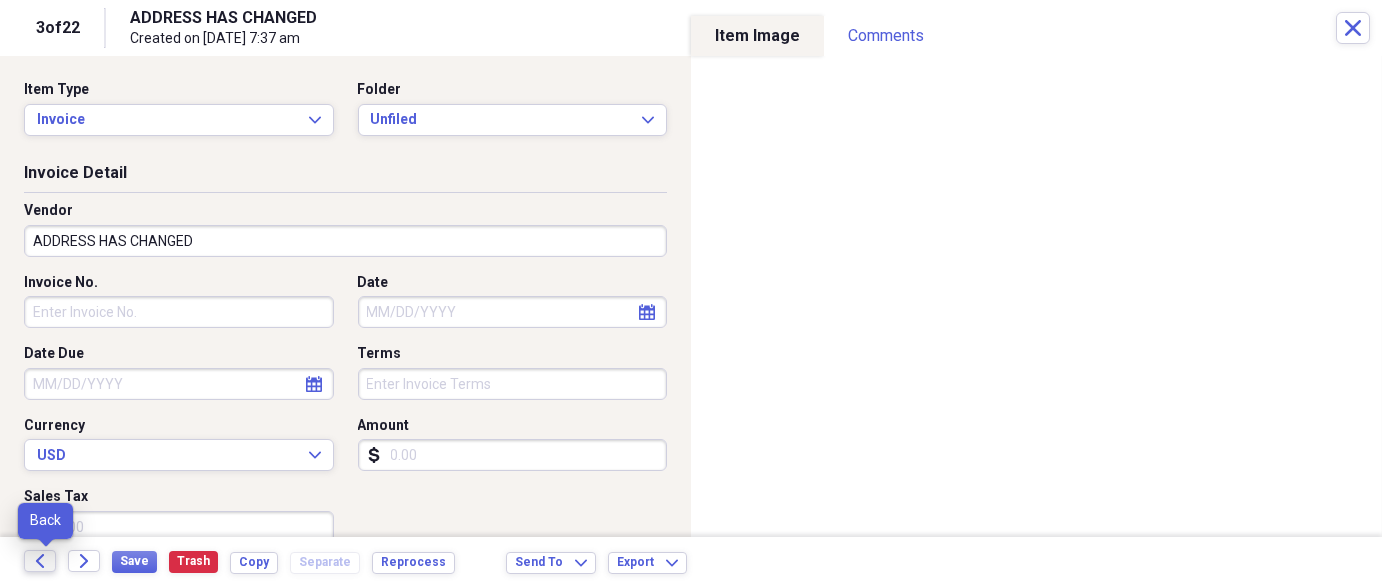 click on "Back" at bounding box center (40, 561) 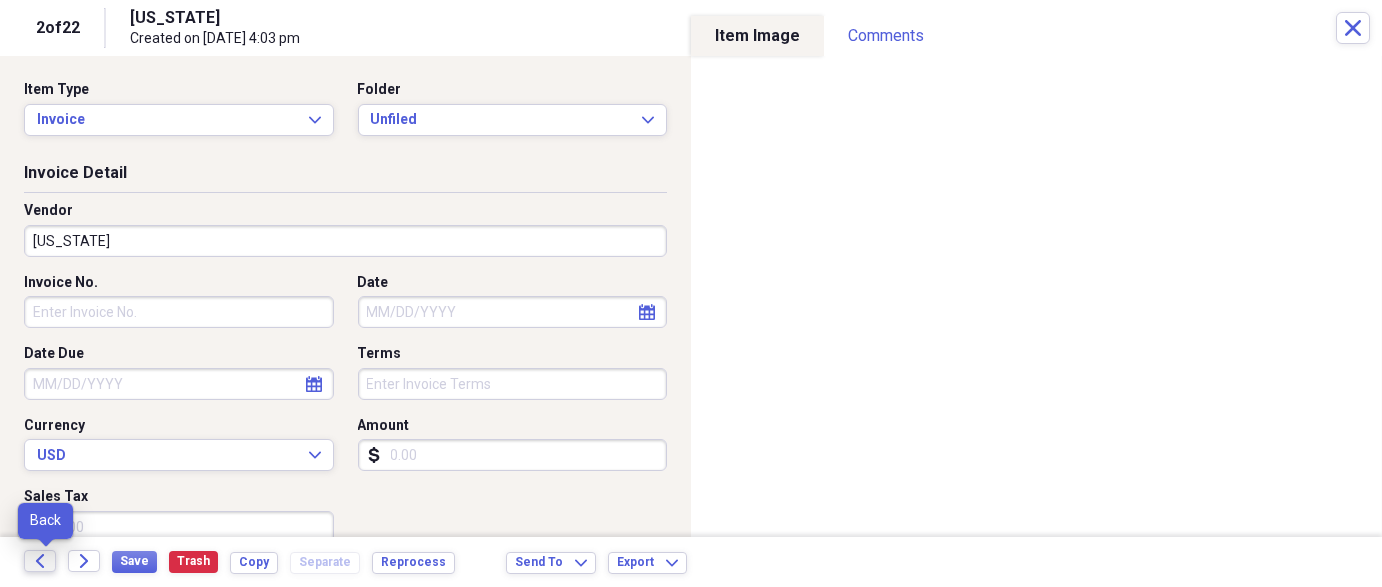 click on "Back" 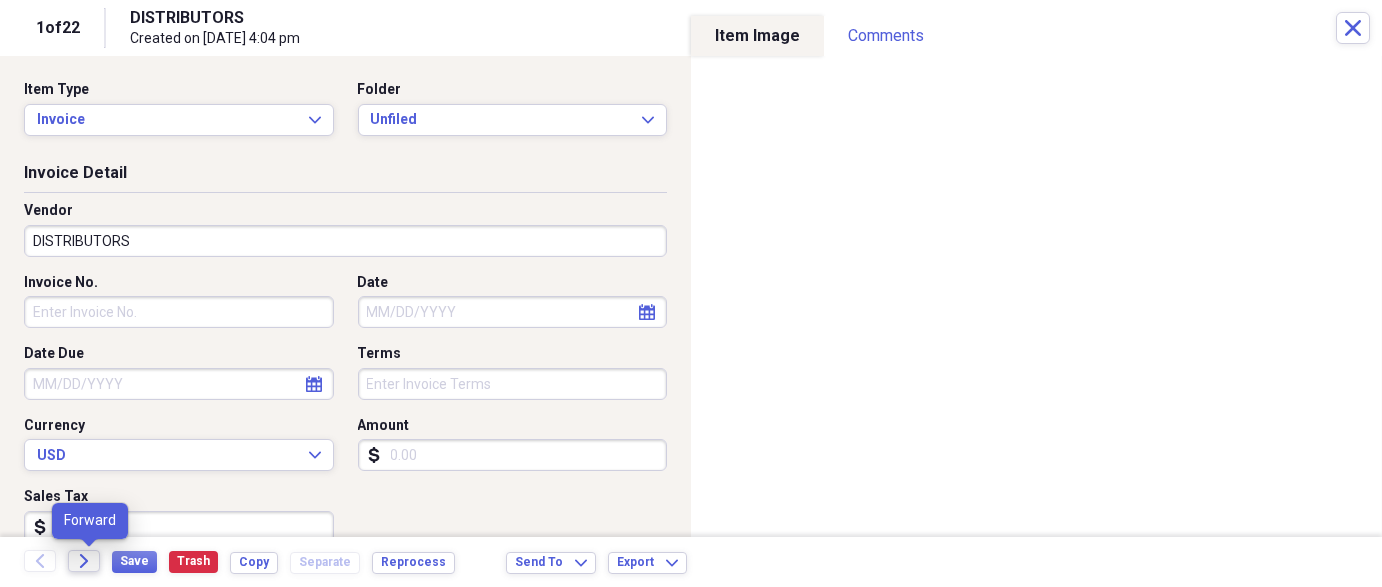 click on "Forward" 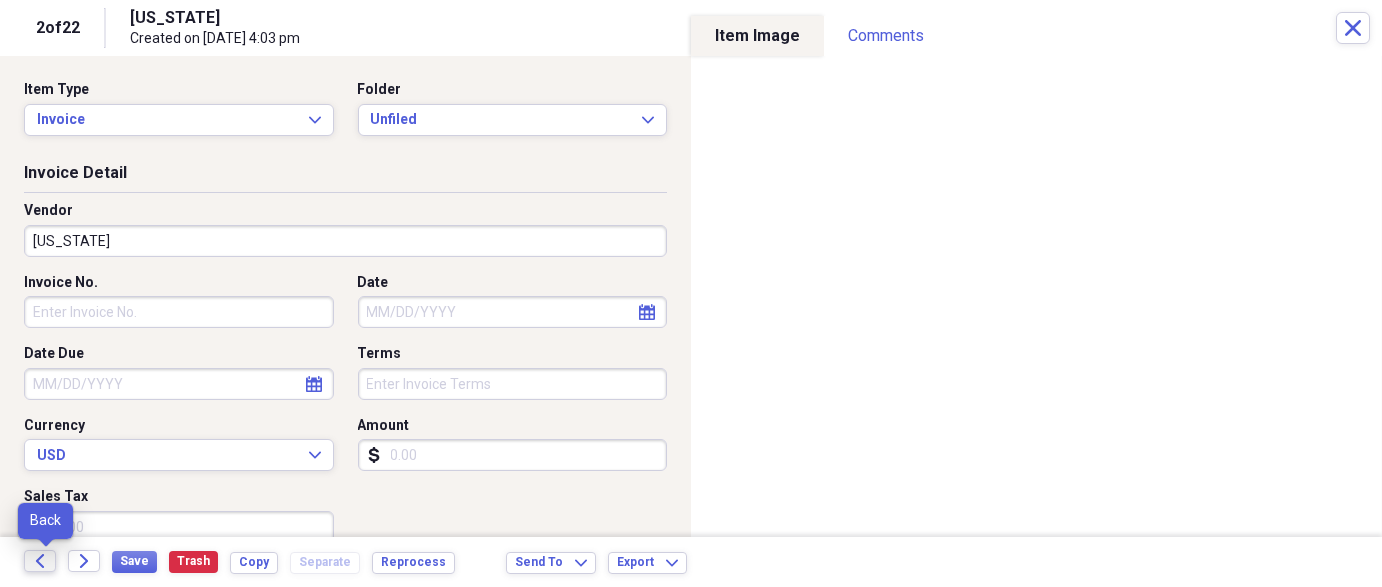 click 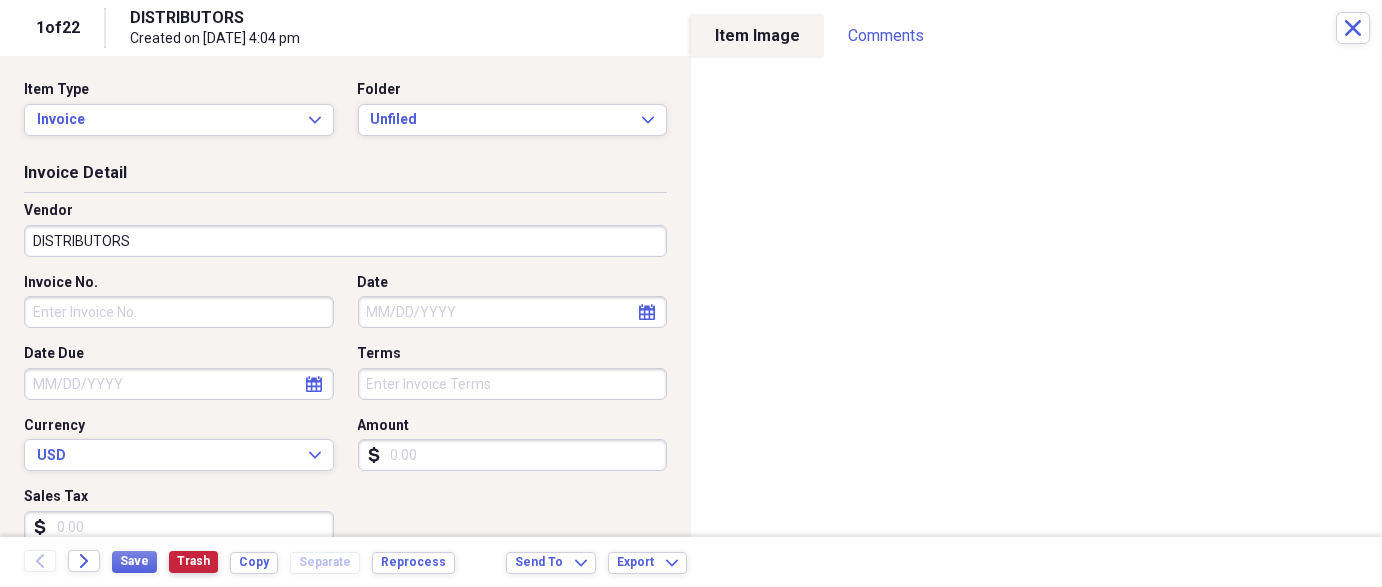 click on "Trash" at bounding box center [193, 561] 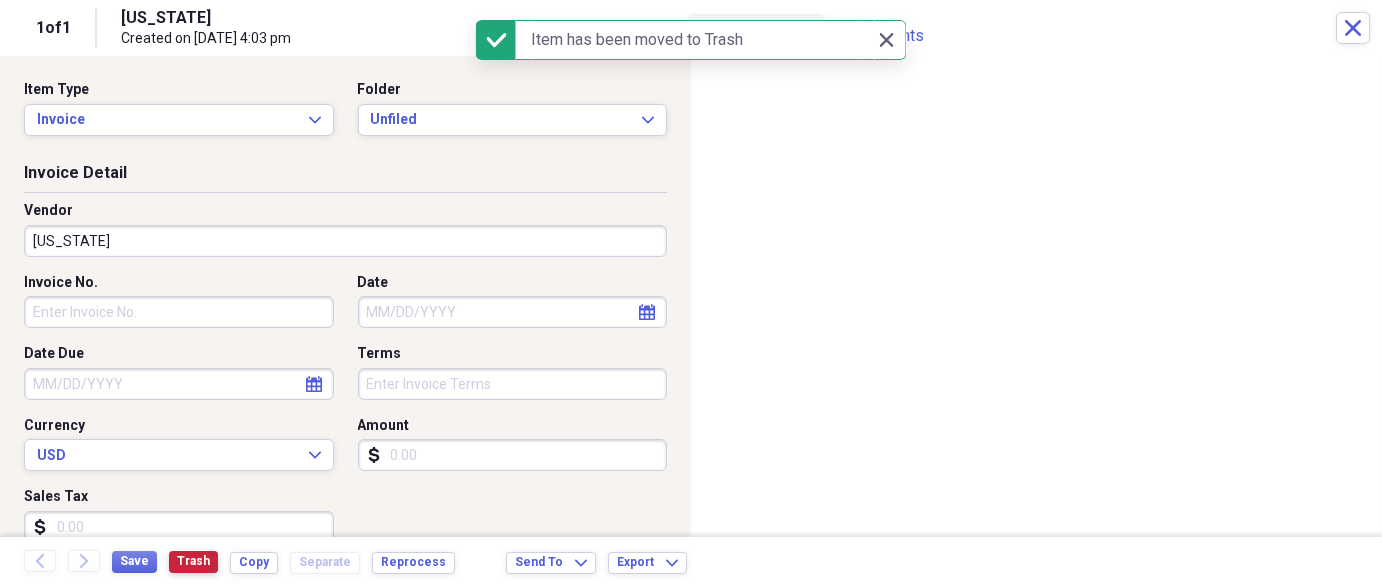 click on "Trash" at bounding box center (193, 561) 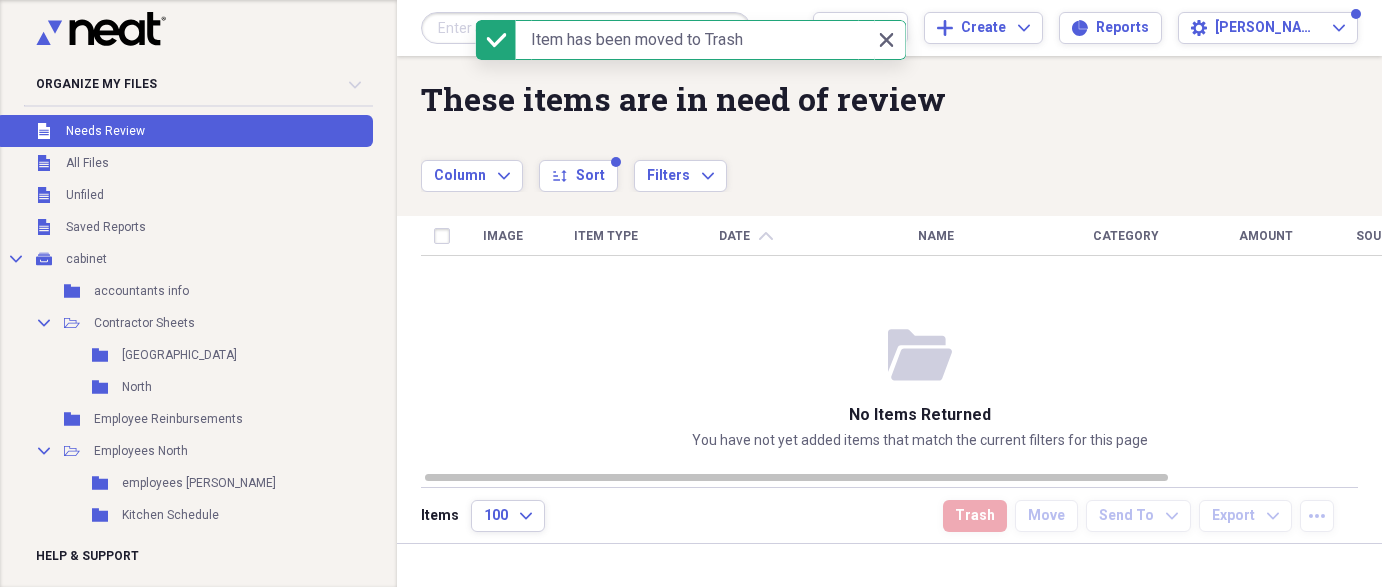 click on "Needs Review" at bounding box center (105, 131) 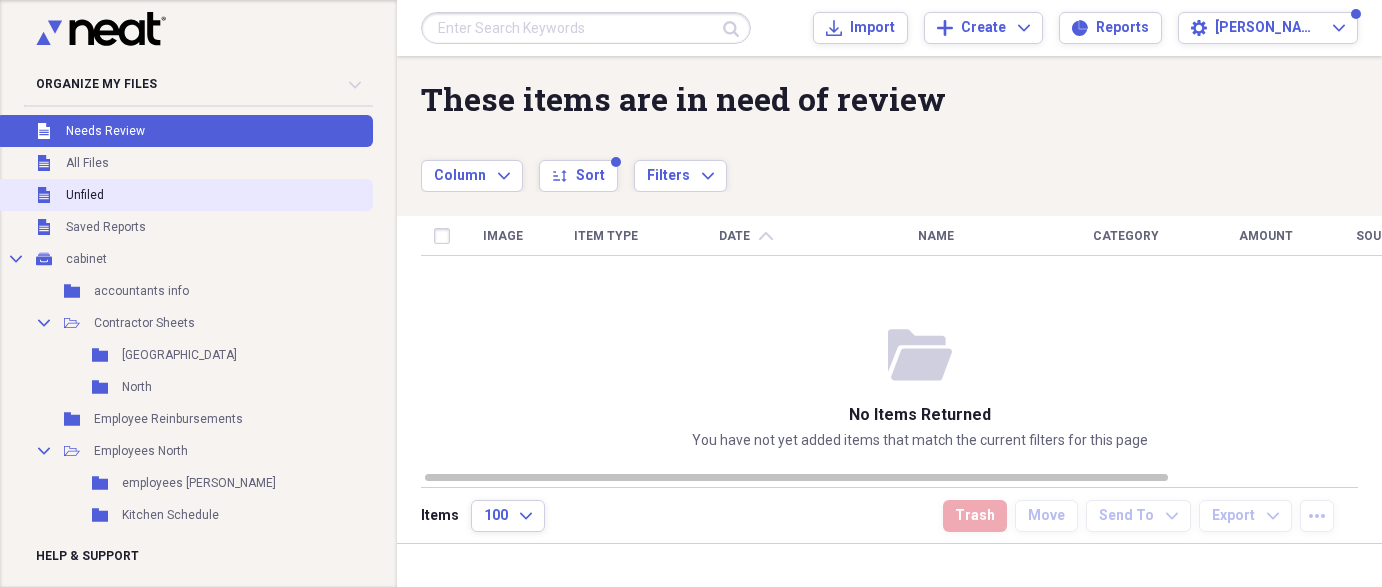 click on "Unfiled Unfiled" at bounding box center (184, 195) 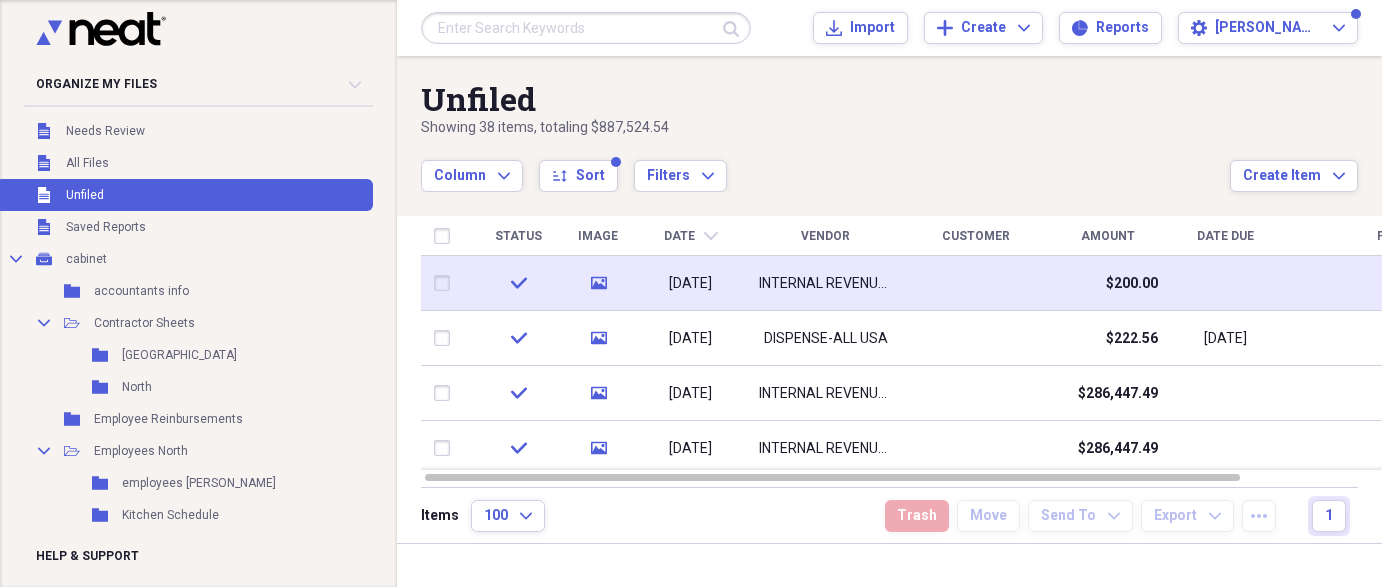 click on "[DATE]" at bounding box center (691, 283) 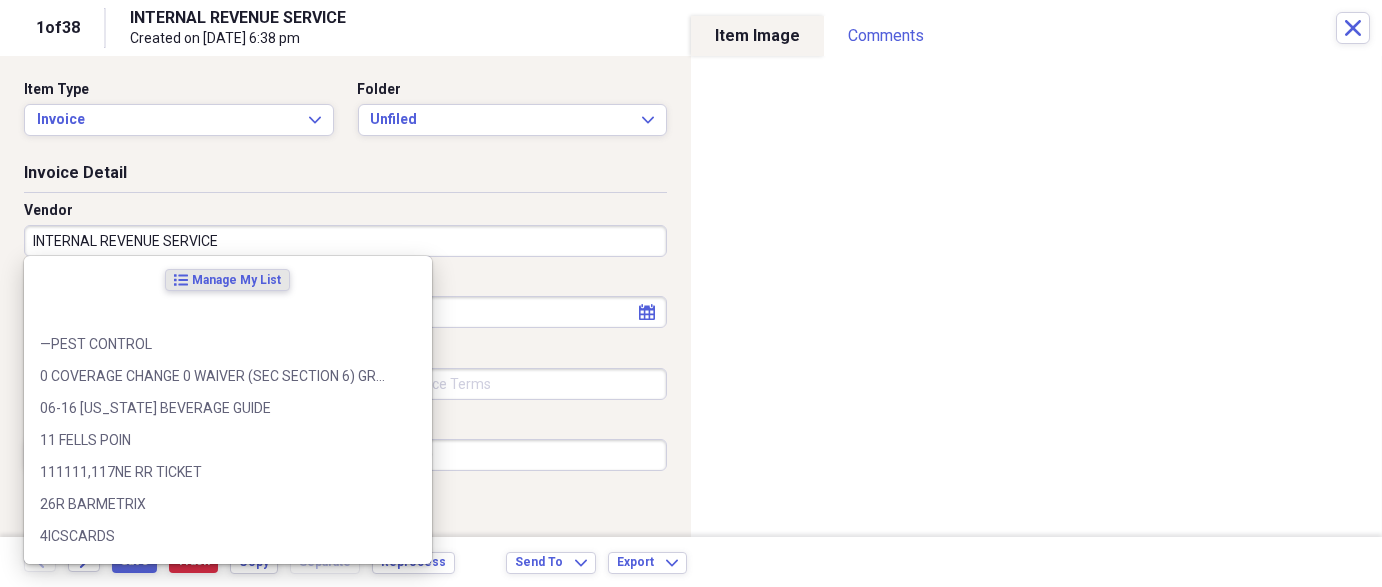 click on "INTERNAL REVENUE SERVICE" at bounding box center [345, 241] 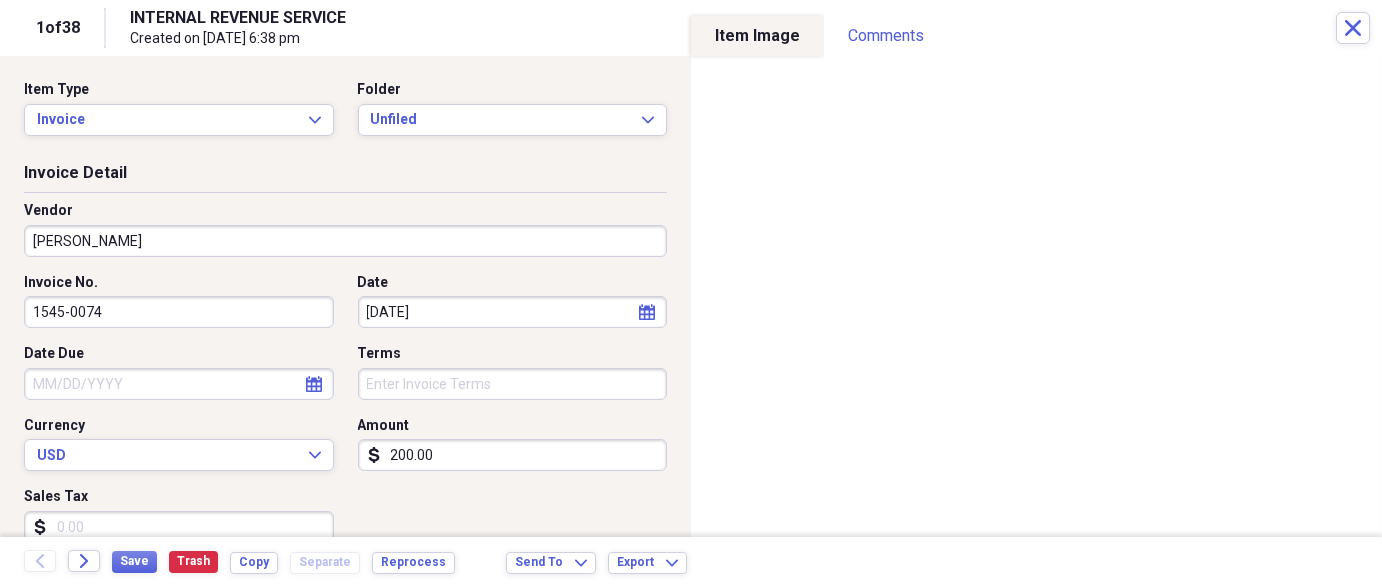 click on "[PERSON_NAME]" at bounding box center (345, 241) 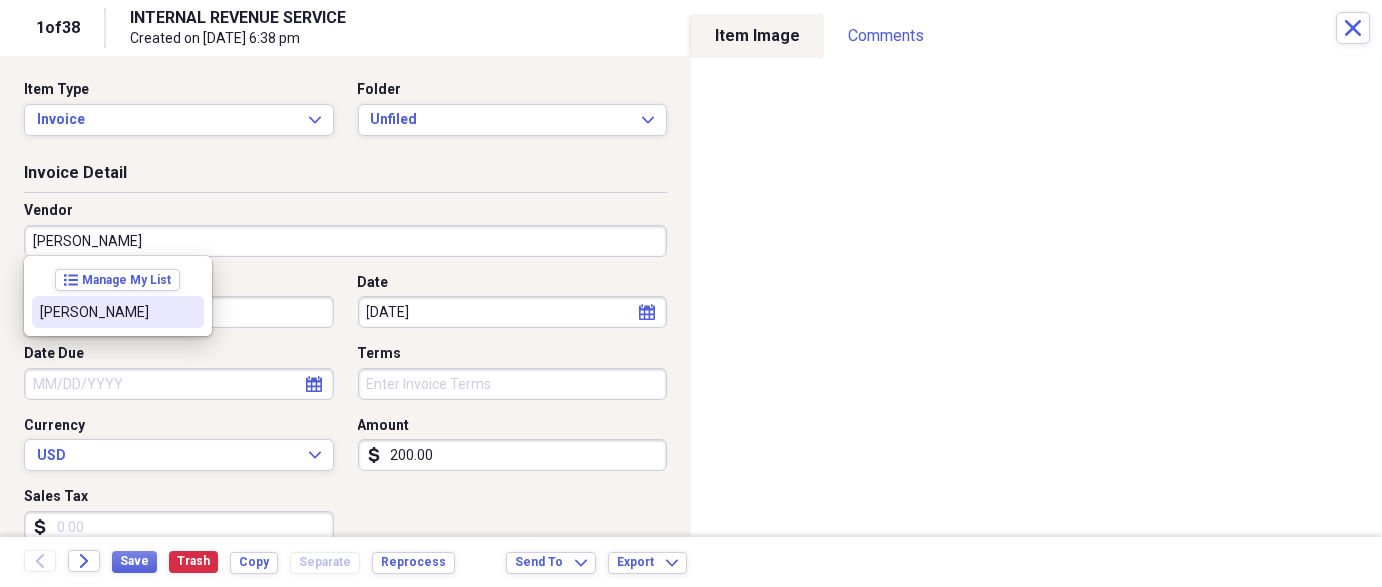 type on "[PERSON_NAME]" 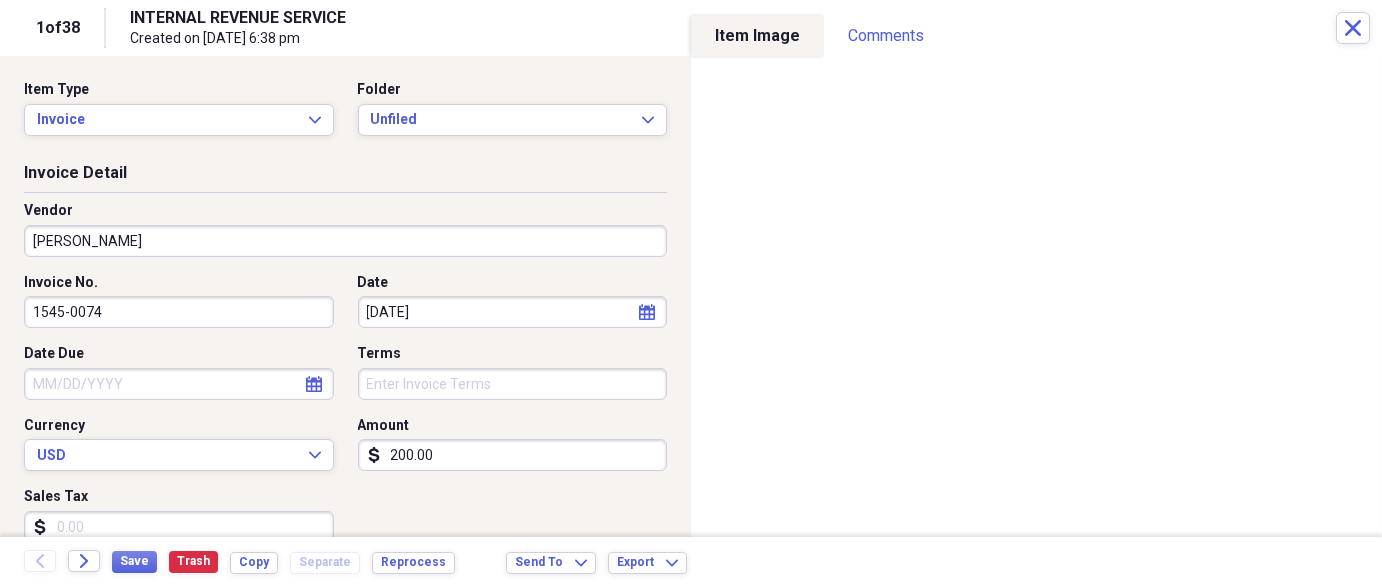 drag, startPoint x: 210, startPoint y: 304, endPoint x: 0, endPoint y: 323, distance: 210.85777 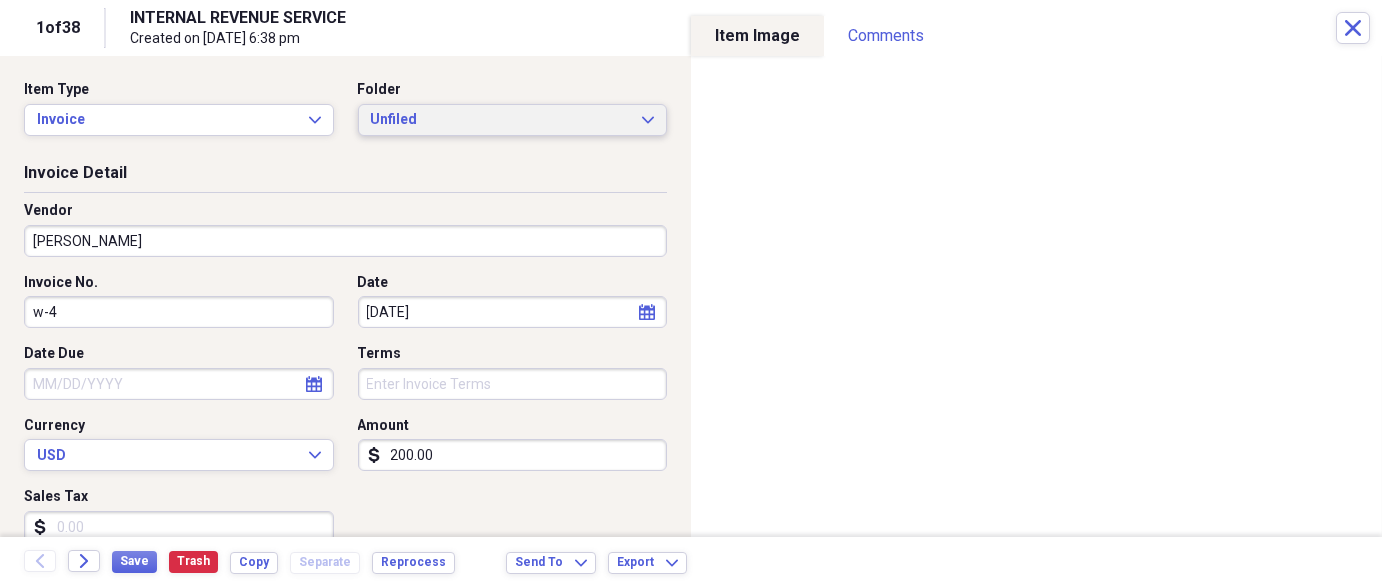 type on "w-4" 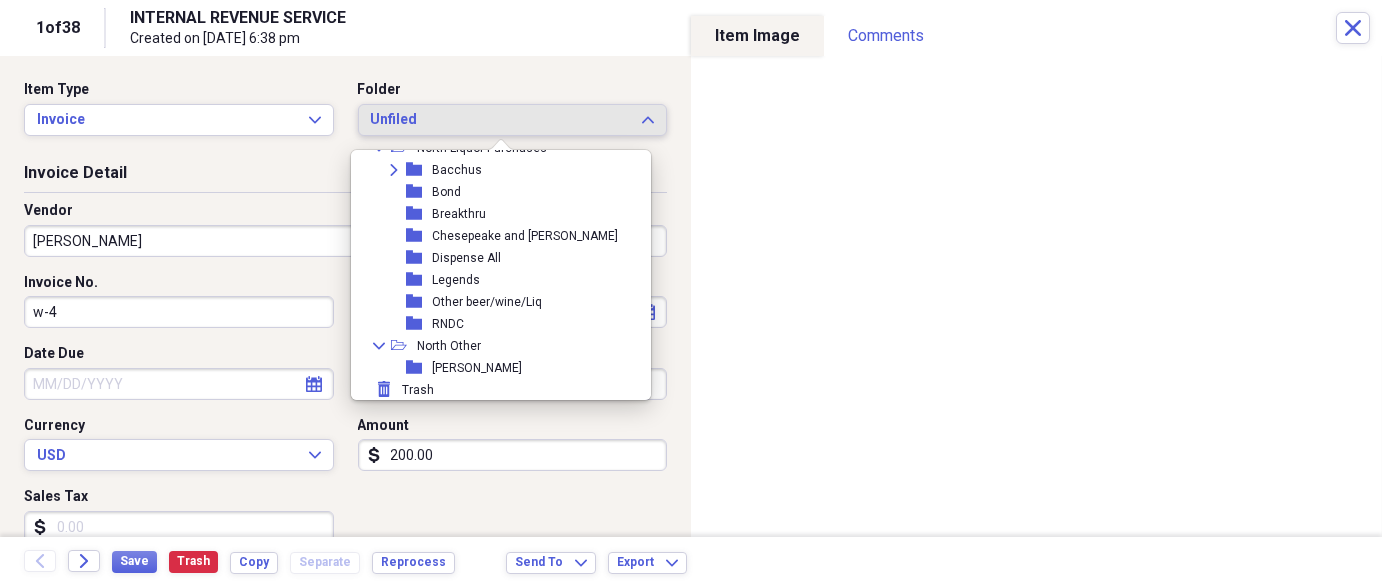 scroll, scrollTop: 0, scrollLeft: 0, axis: both 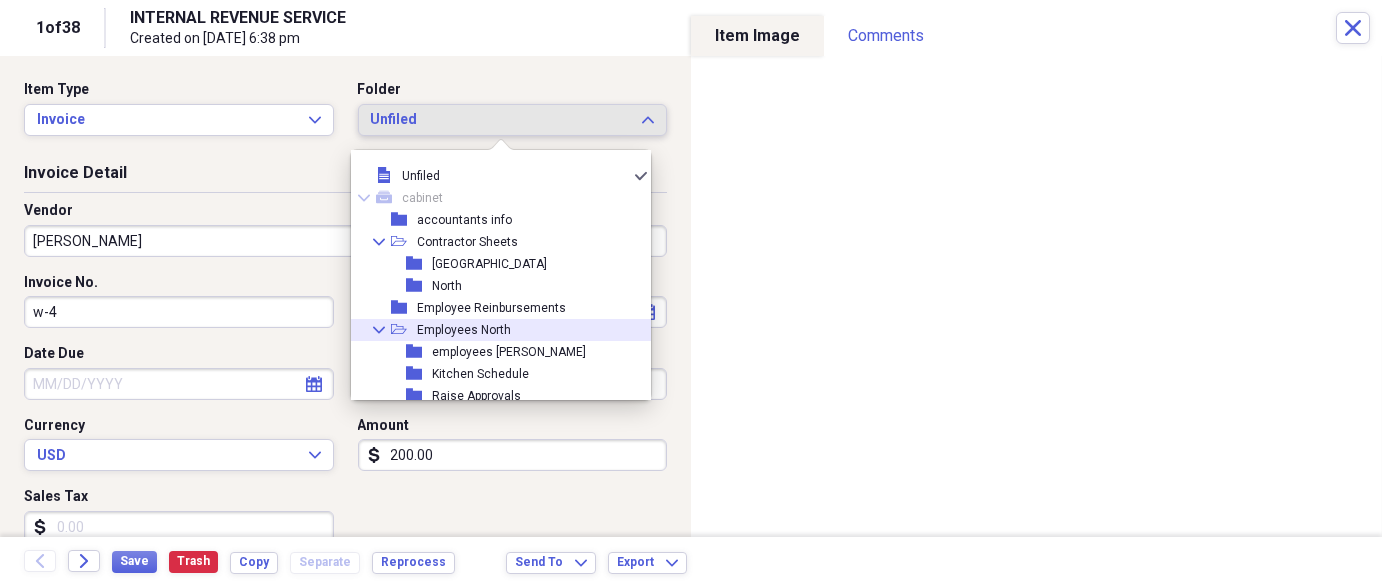 click on "Employees North" at bounding box center [464, 330] 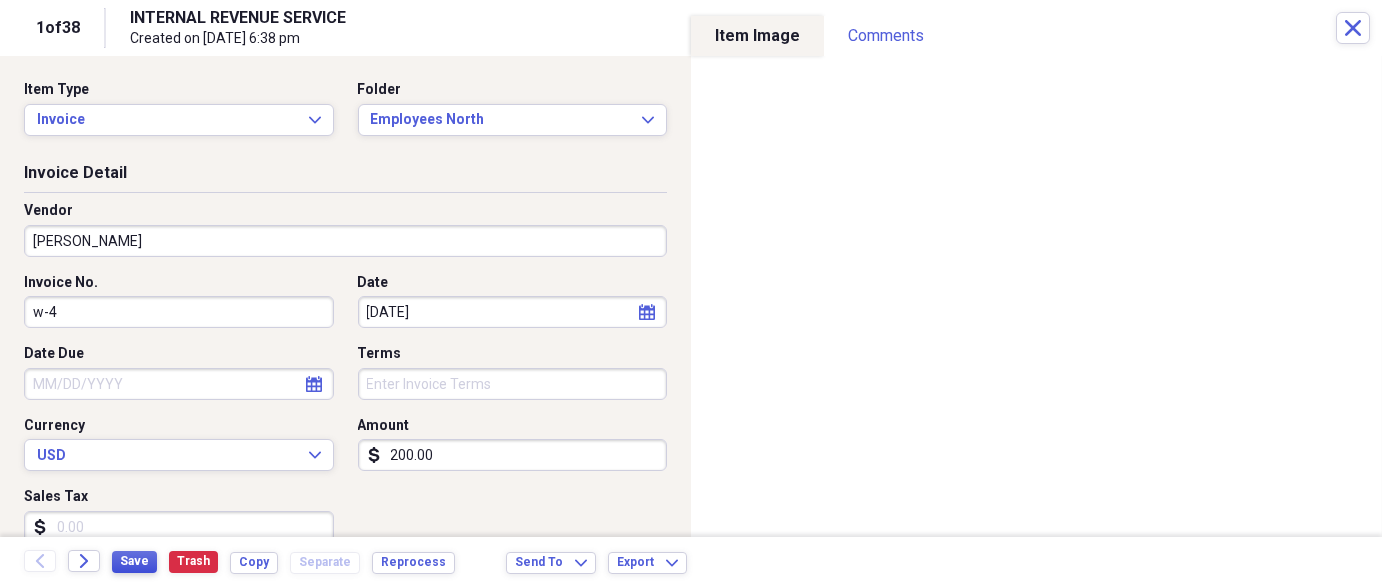 click on "Save" at bounding box center (134, 561) 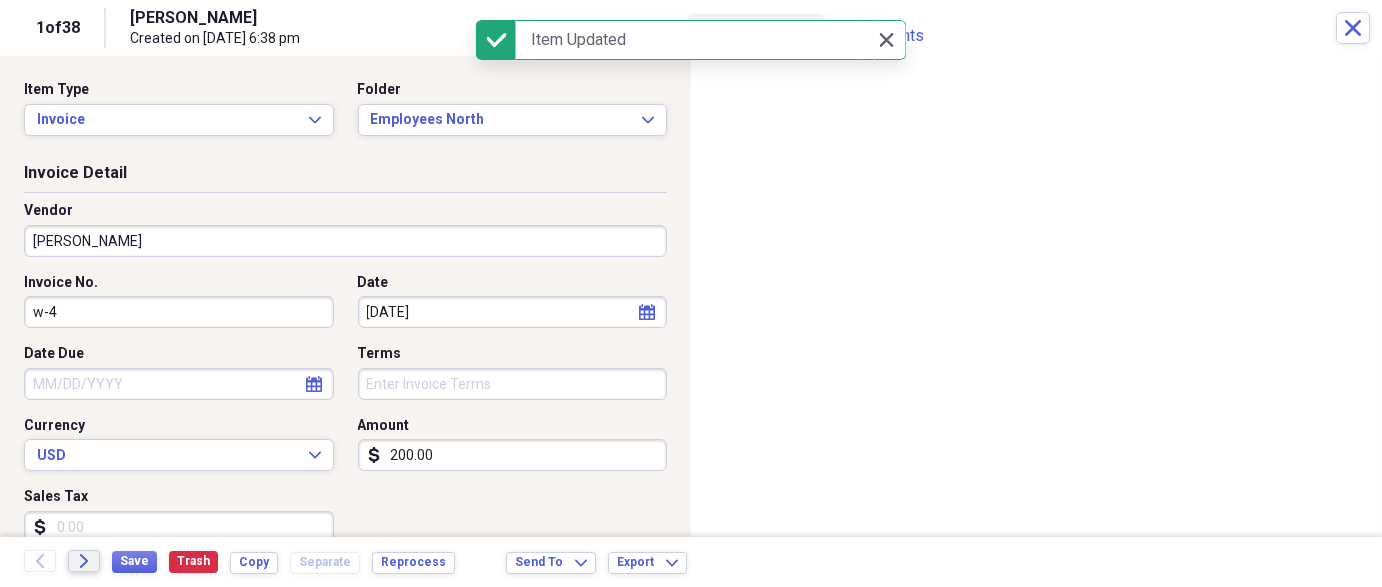 click on "Forward" 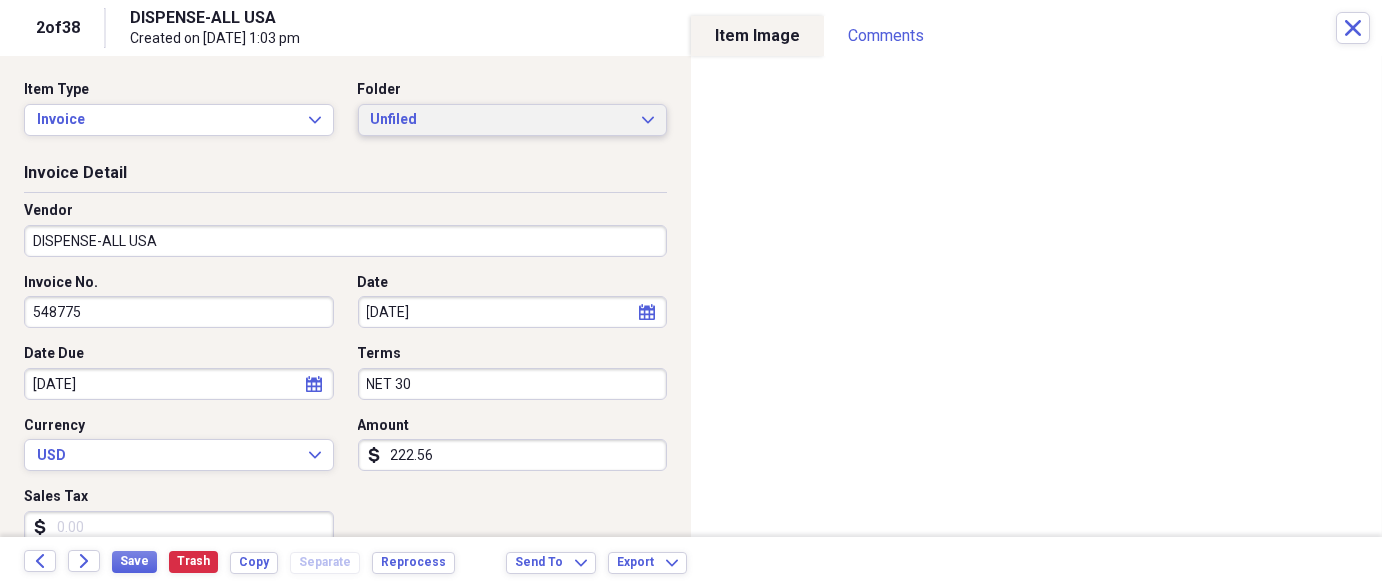 click on "Unfiled" at bounding box center (501, 120) 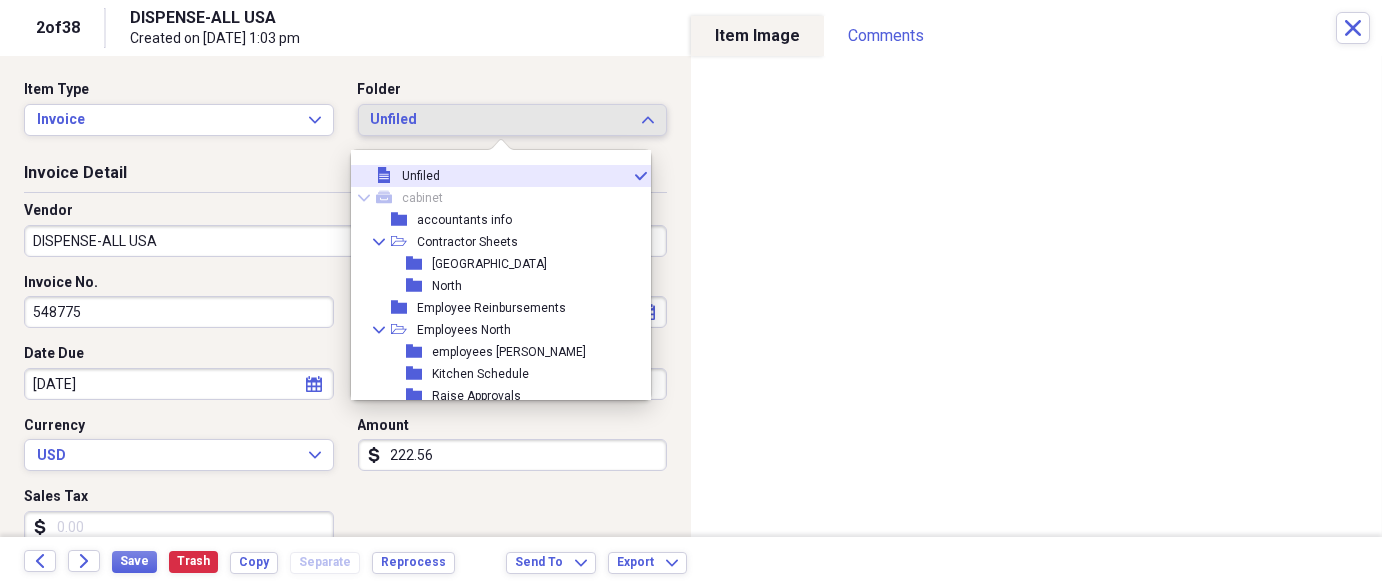 scroll, scrollTop: 666, scrollLeft: 0, axis: vertical 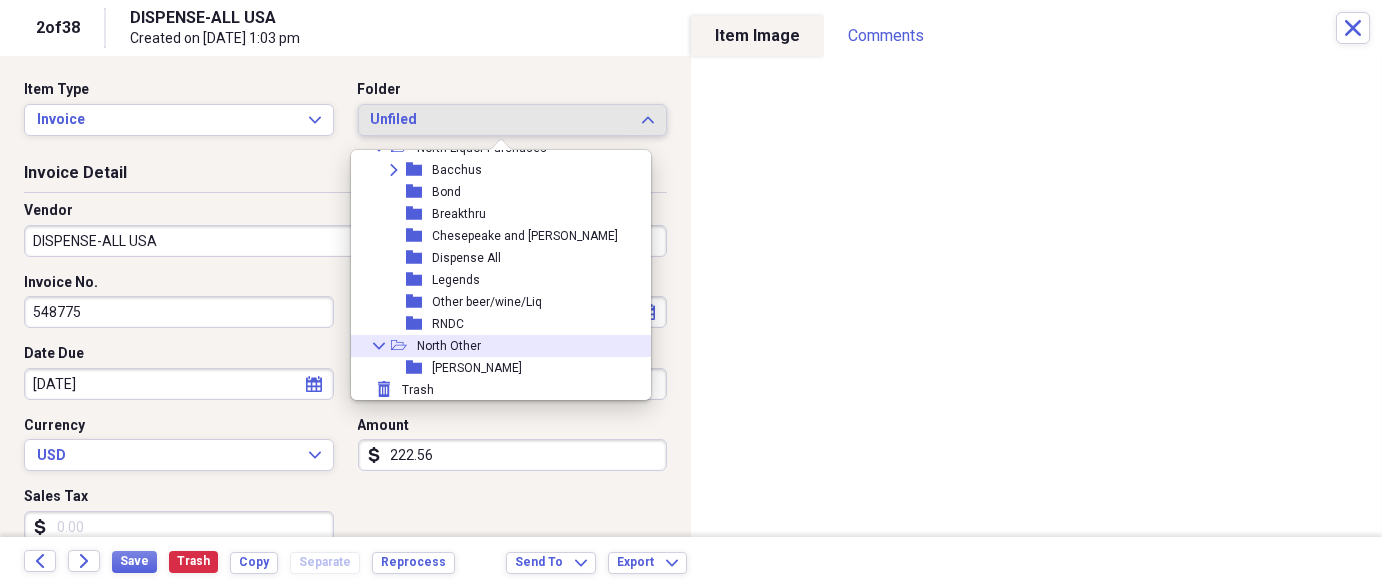 click on "Collapse open-folder North Other" at bounding box center [493, 346] 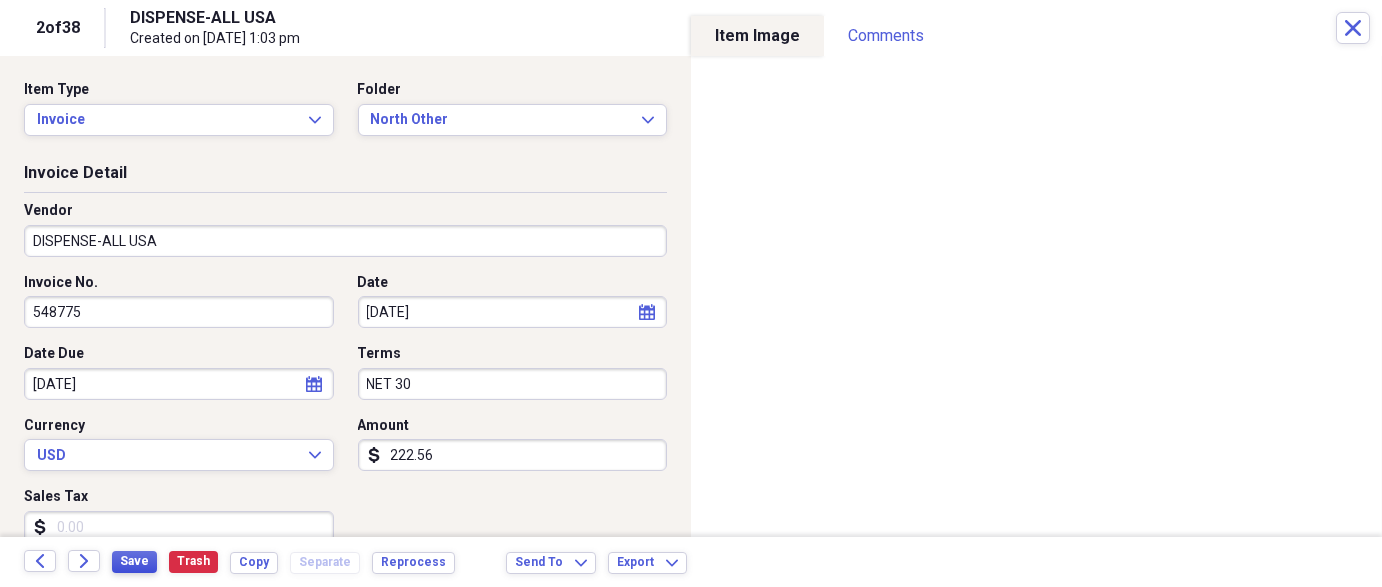click on "Save" at bounding box center (134, 561) 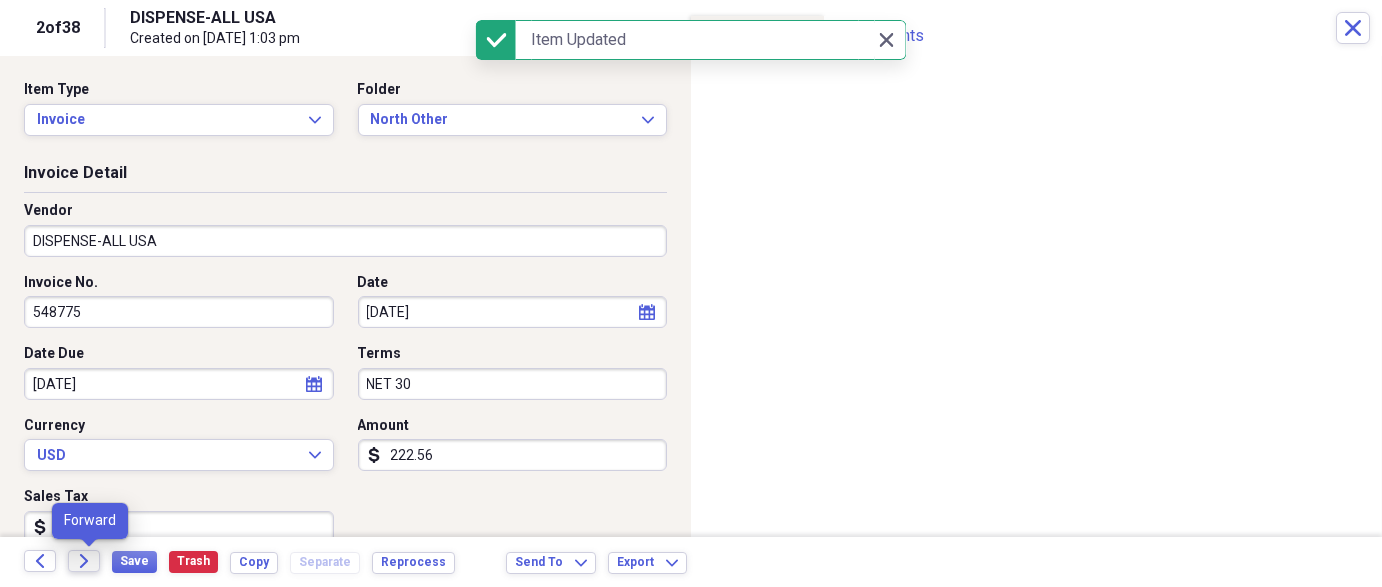 click on "Forward" at bounding box center [84, 561] 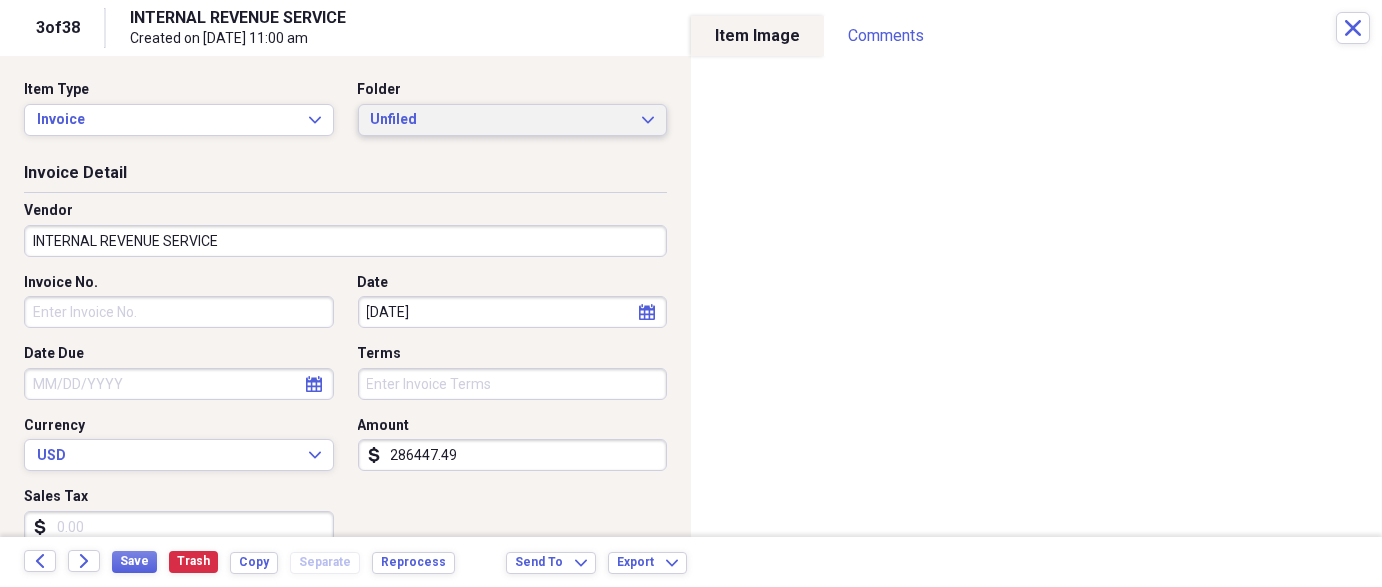 click on "Unfiled" at bounding box center [501, 120] 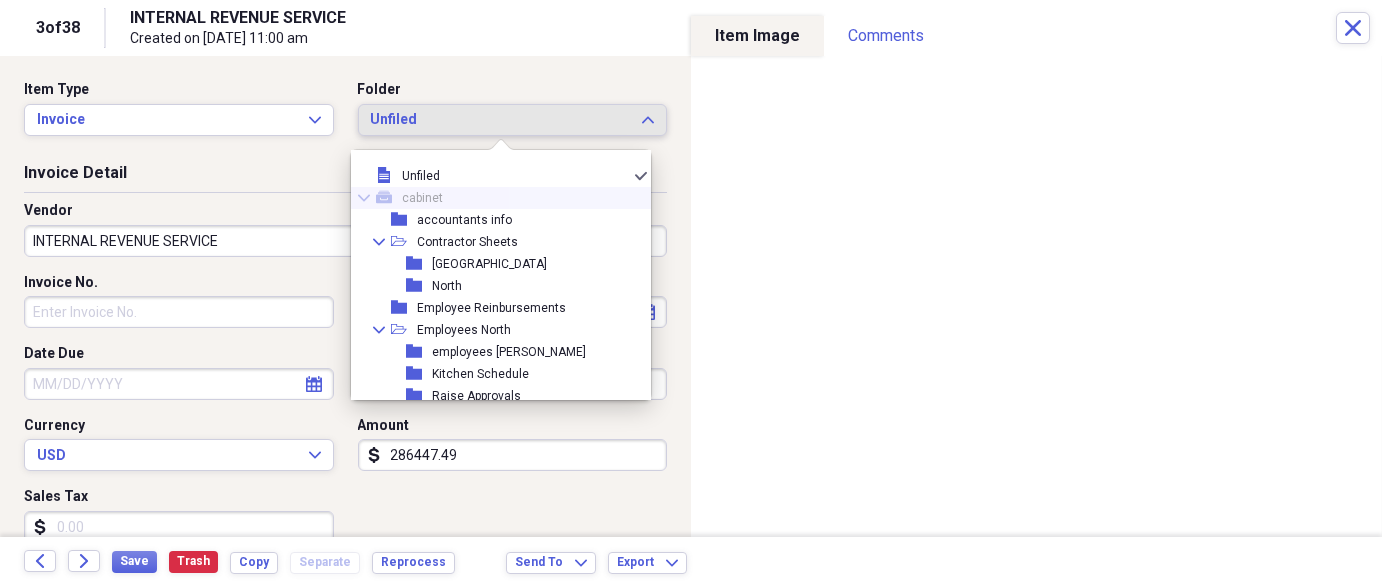 scroll, scrollTop: 666, scrollLeft: 0, axis: vertical 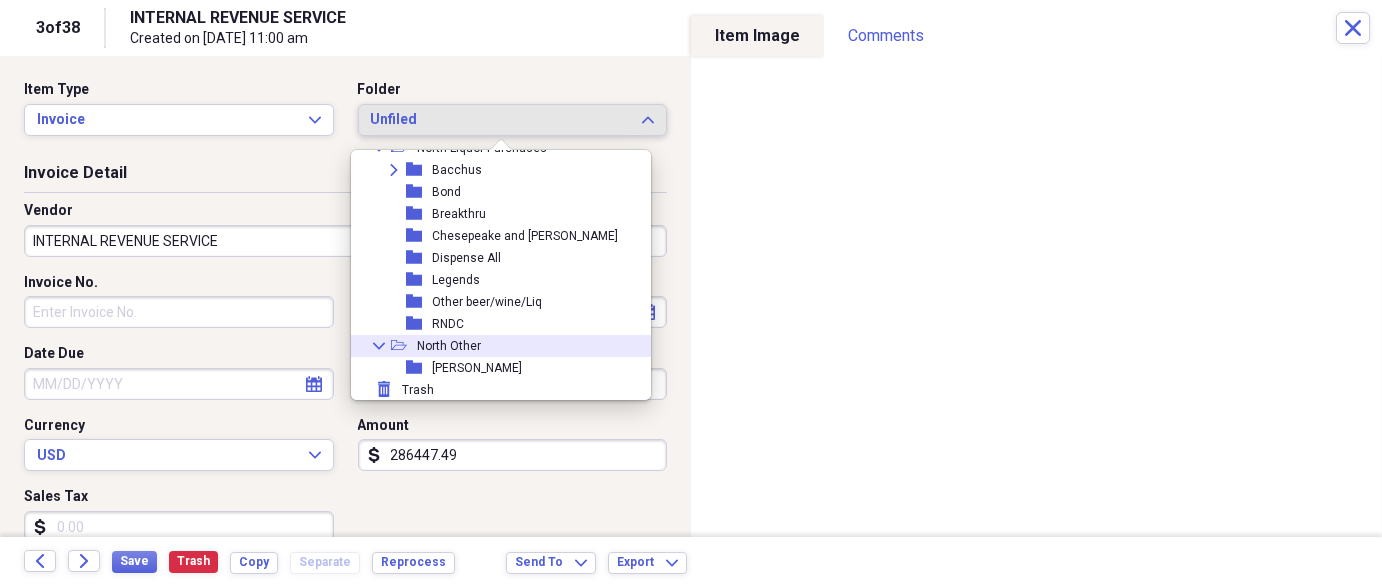 click on "Collapse open-folder North Other" at bounding box center [493, 346] 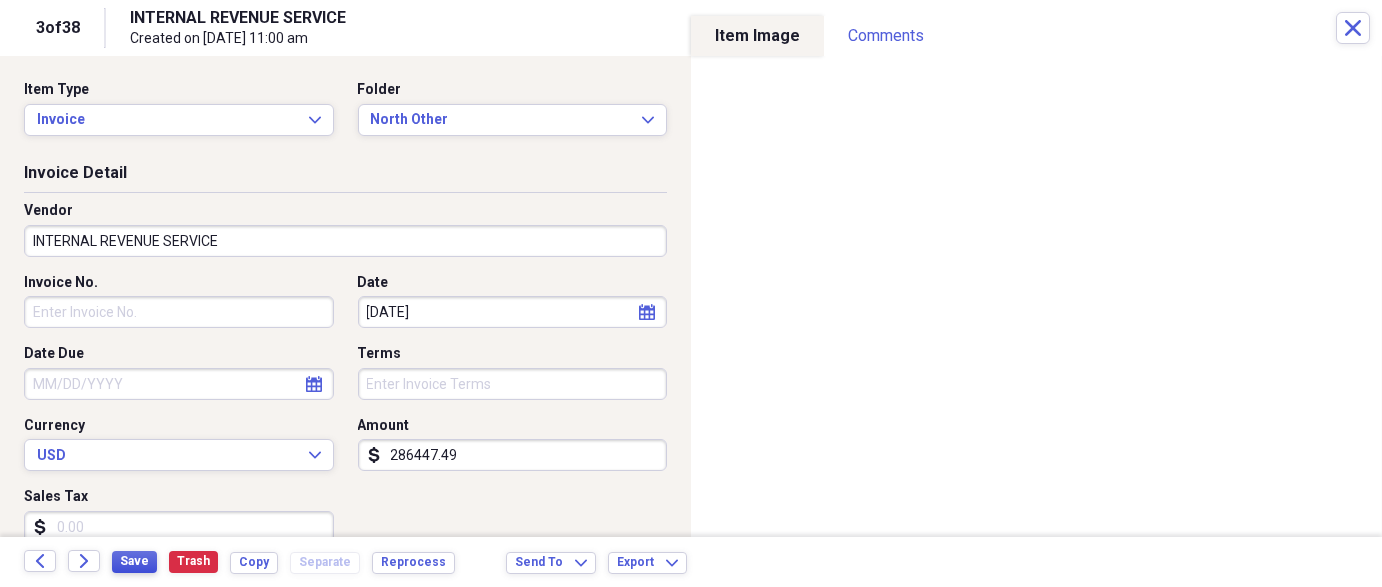 click on "Save" at bounding box center (134, 561) 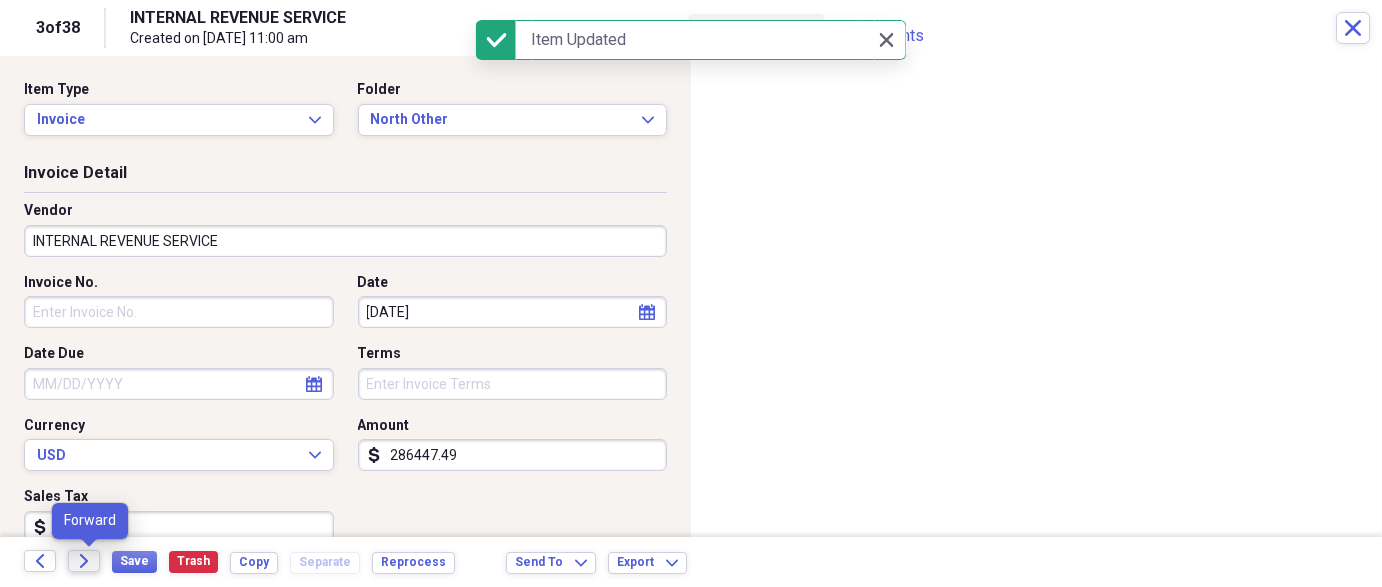 click on "Forward" 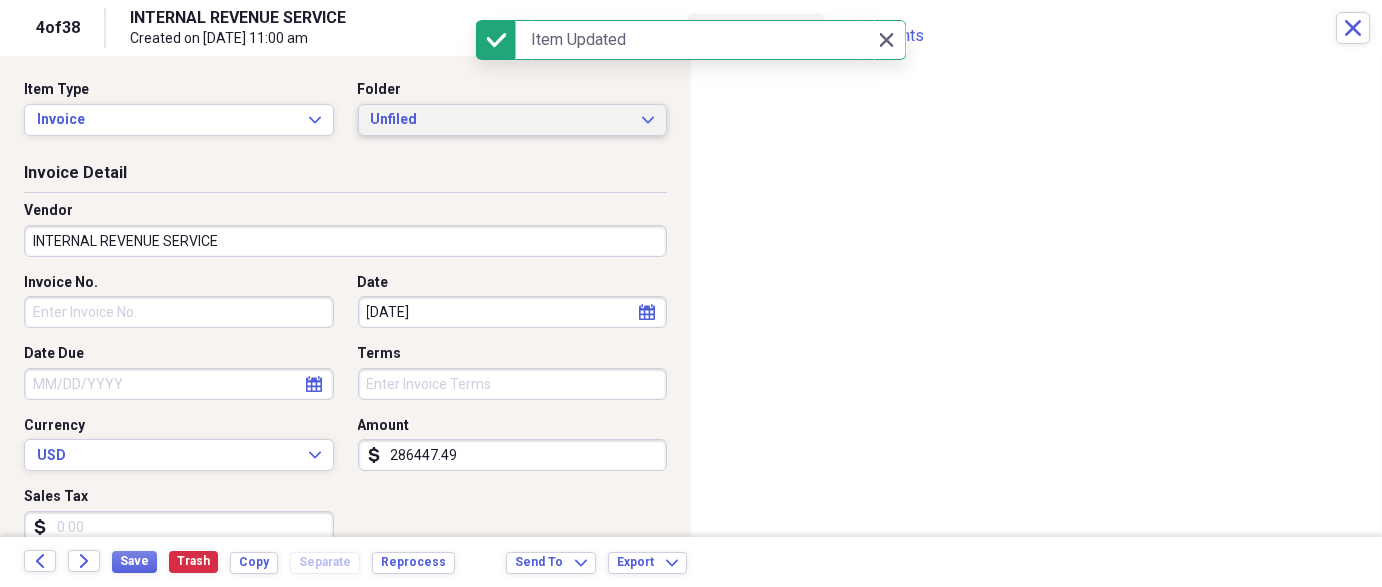 click on "Unfiled" at bounding box center (501, 120) 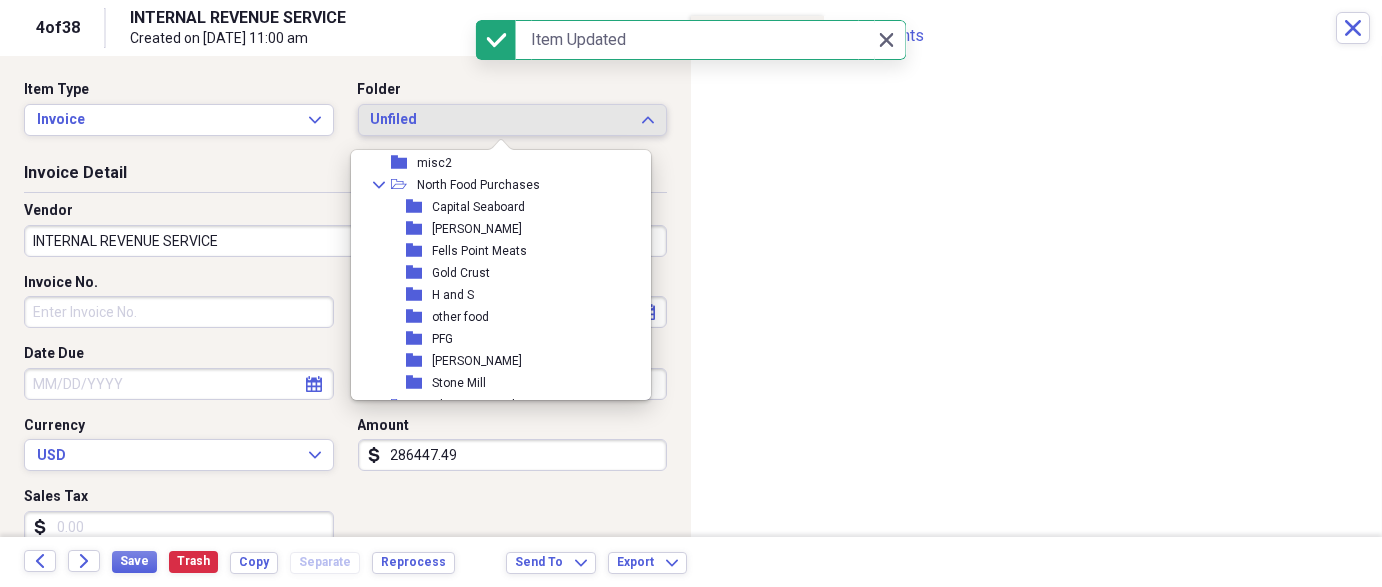 scroll, scrollTop: 666, scrollLeft: 0, axis: vertical 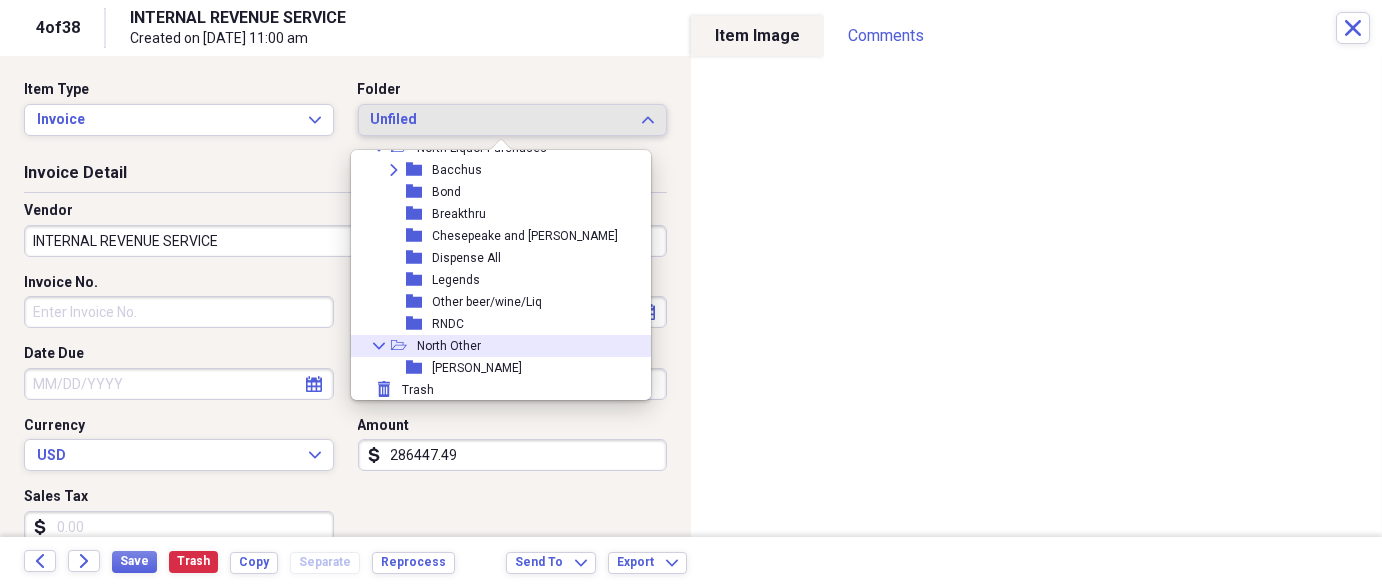 click on "Collapse open-folder North Other" at bounding box center (493, 346) 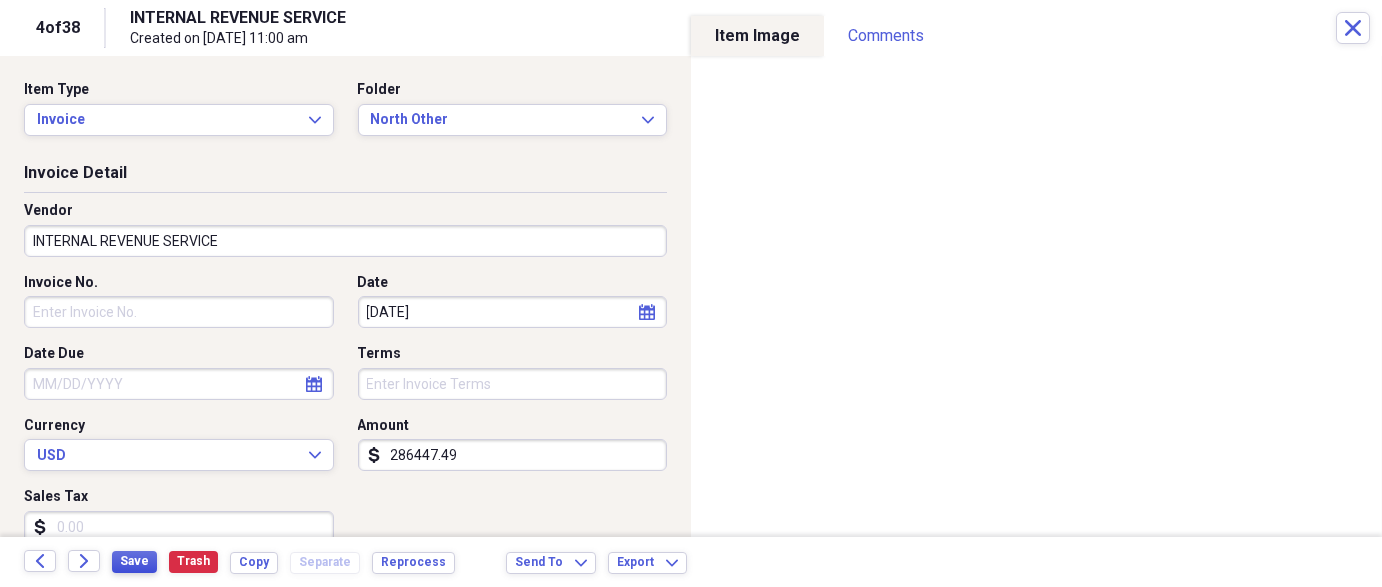 click on "Save" at bounding box center [134, 561] 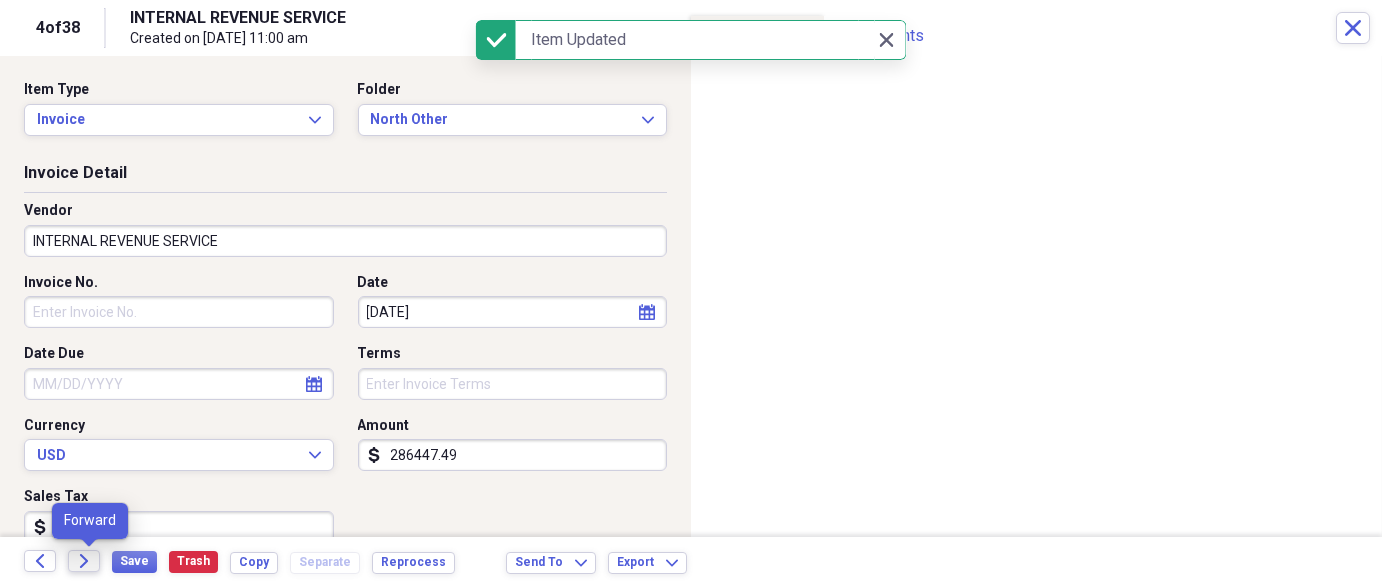 click on "Forward" 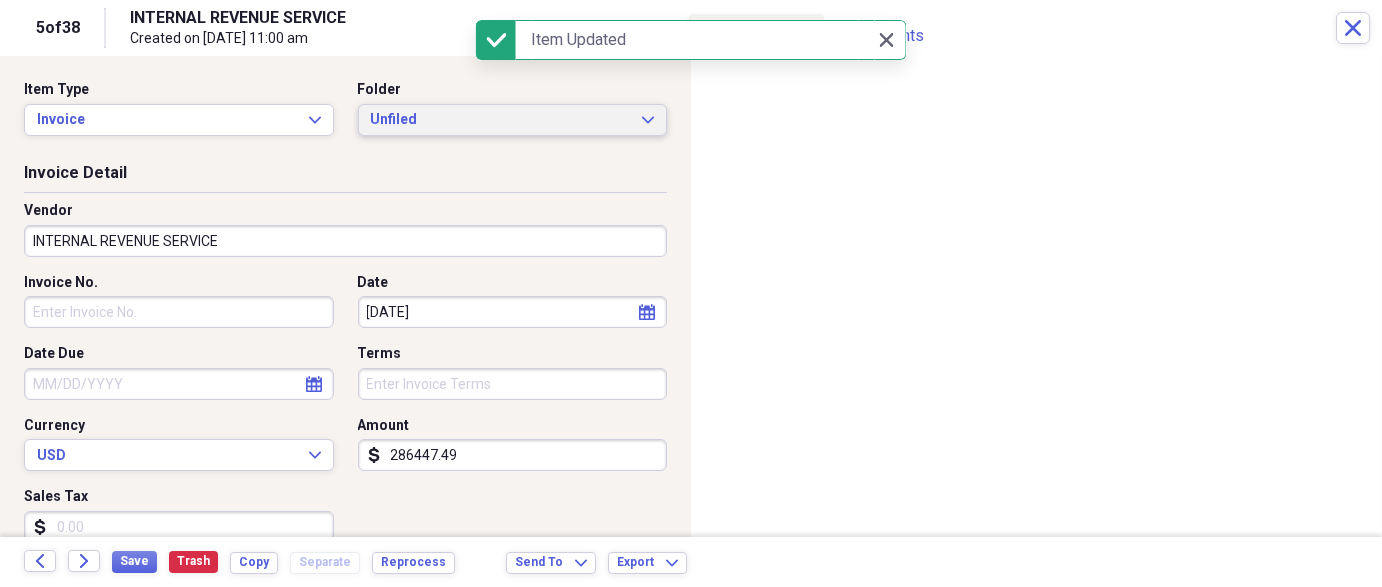 click on "Unfiled" at bounding box center [501, 120] 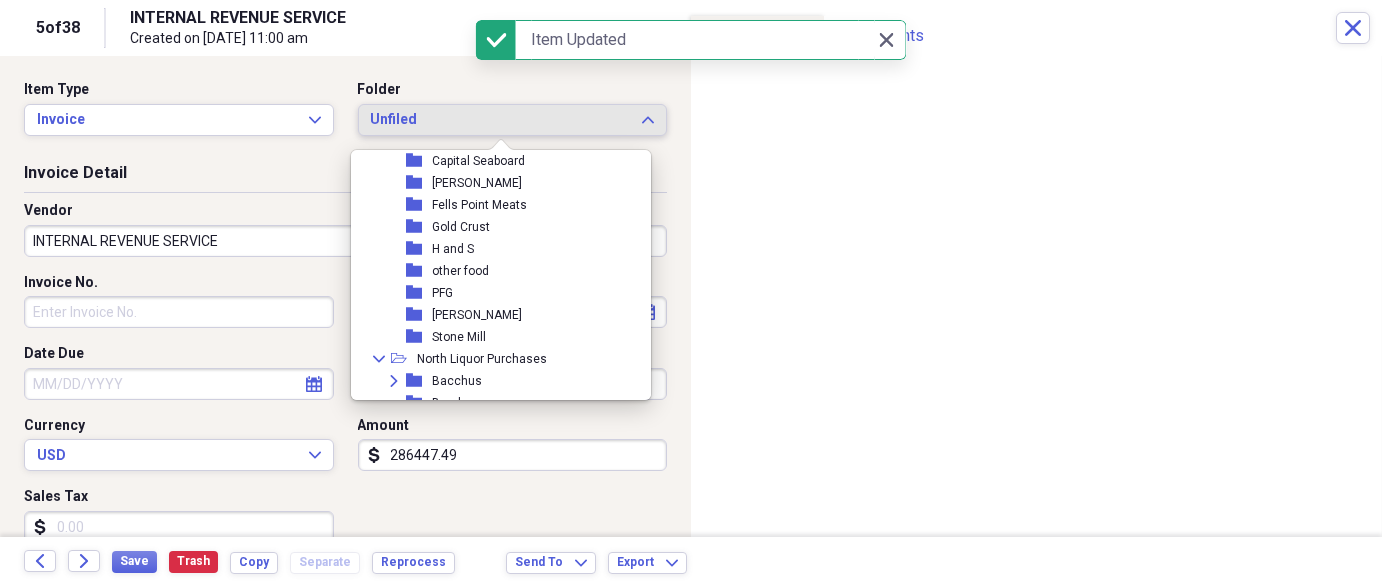 scroll, scrollTop: 666, scrollLeft: 0, axis: vertical 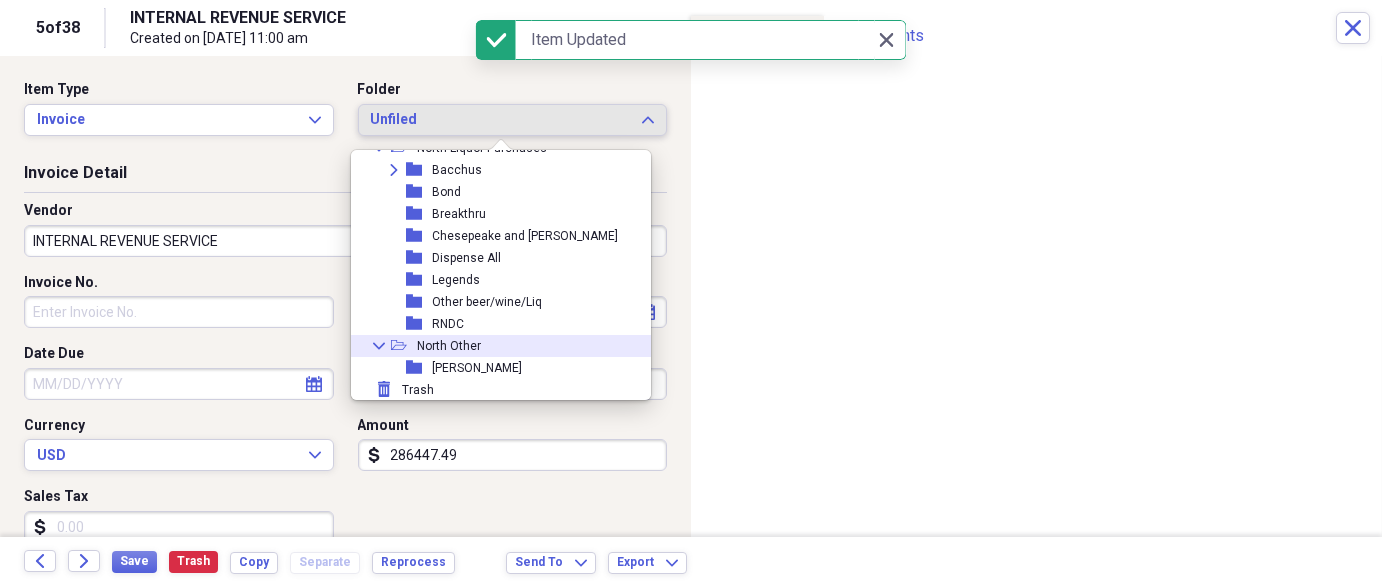 click on "Collapse open-folder North Other" at bounding box center [493, 346] 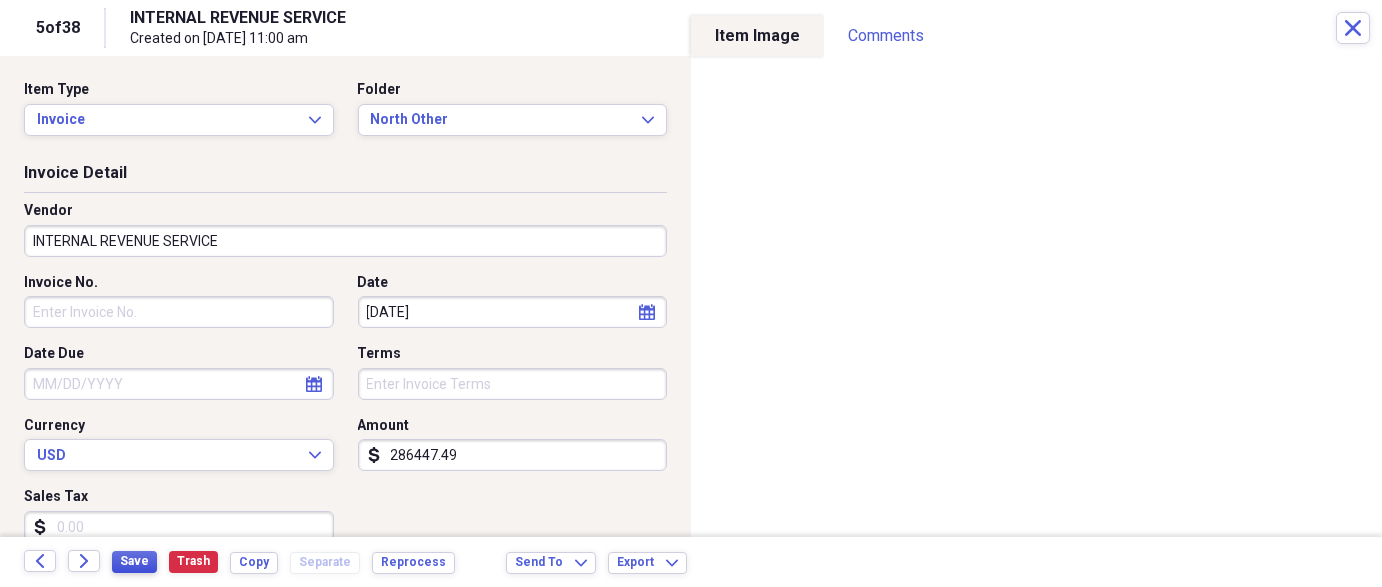 click on "Save" at bounding box center [134, 561] 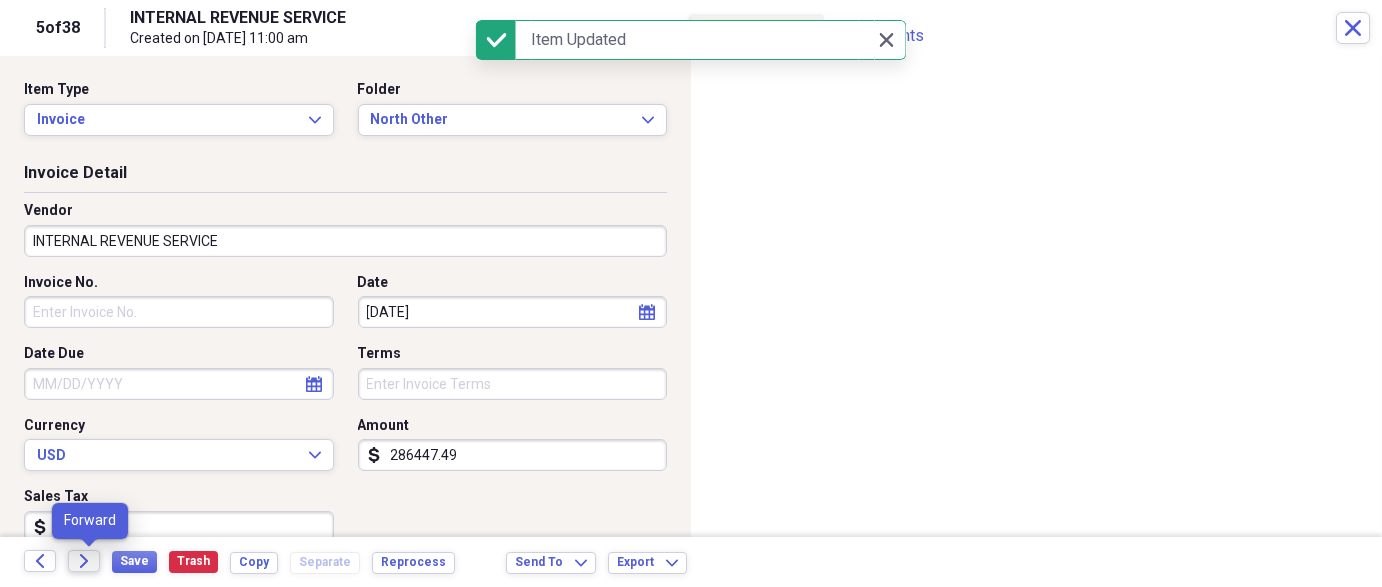 click on "Forward" 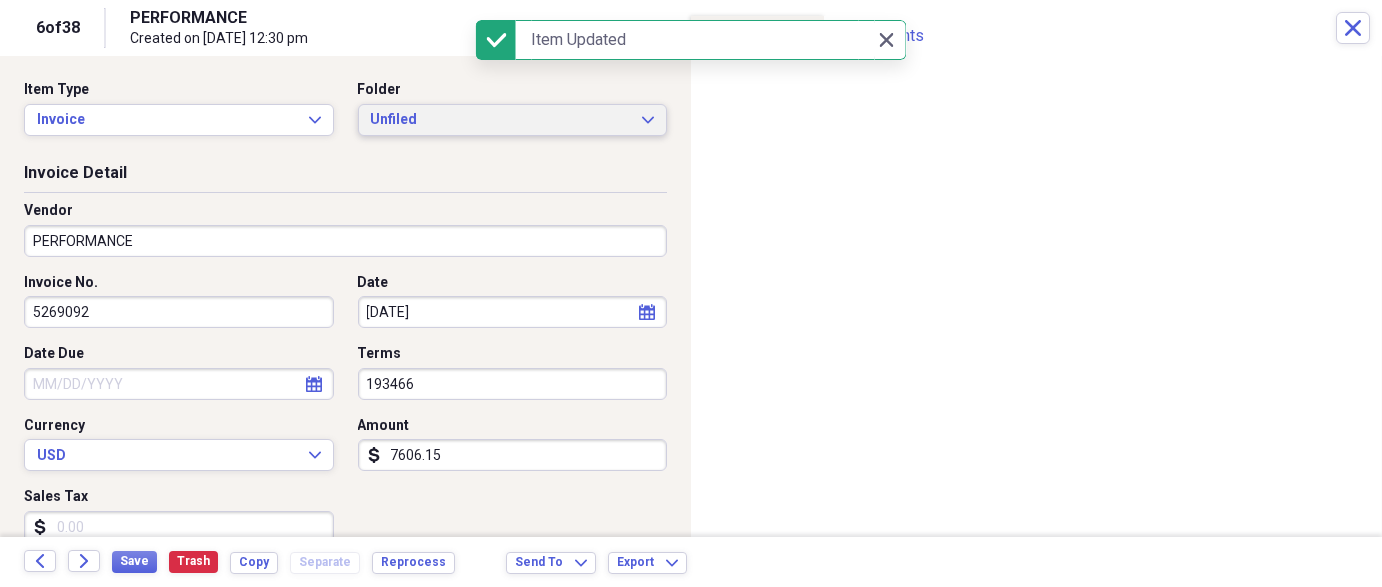 click on "Unfiled" at bounding box center (501, 120) 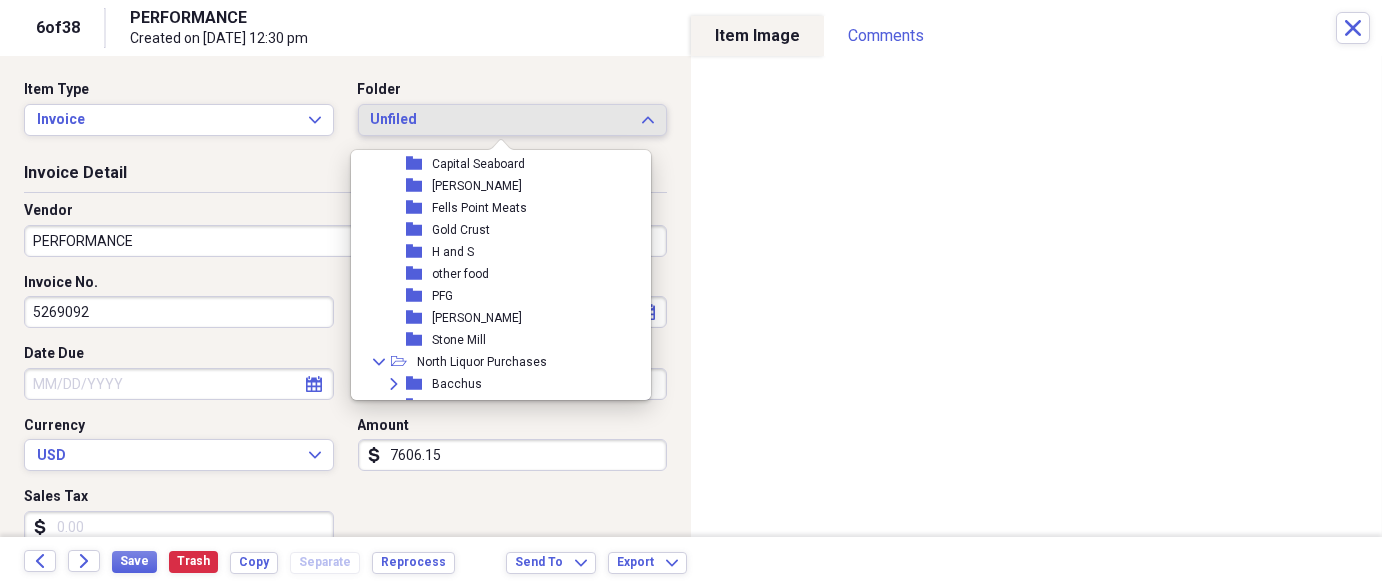 scroll, scrollTop: 495, scrollLeft: 0, axis: vertical 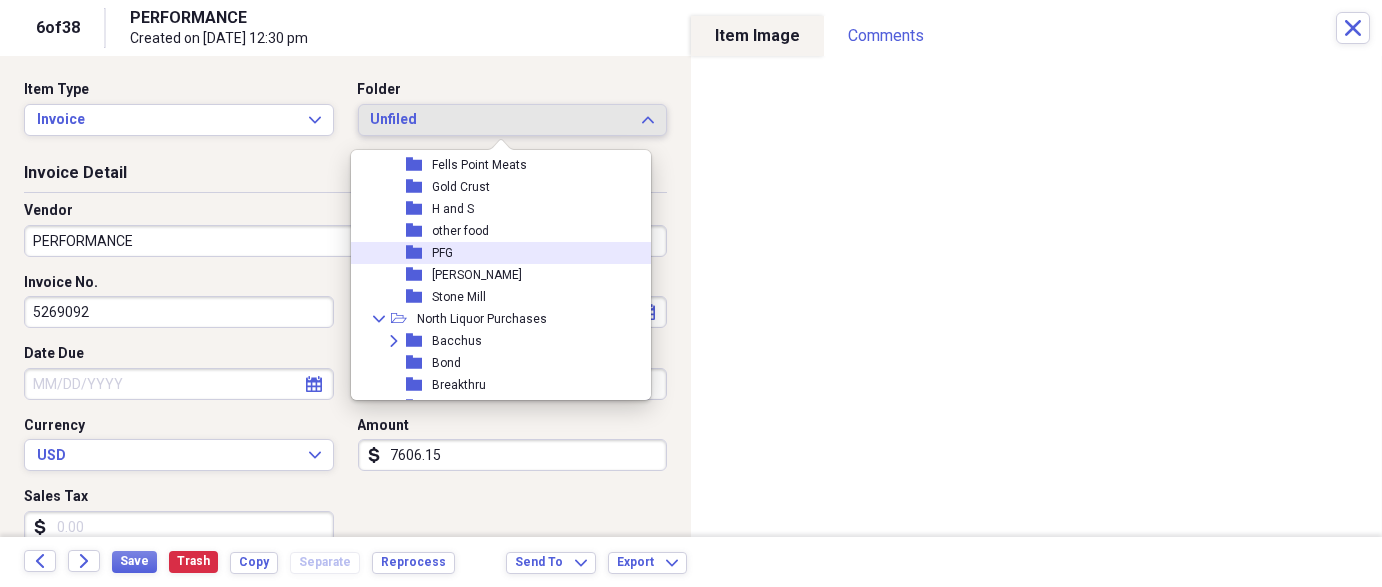 click on "folder PFG" at bounding box center [493, 253] 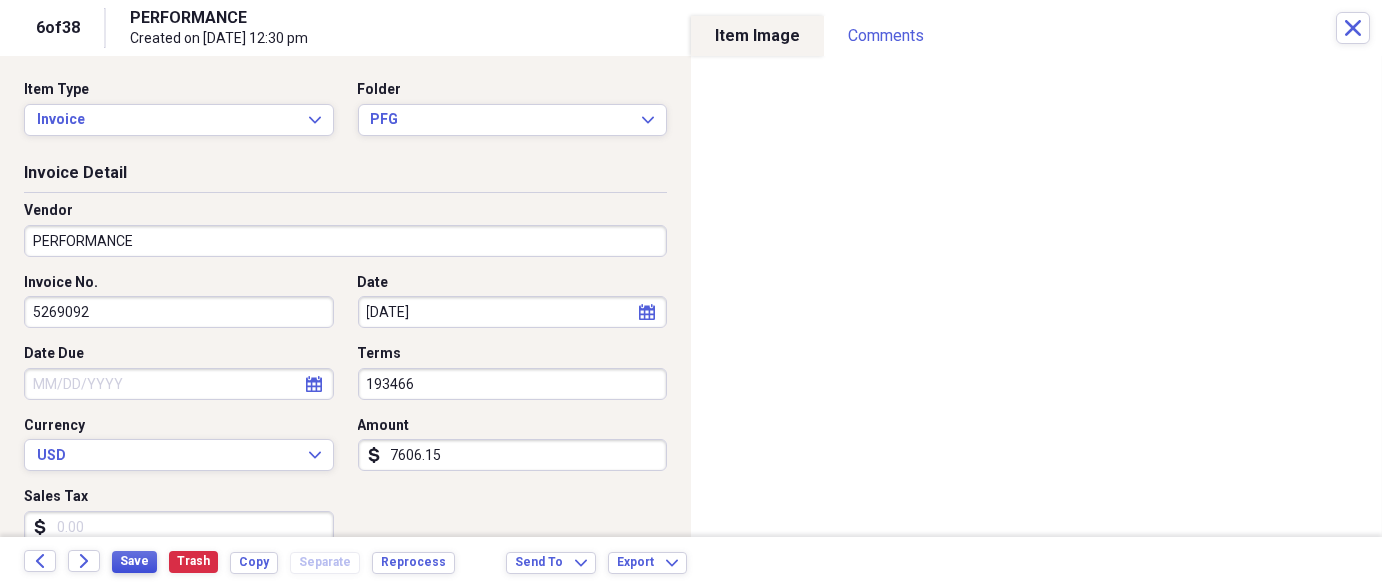 click on "Save" at bounding box center (134, 561) 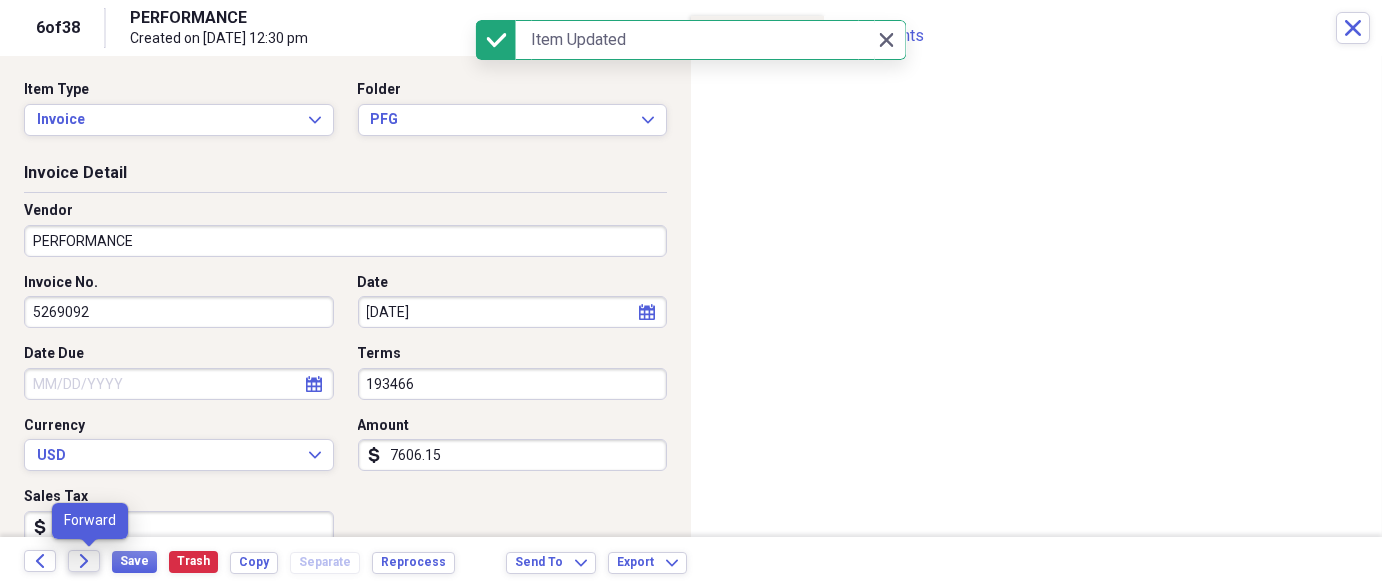 click on "Forward" 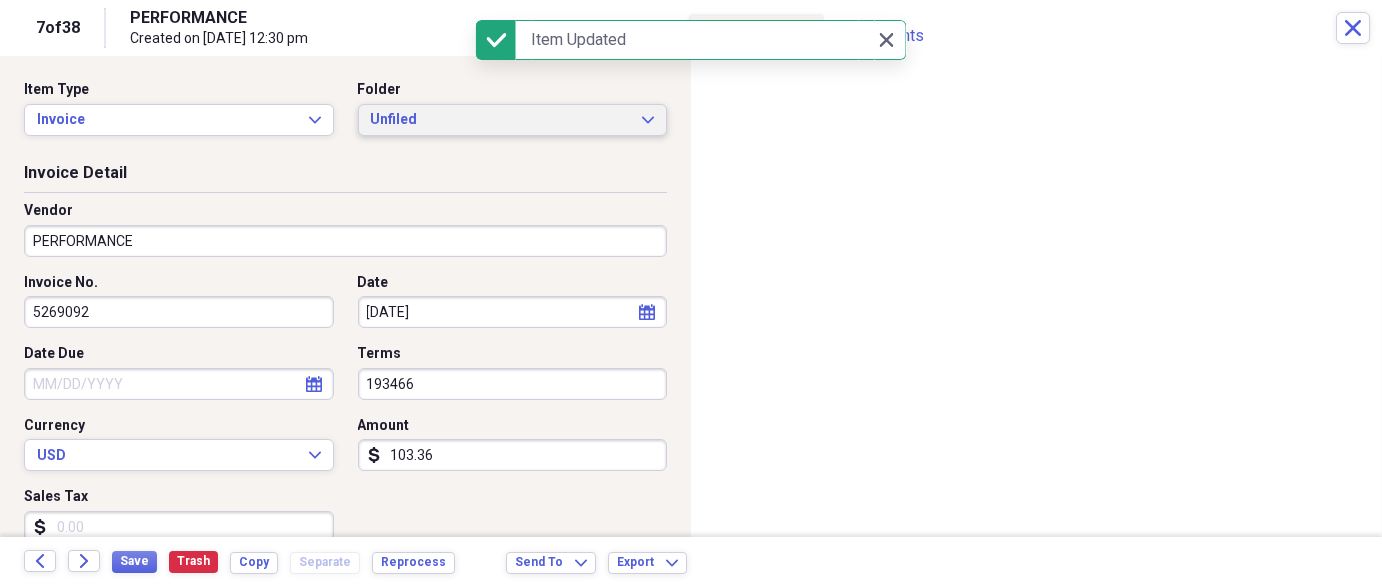 click on "Unfiled" at bounding box center (501, 120) 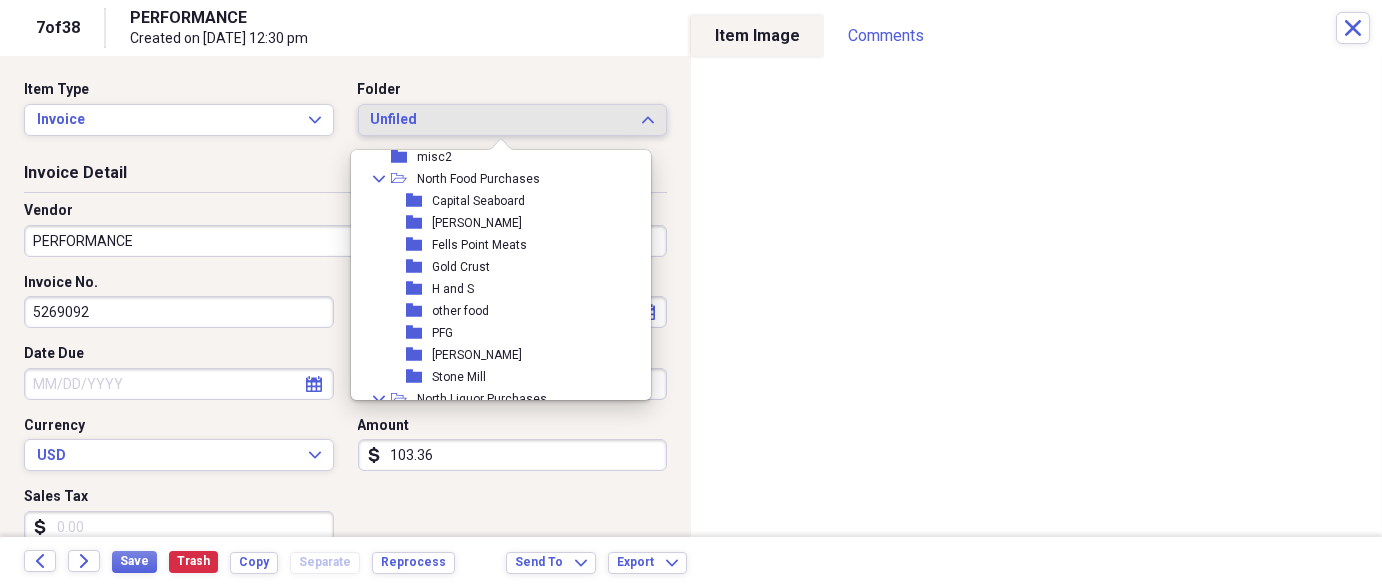 scroll, scrollTop: 433, scrollLeft: 0, axis: vertical 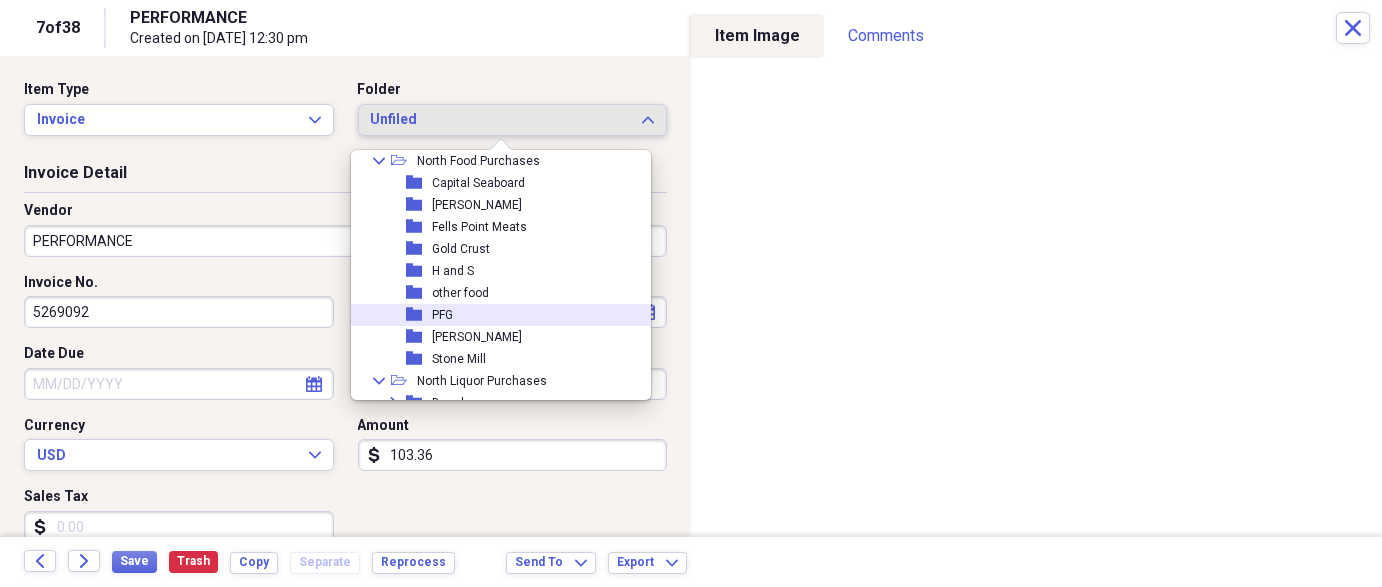 click on "folder PFG" at bounding box center (493, 315) 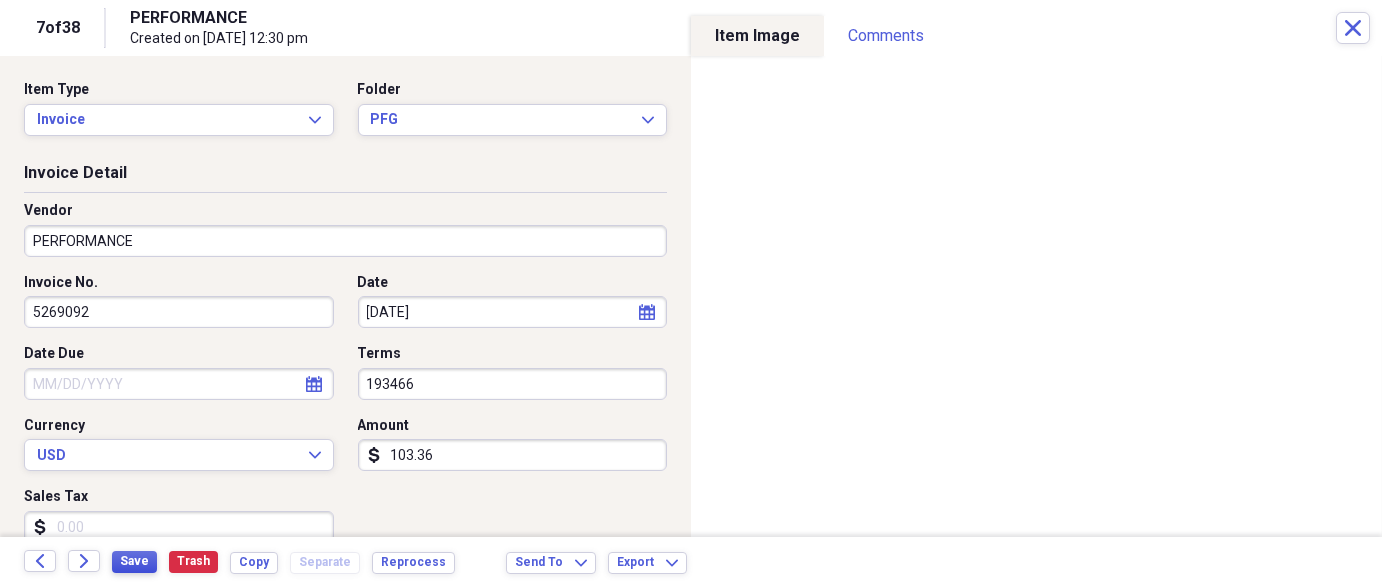 click on "Save" at bounding box center (134, 561) 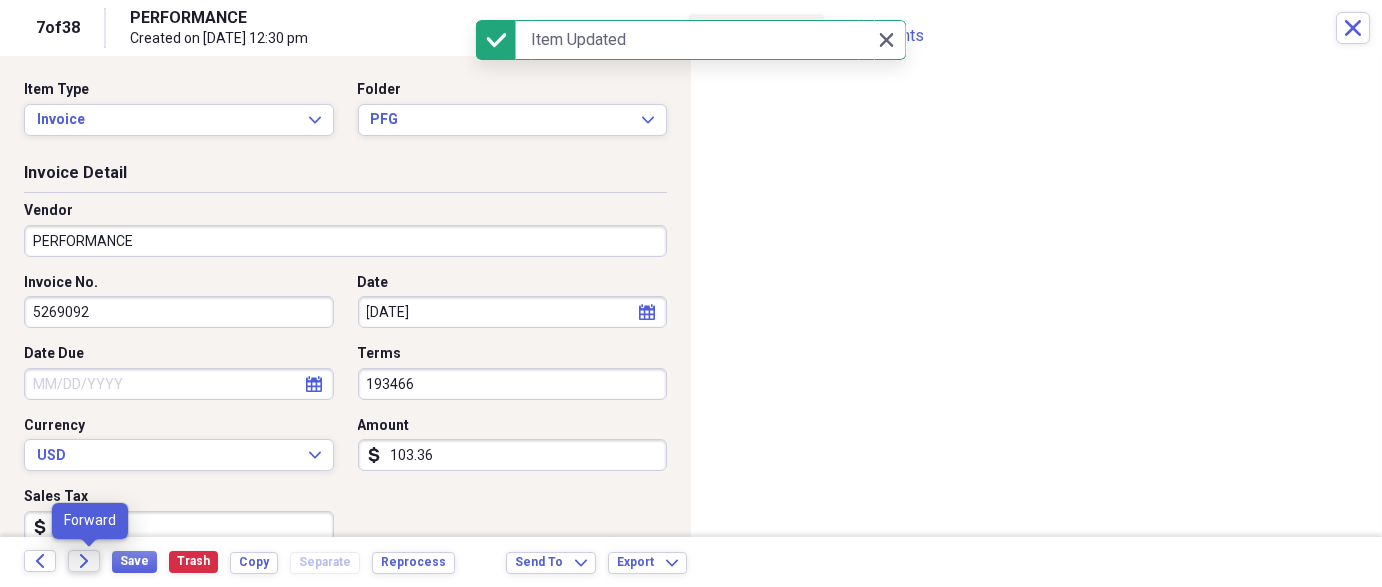 click 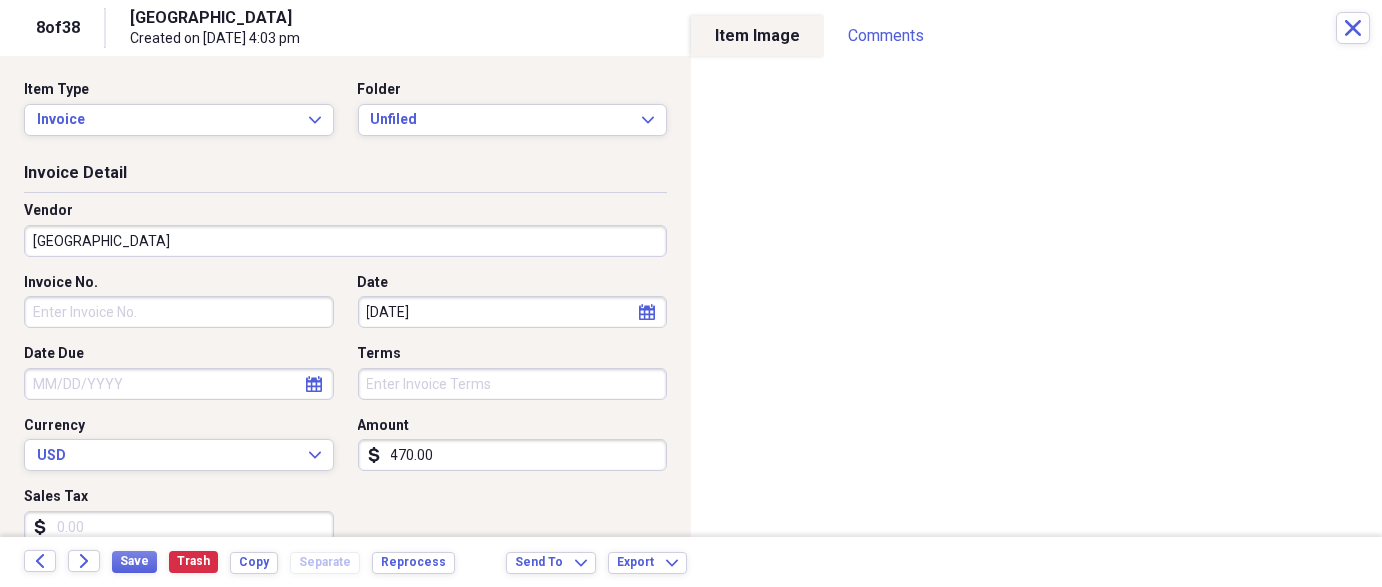 click on "[GEOGRAPHIC_DATA]" at bounding box center [345, 241] 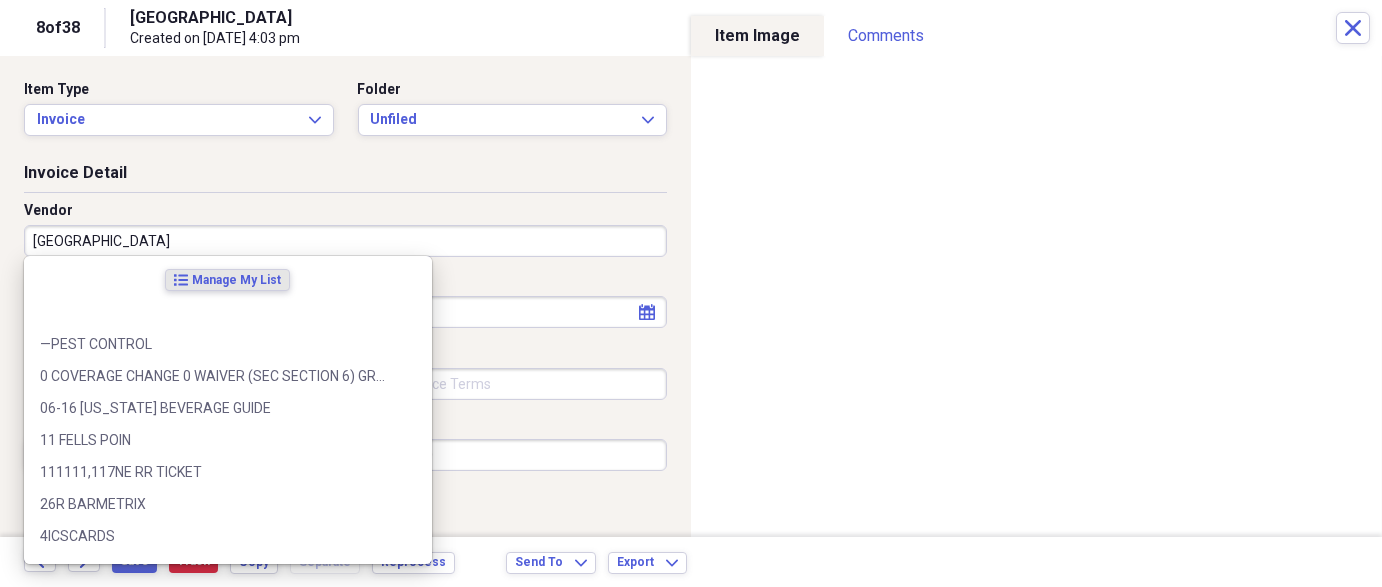 click on "[GEOGRAPHIC_DATA]" at bounding box center (345, 241) 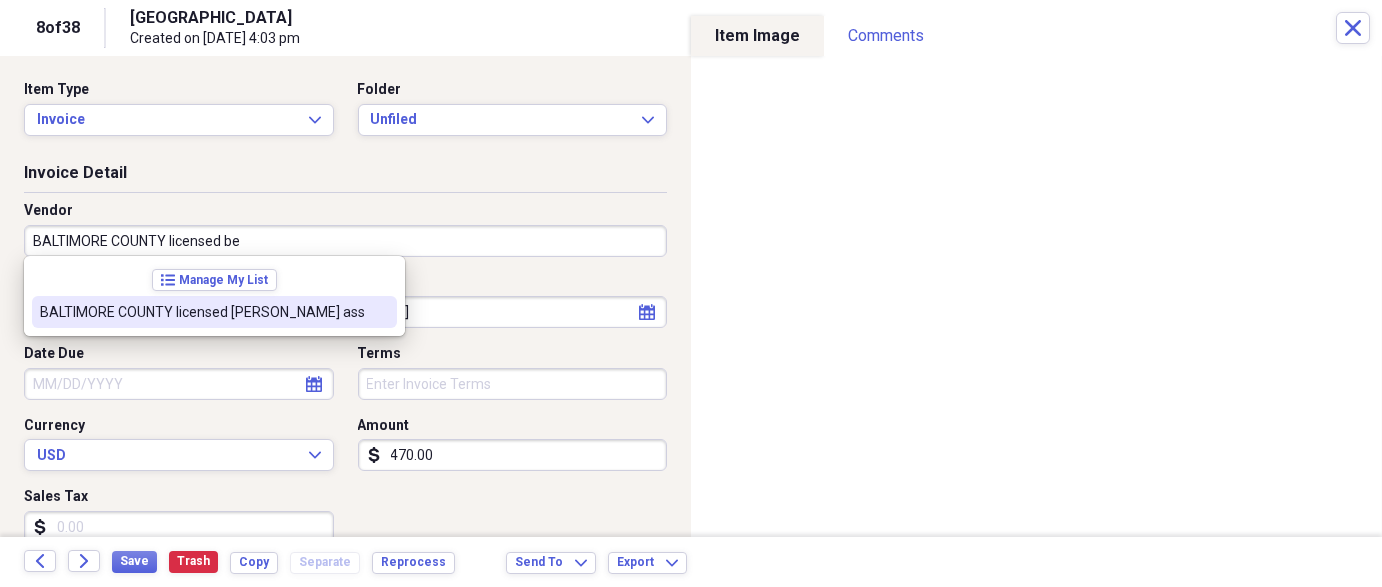 click on "BALTIMORE COUNTY licensed [PERSON_NAME] ass" at bounding box center (202, 312) 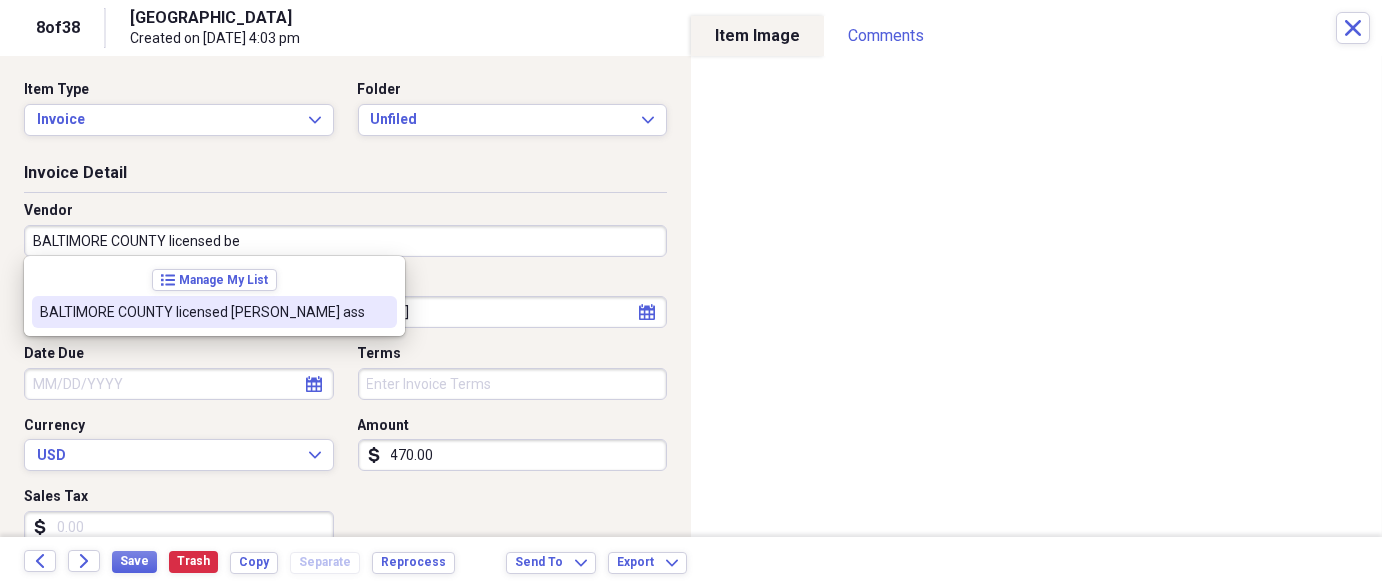 type on "BALTIMORE COUNTY licensed [PERSON_NAME] ass" 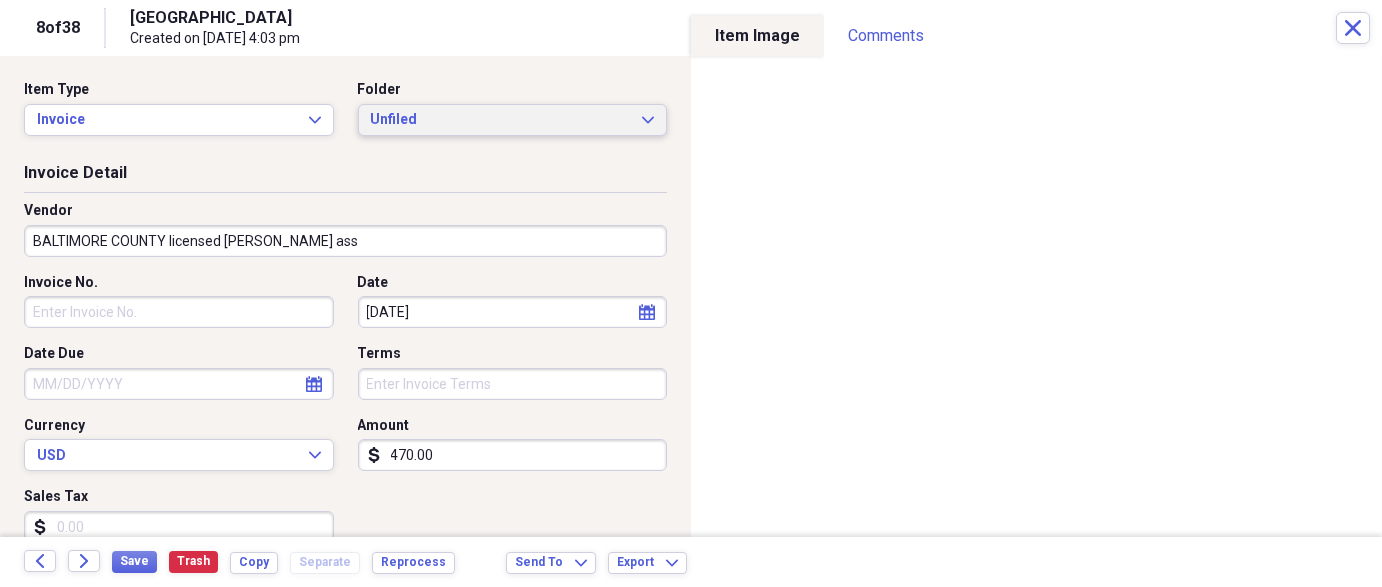 click on "Unfiled" at bounding box center [501, 120] 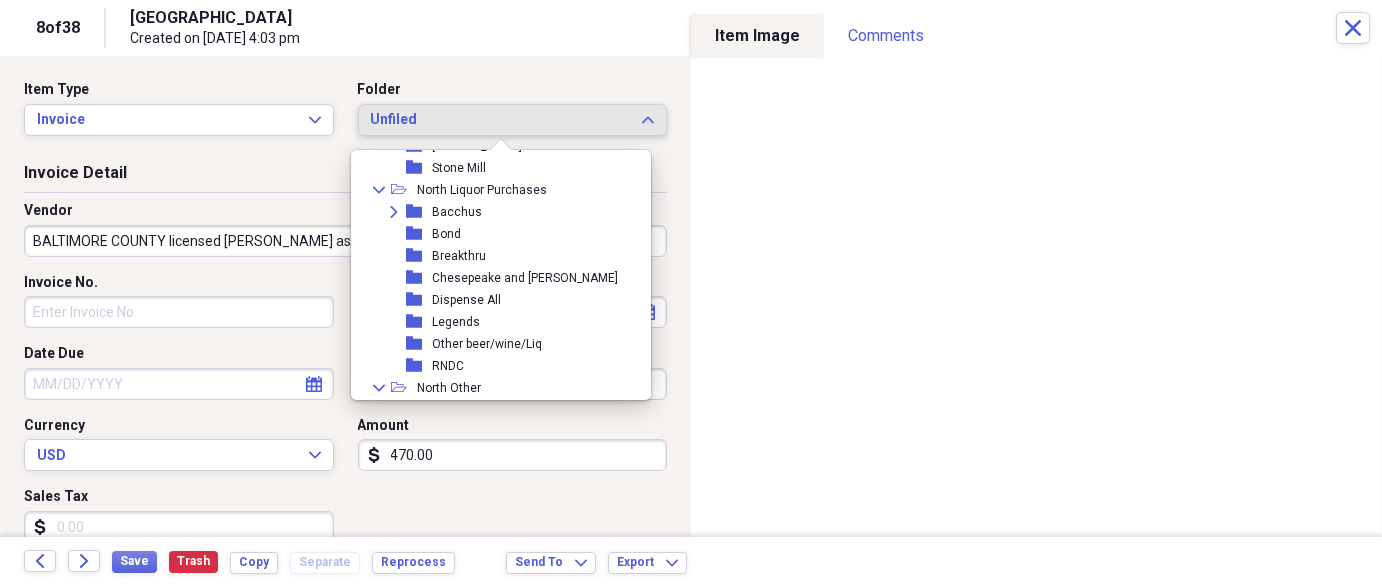scroll, scrollTop: 666, scrollLeft: 0, axis: vertical 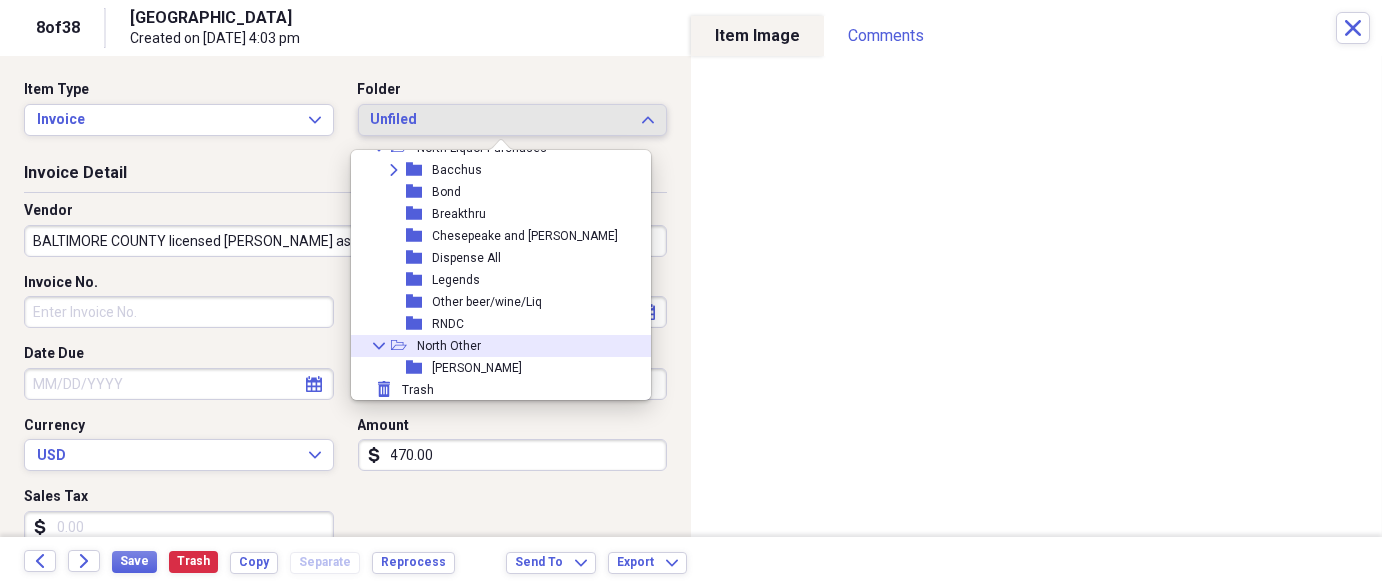 click on "Collapse open-folder North Other" at bounding box center (493, 346) 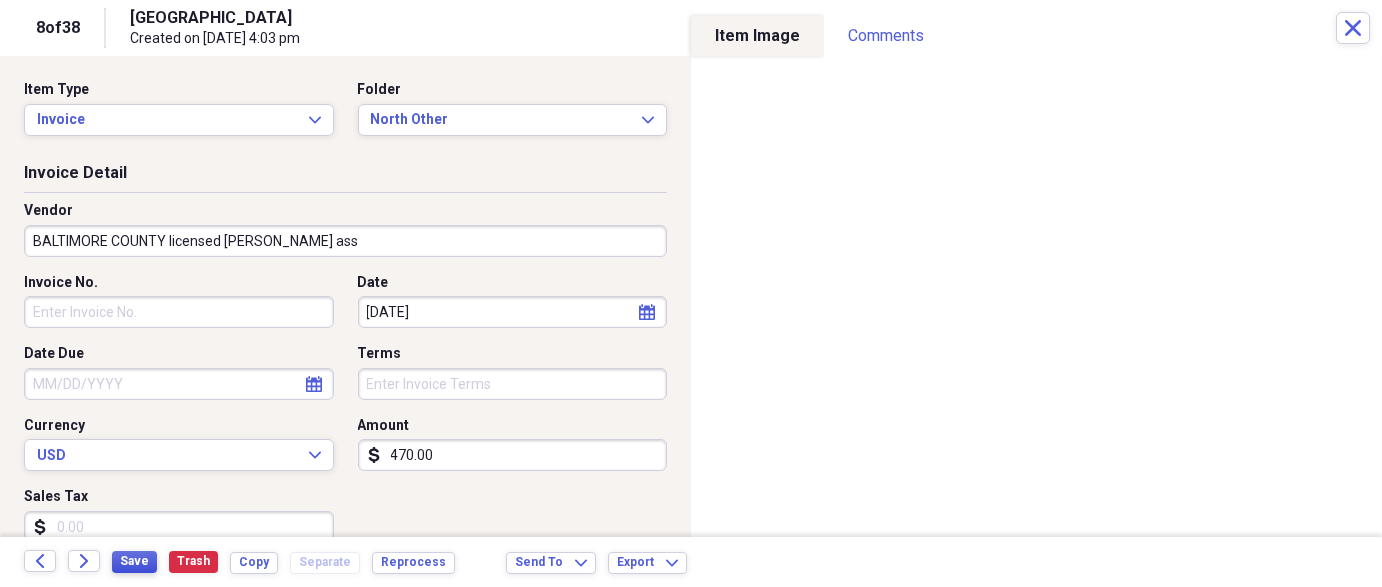 click on "Save" at bounding box center [134, 561] 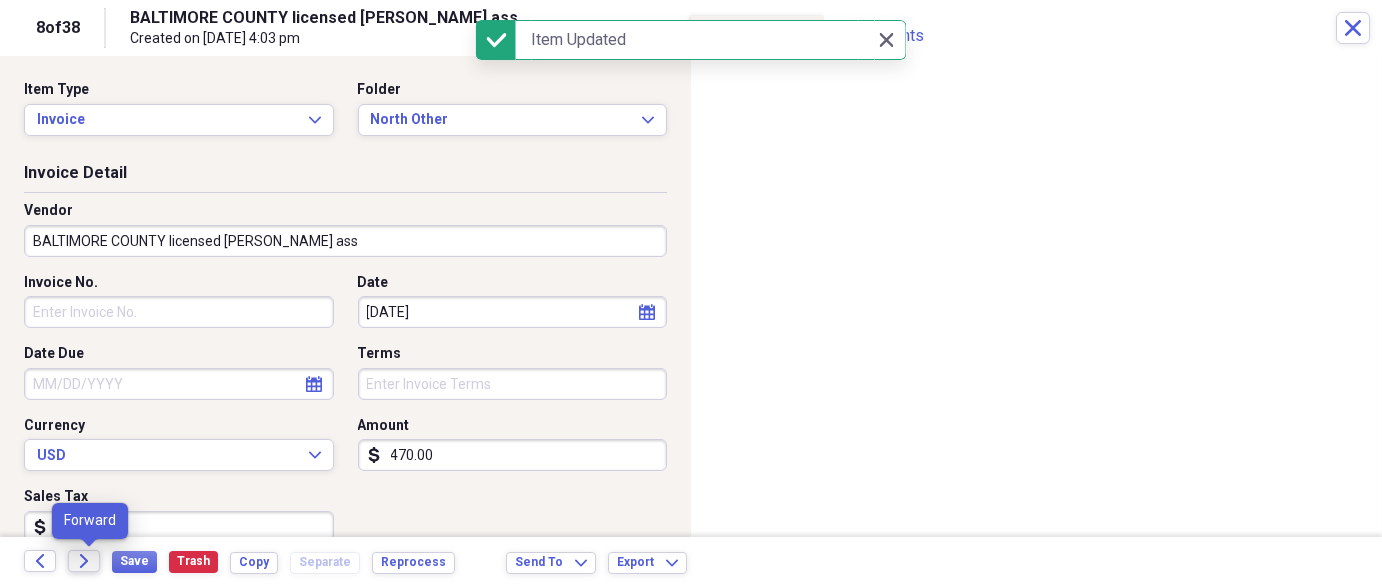click on "Forward" 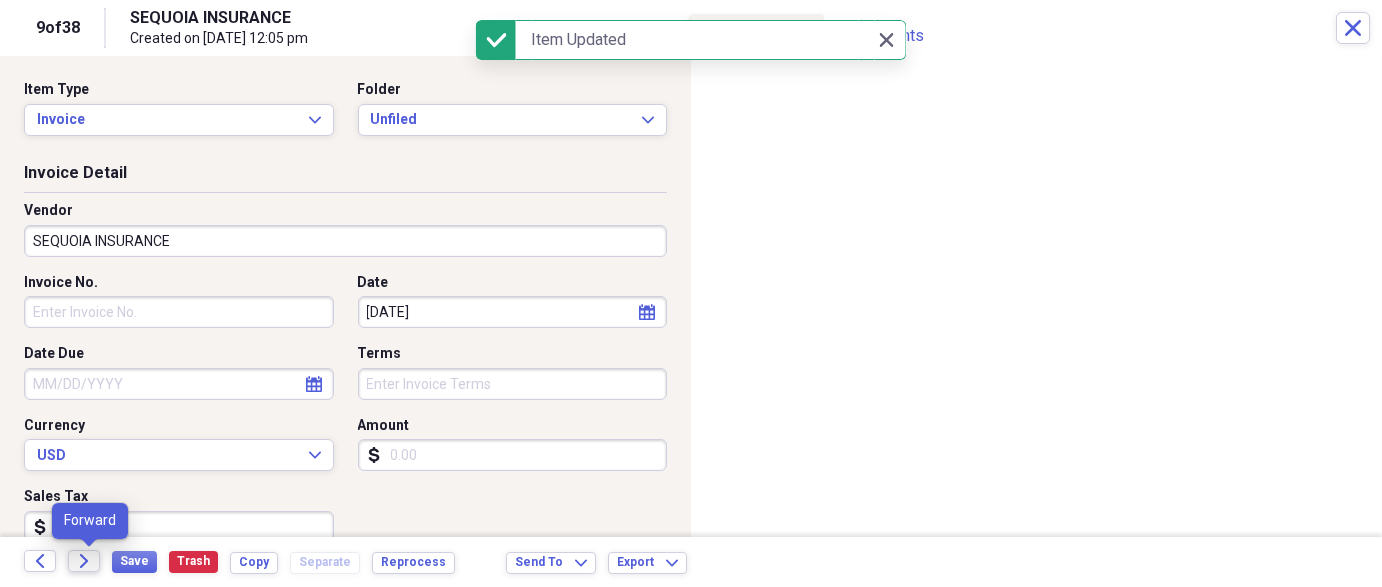 click on "Forward" 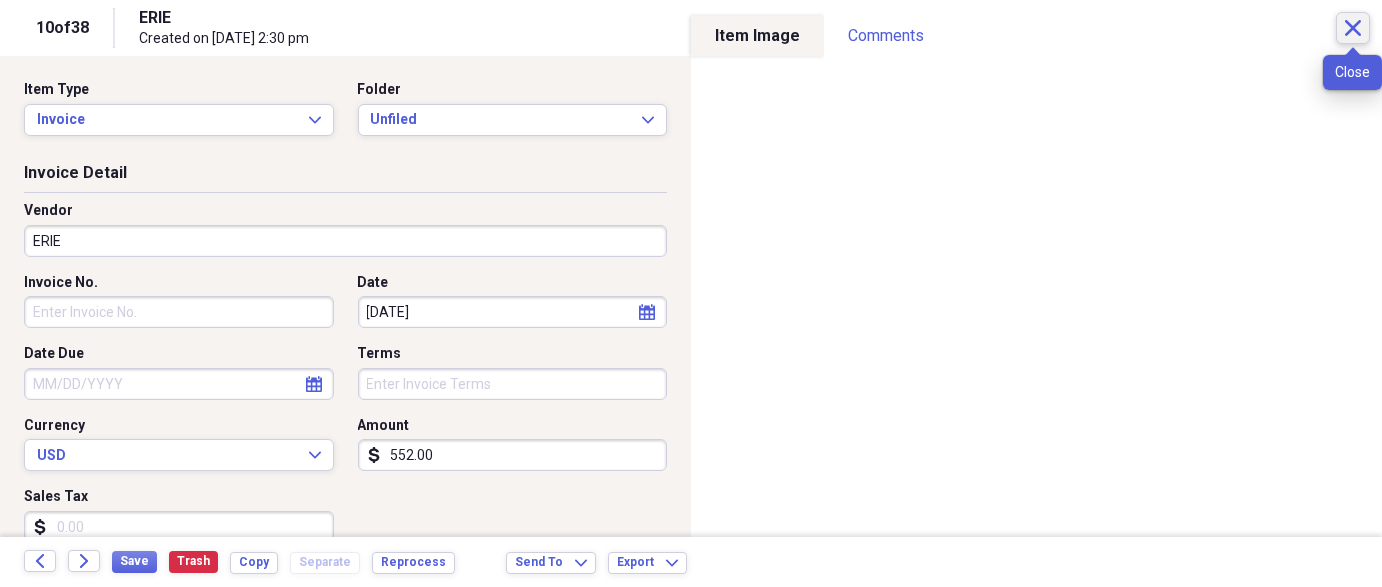 click 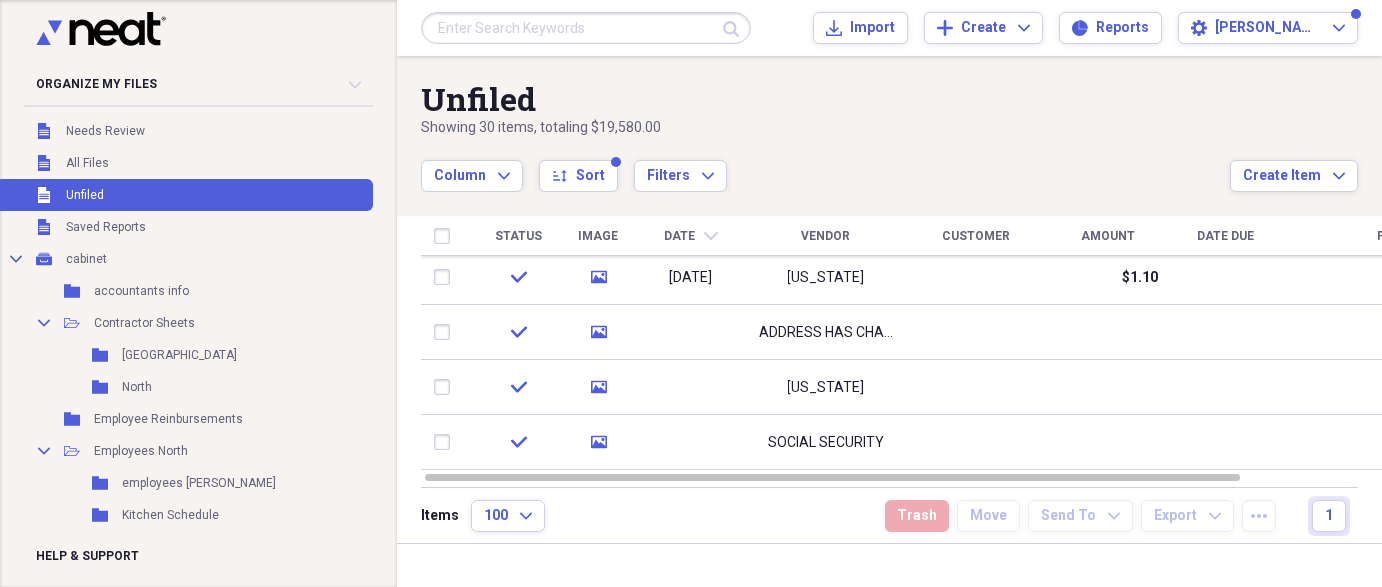 drag, startPoint x: 1372, startPoint y: 263, endPoint x: 1367, endPoint y: 517, distance: 254.04921 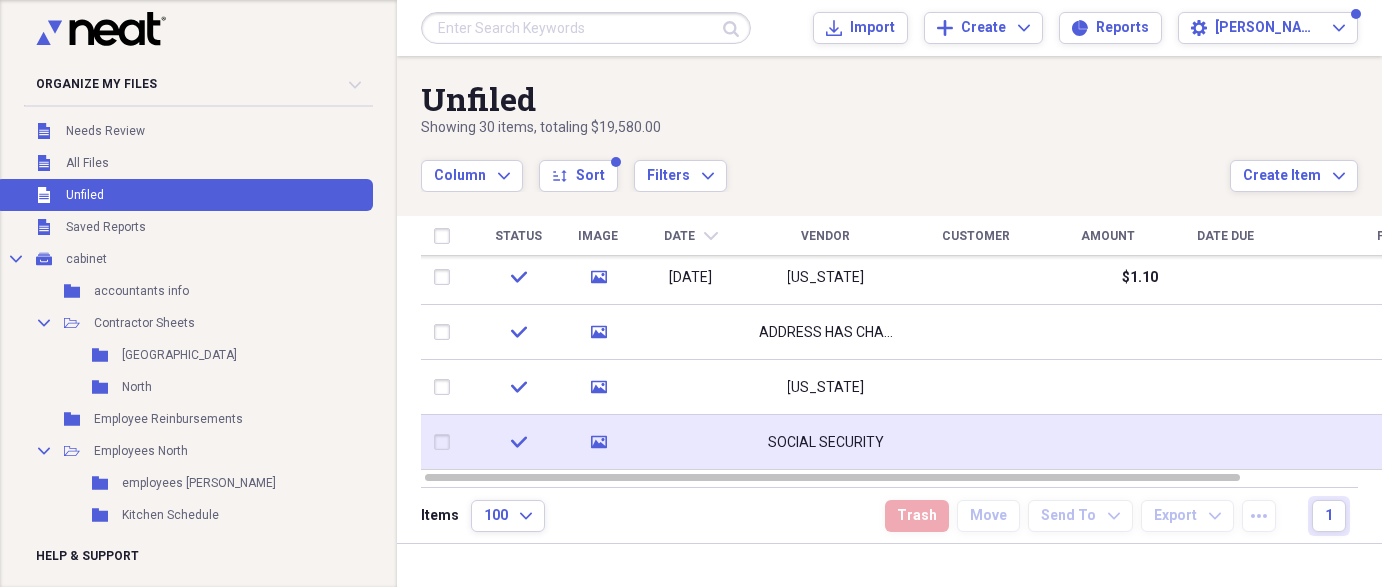 click on "SOCIAL SECURITY" at bounding box center (826, 443) 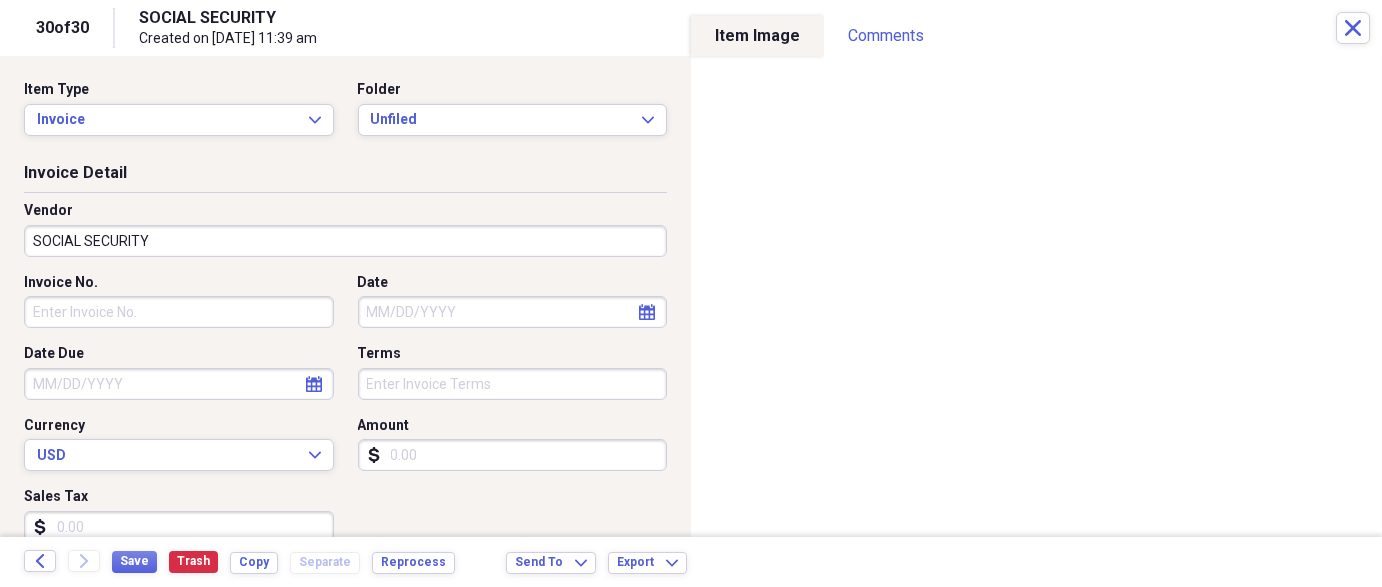 click on "SOCIAL SECURITY" at bounding box center (345, 241) 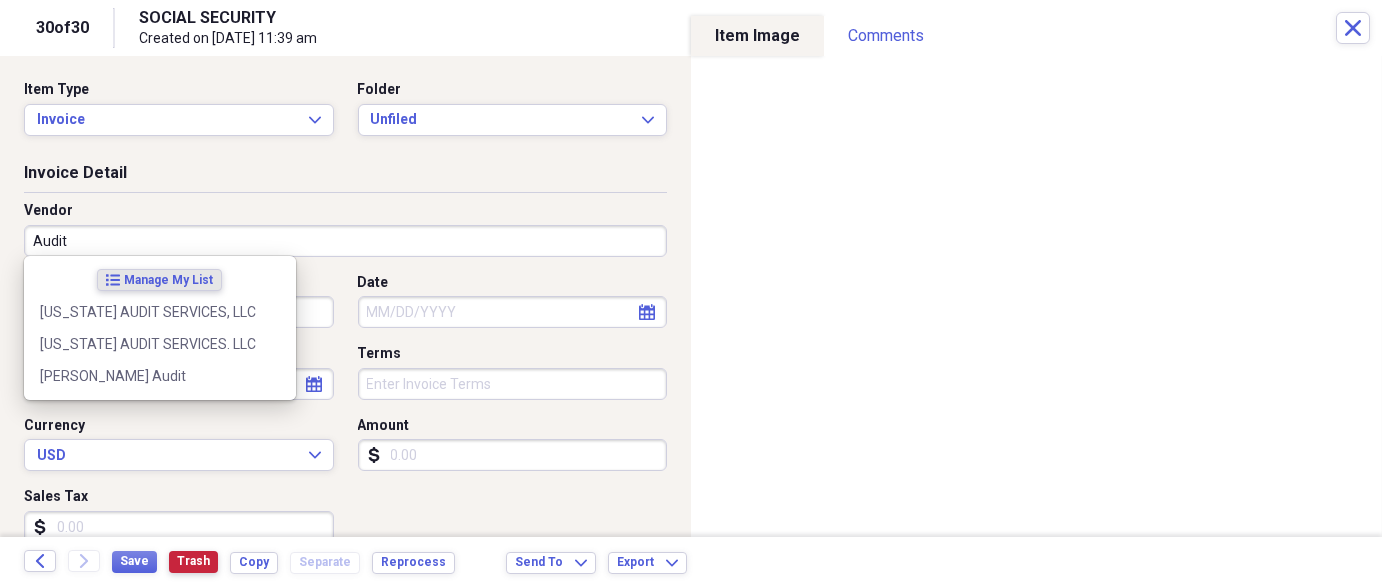click on "Trash" at bounding box center [193, 562] 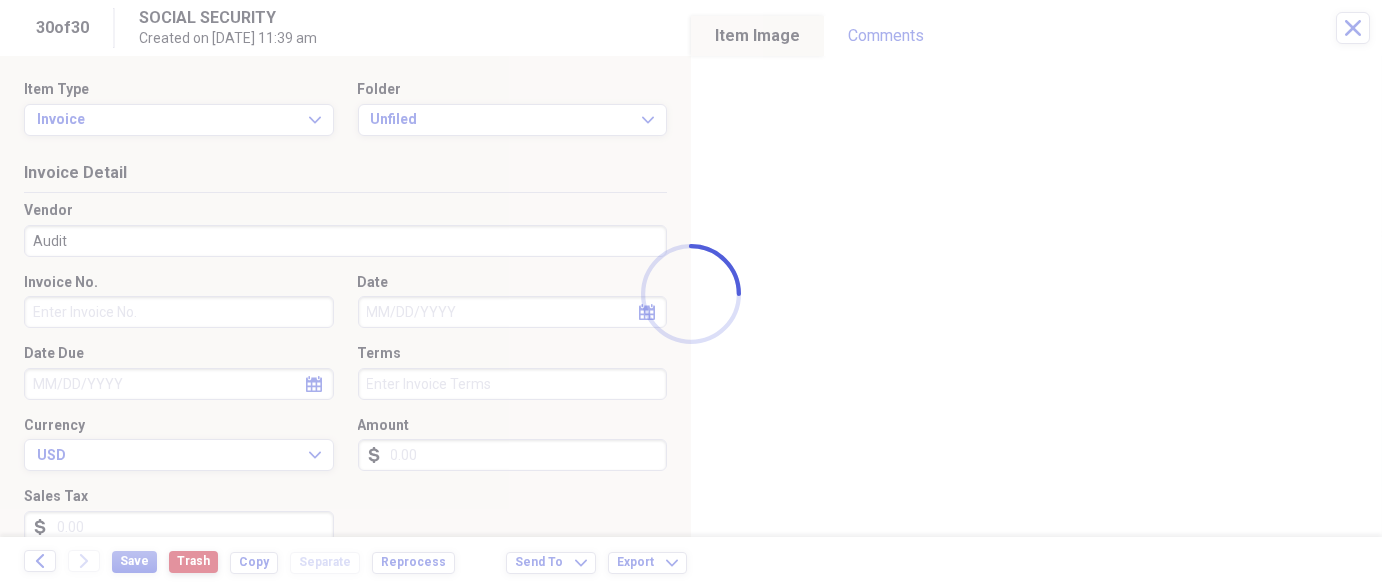 type on "SOCIAL SECURITY" 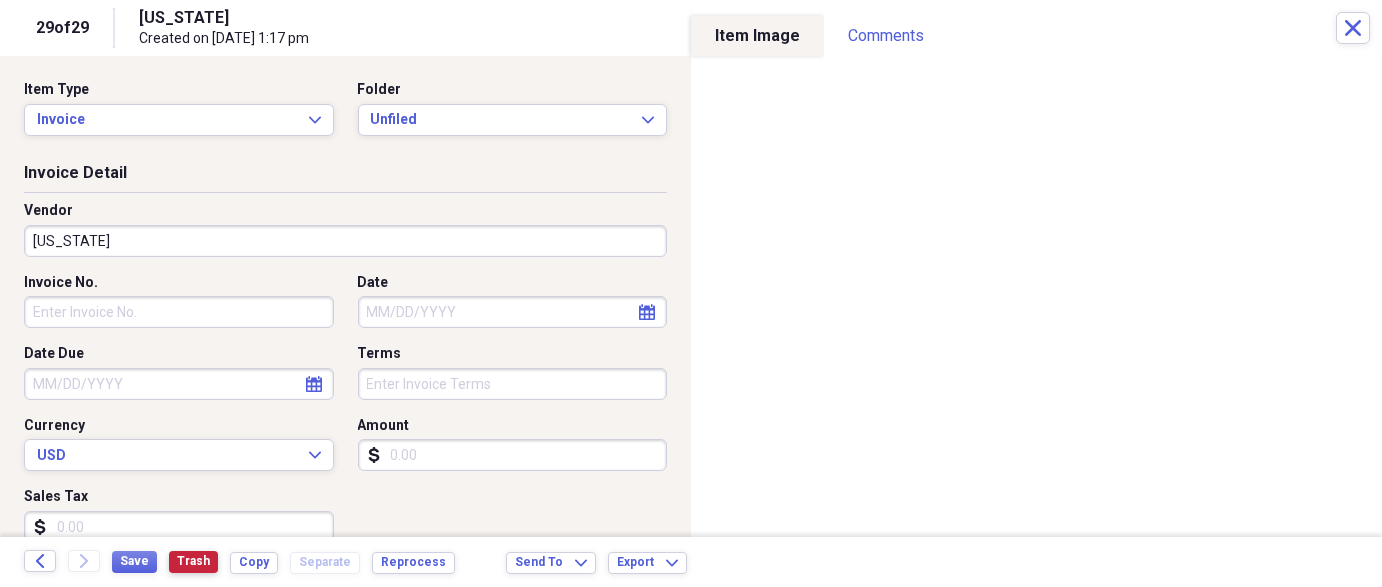 click on "Trash" at bounding box center [193, 561] 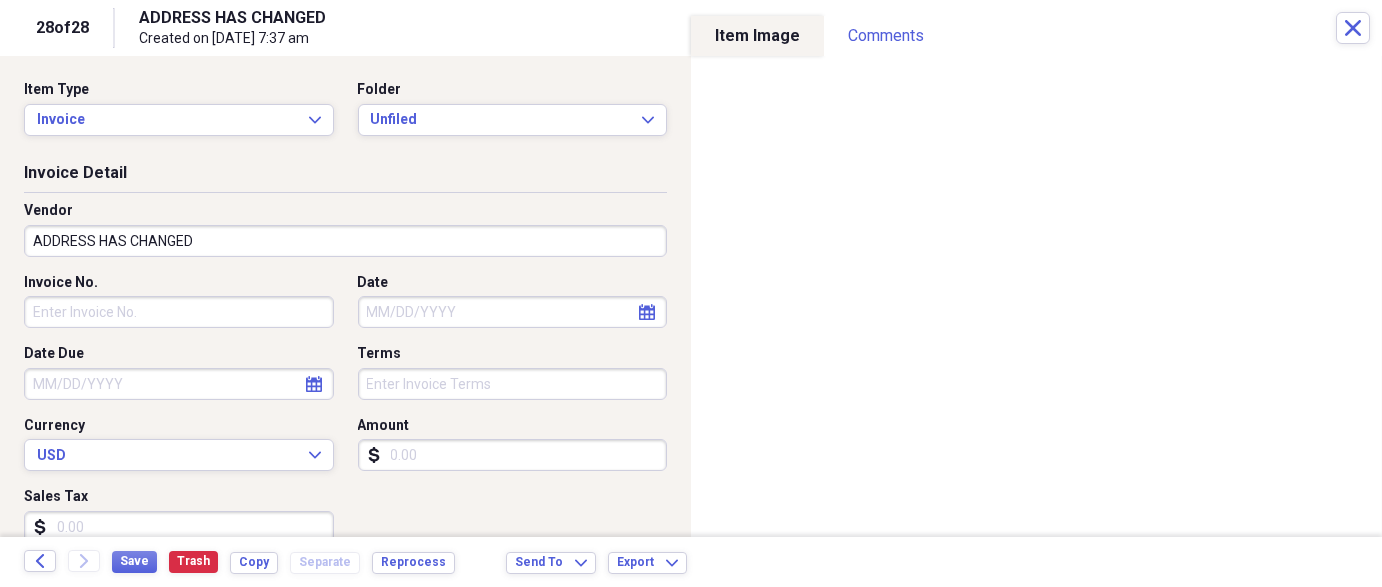 click on "ADDRESS HAS CHANGED" at bounding box center (345, 241) 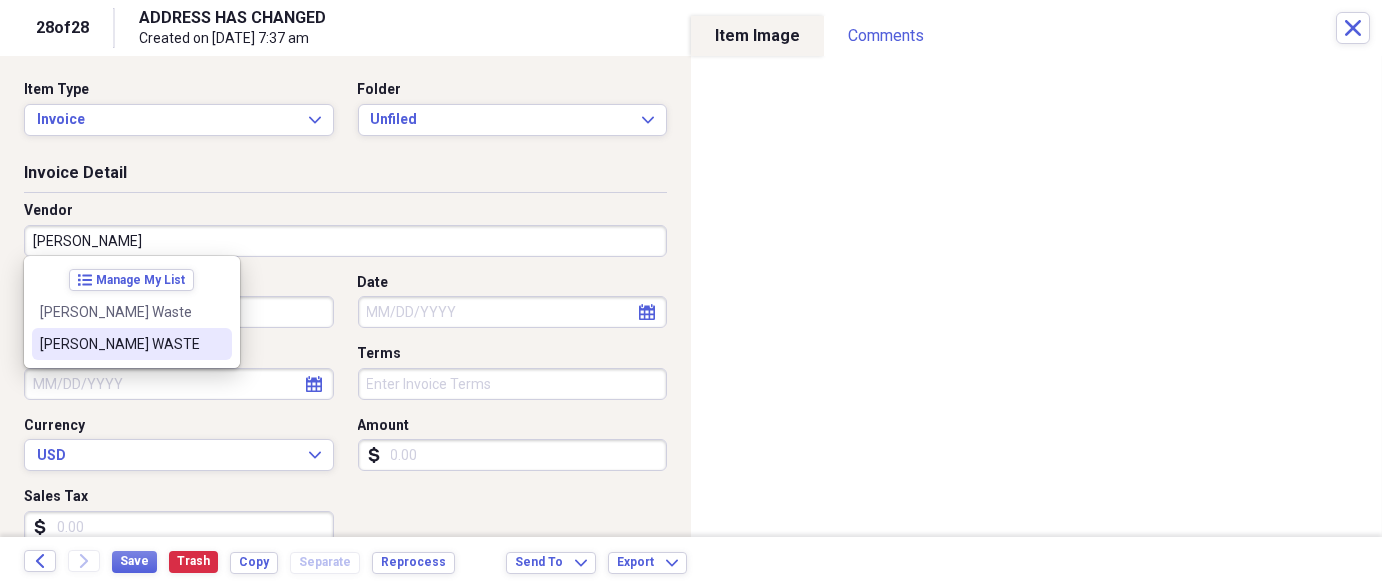 click on "[PERSON_NAME] WASTE" at bounding box center (120, 344) 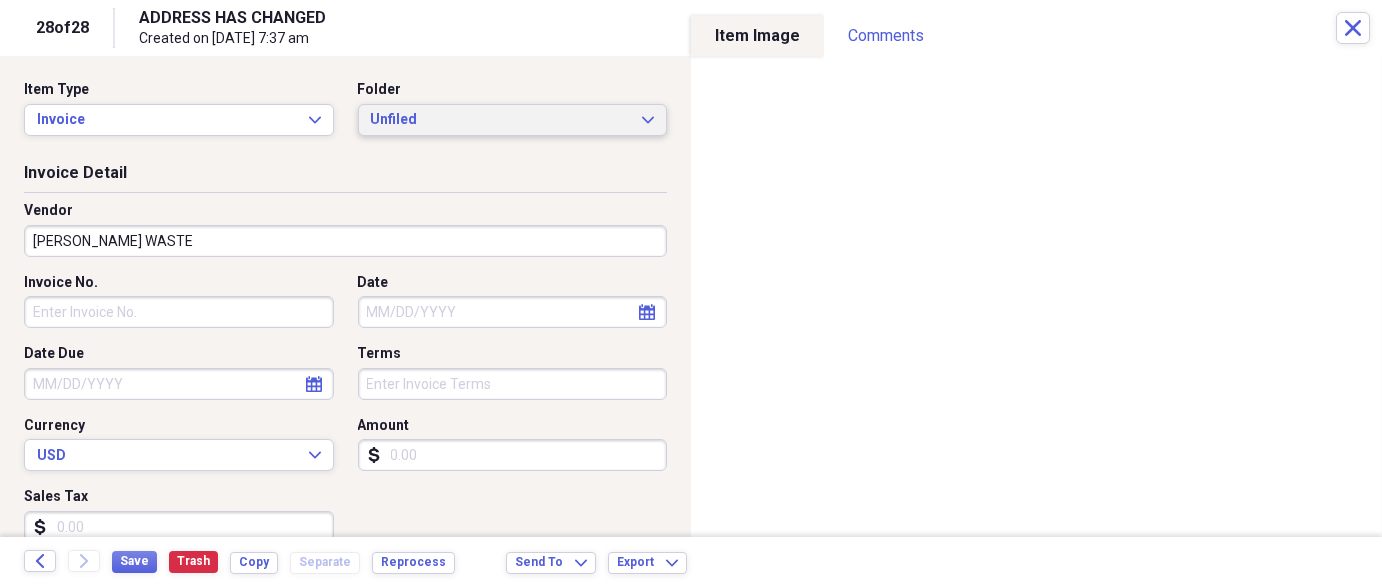 click on "Unfiled" at bounding box center [501, 120] 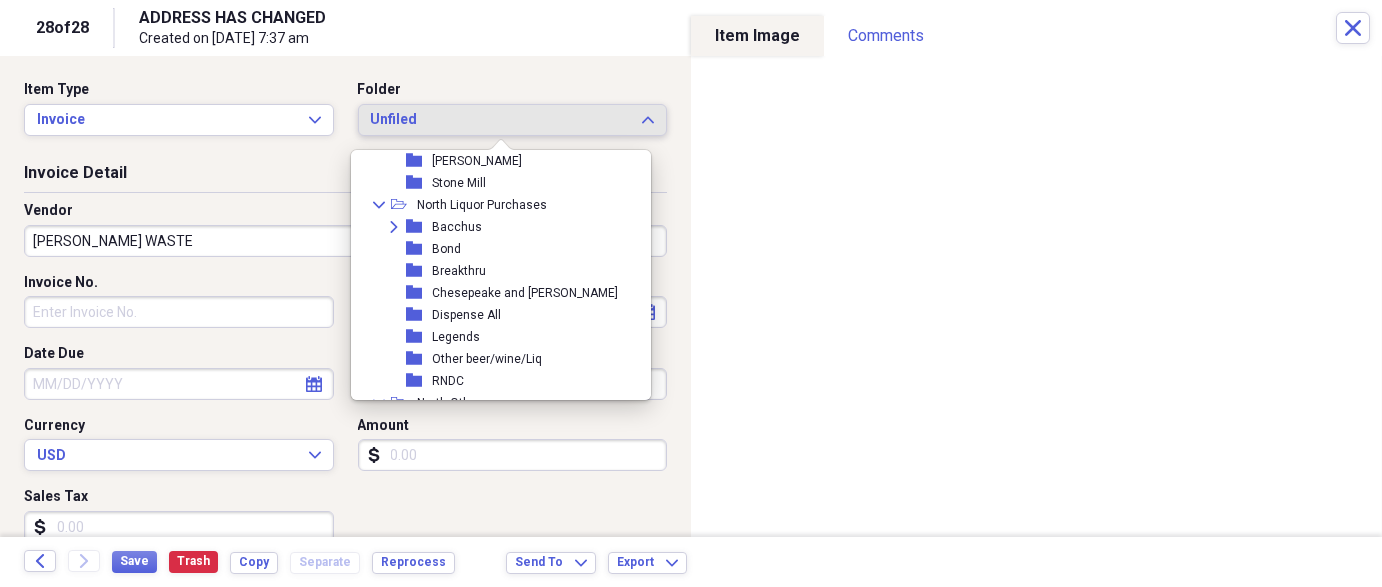scroll, scrollTop: 666, scrollLeft: 0, axis: vertical 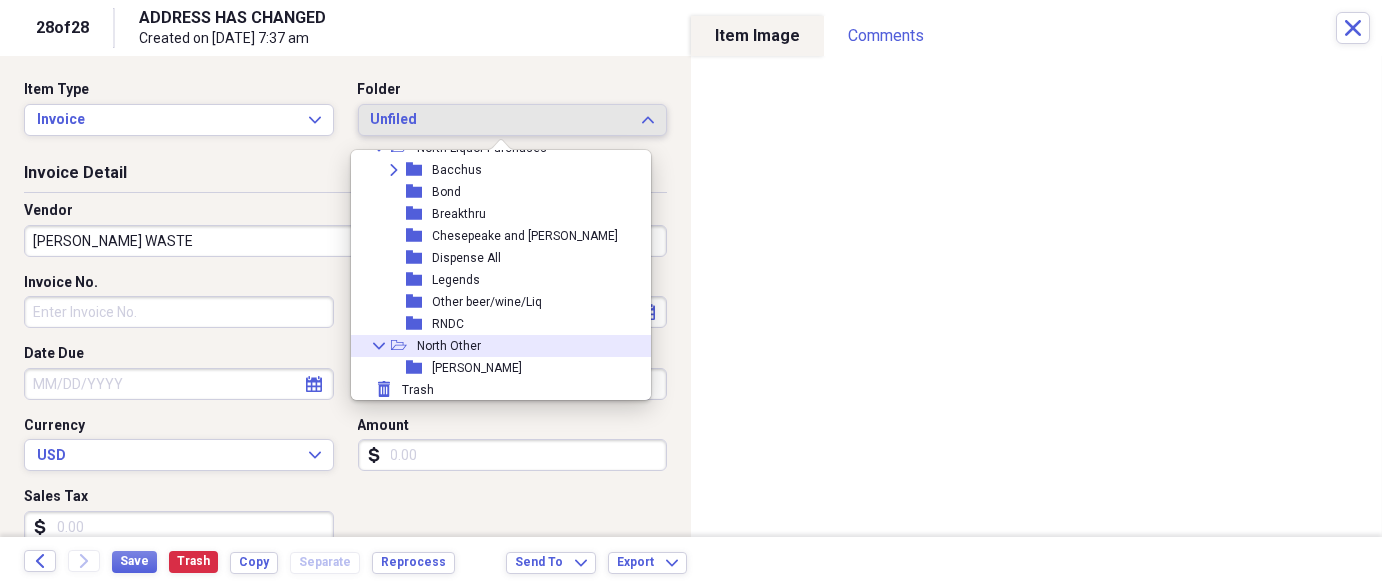 click on "North Other" at bounding box center [449, 346] 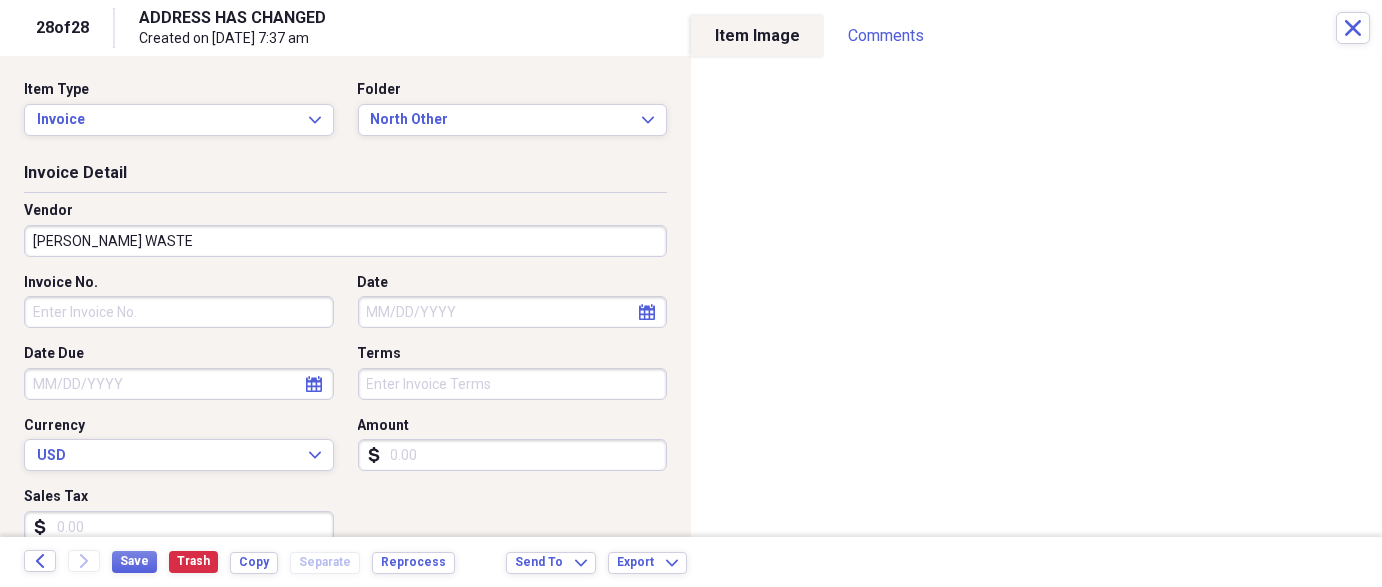 click on "Date" at bounding box center [513, 312] 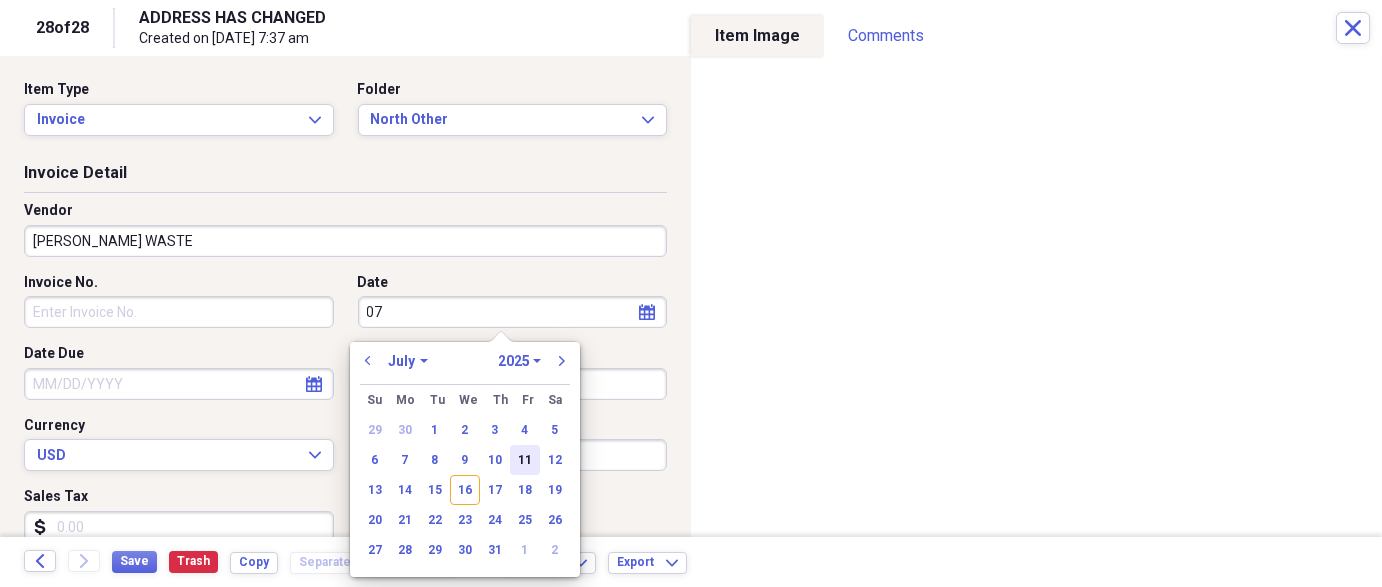 type on "07" 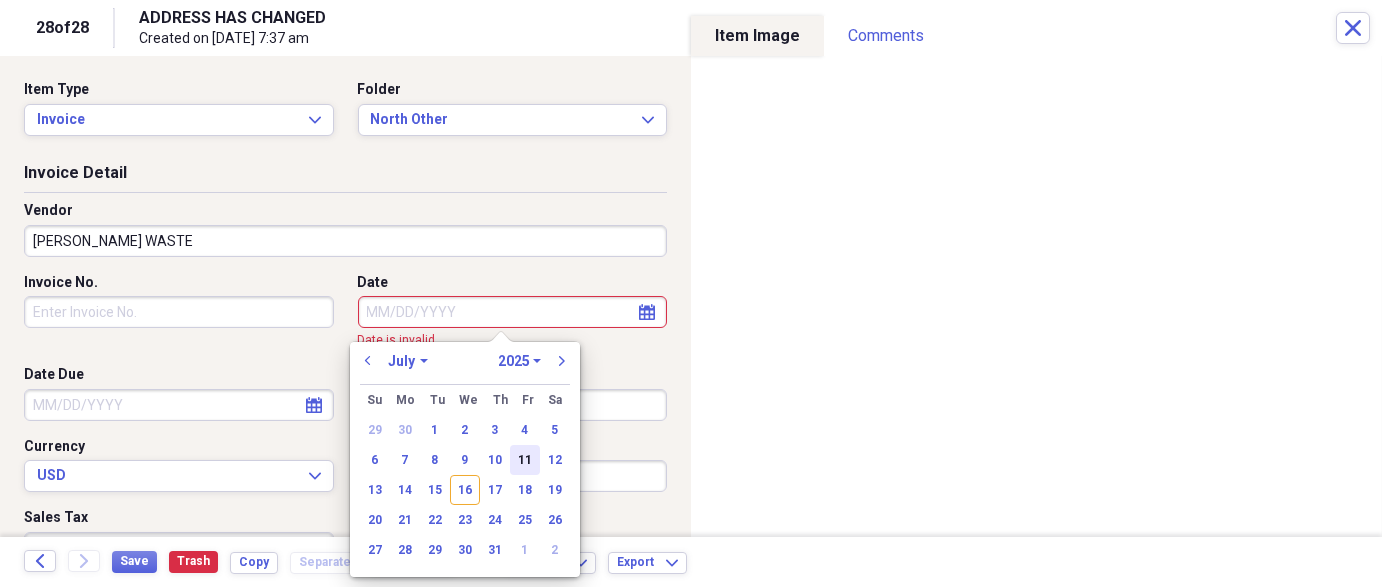 click on "11" at bounding box center [525, 460] 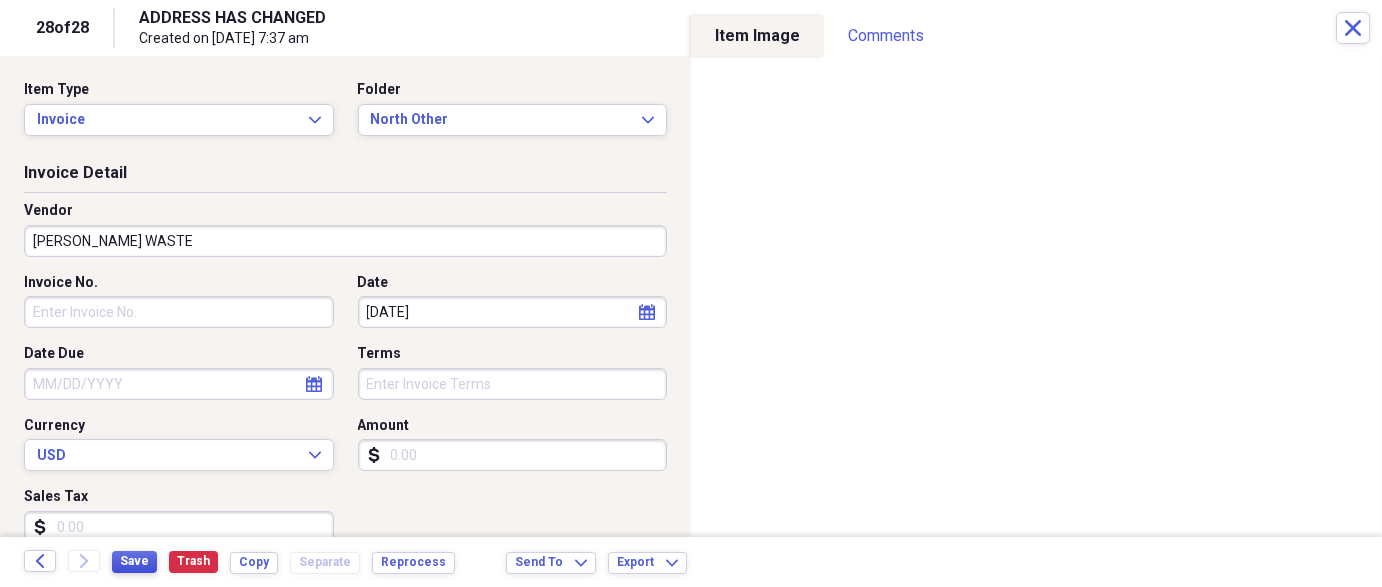 click on "Save" at bounding box center (134, 562) 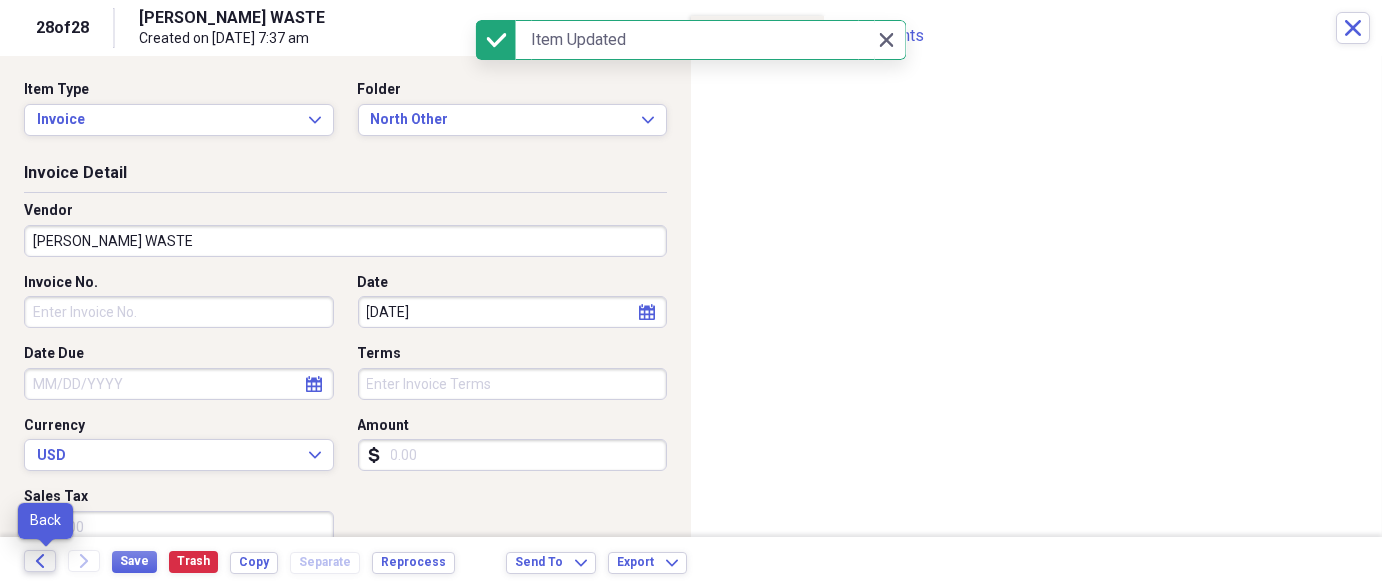 click on "Back" 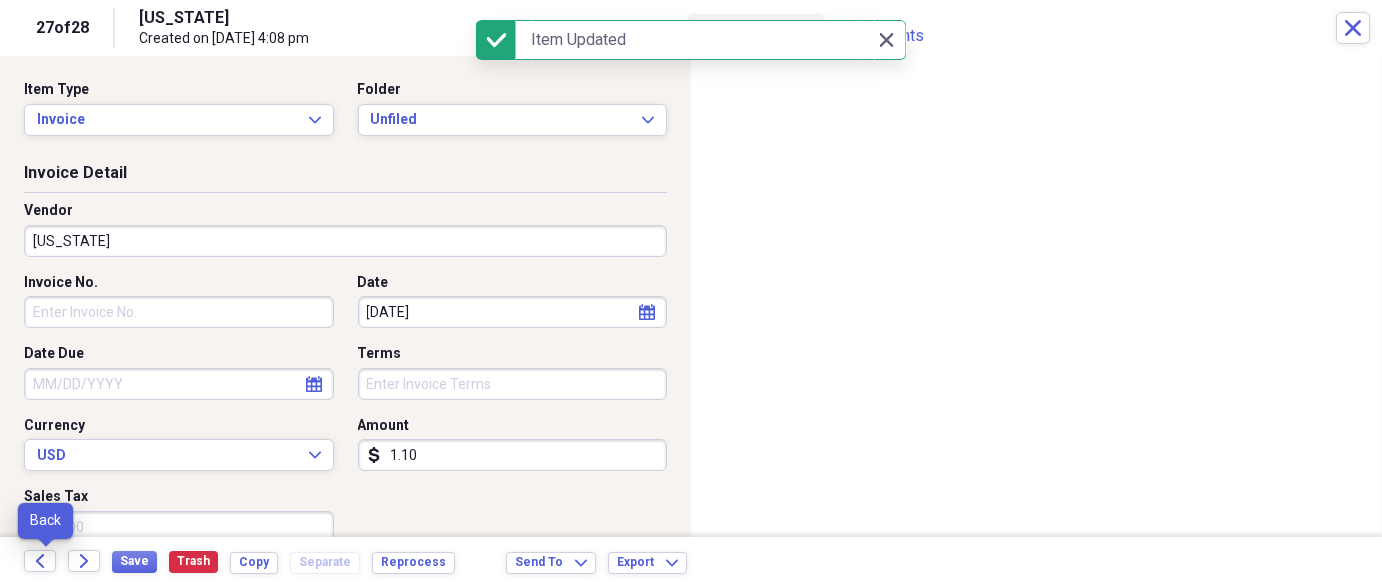 click on "Back" at bounding box center (46, 562) 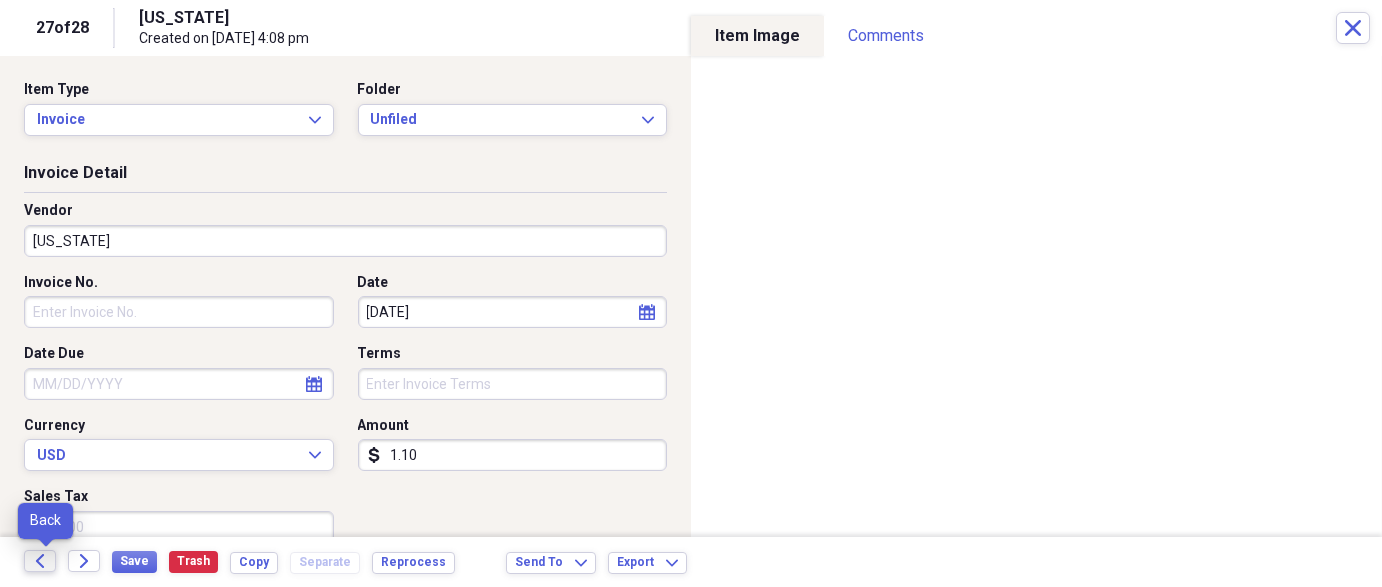 click on "Back" 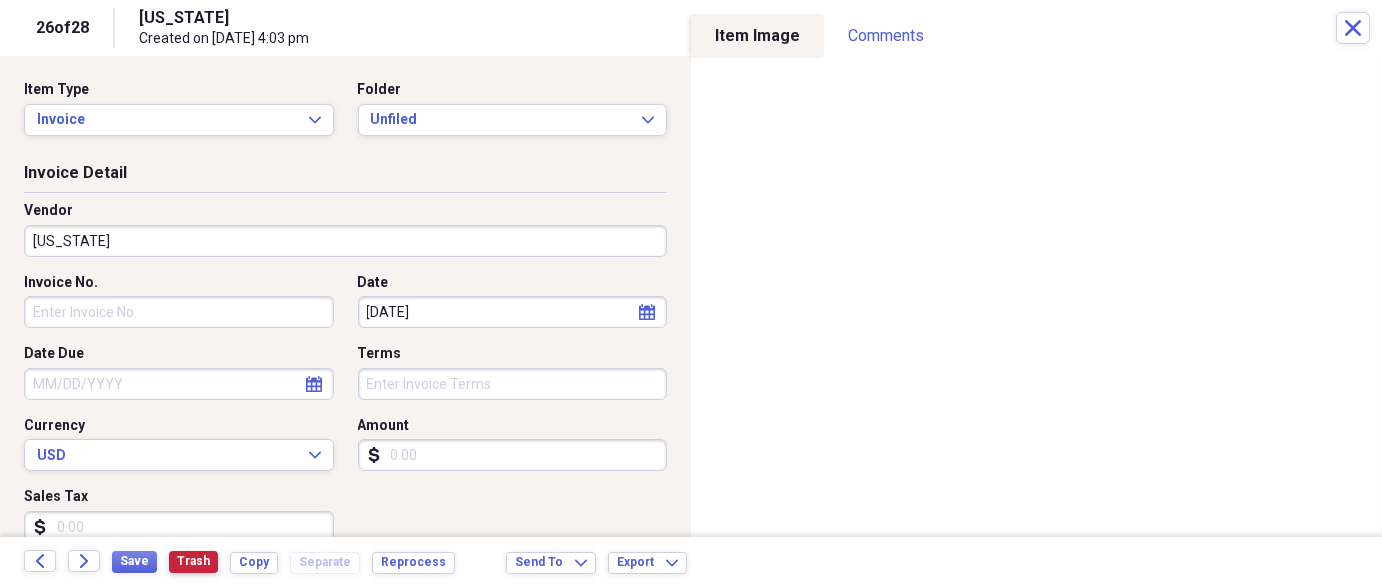 click on "Trash" at bounding box center [193, 561] 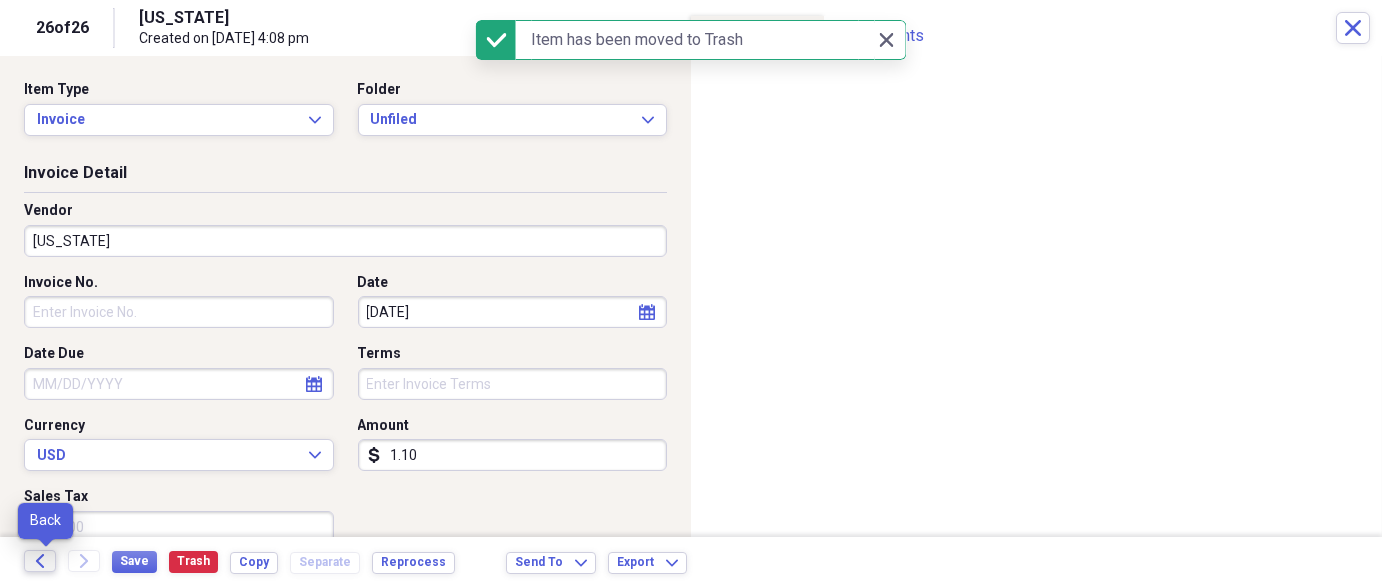 click on "Back" at bounding box center (40, 561) 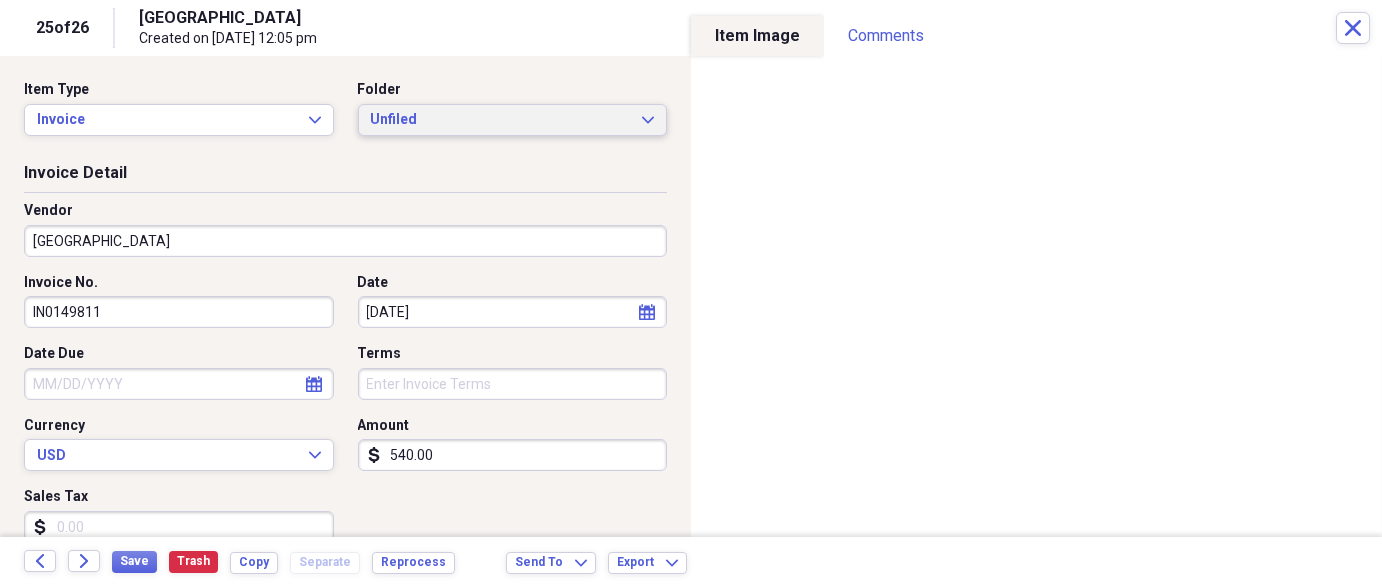 click on "Unfiled" at bounding box center (501, 120) 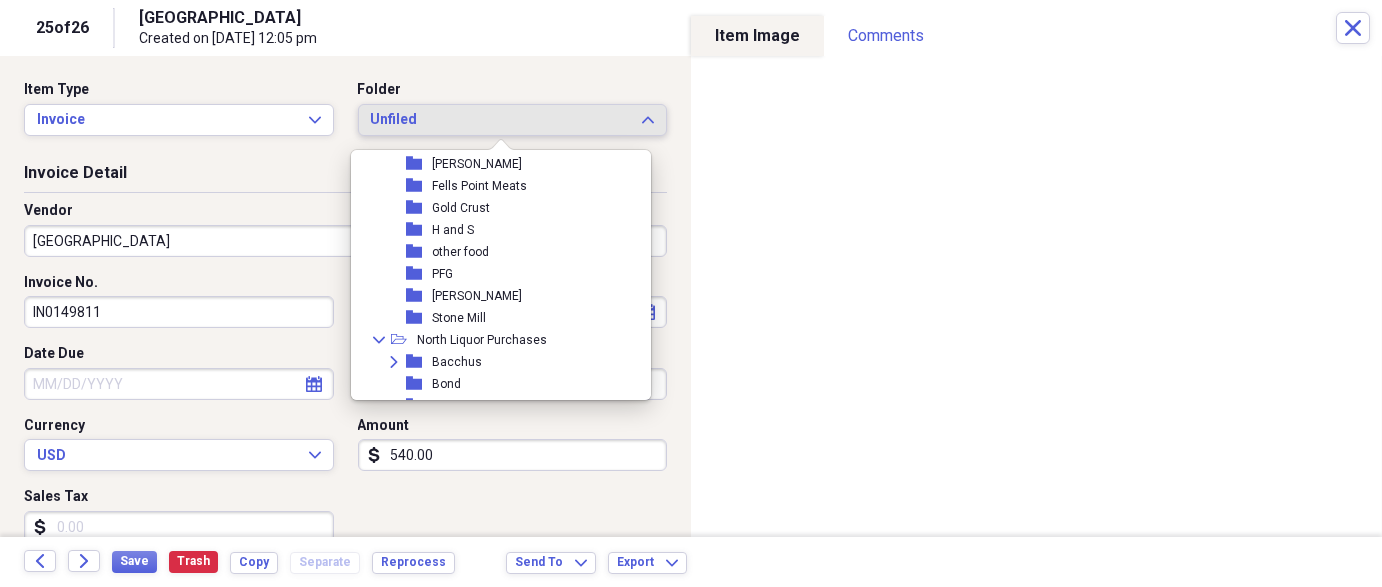 scroll, scrollTop: 666, scrollLeft: 0, axis: vertical 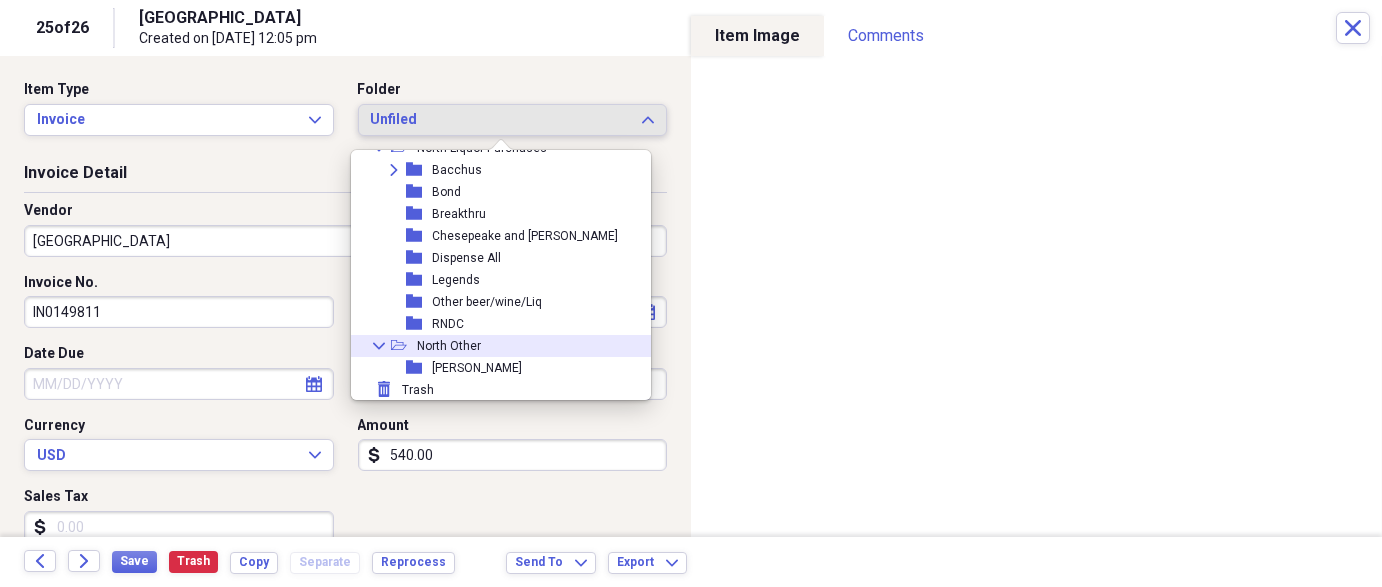 click on "Collapse open-folder North Other" at bounding box center (493, 346) 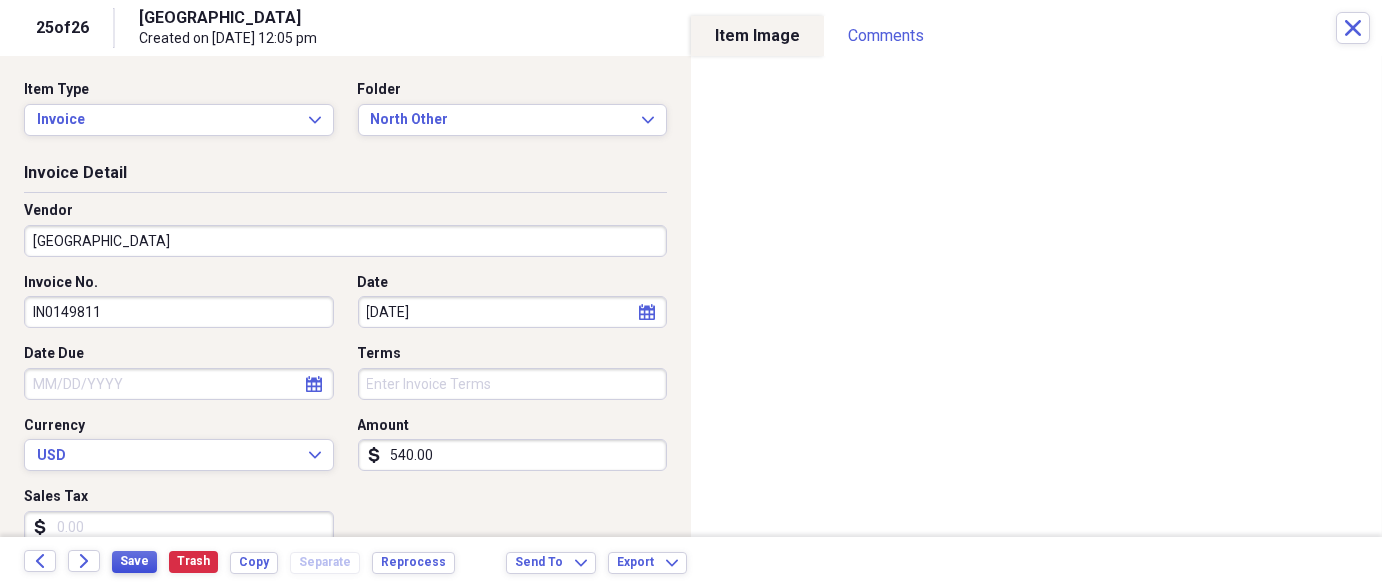 click on "Save" at bounding box center (134, 562) 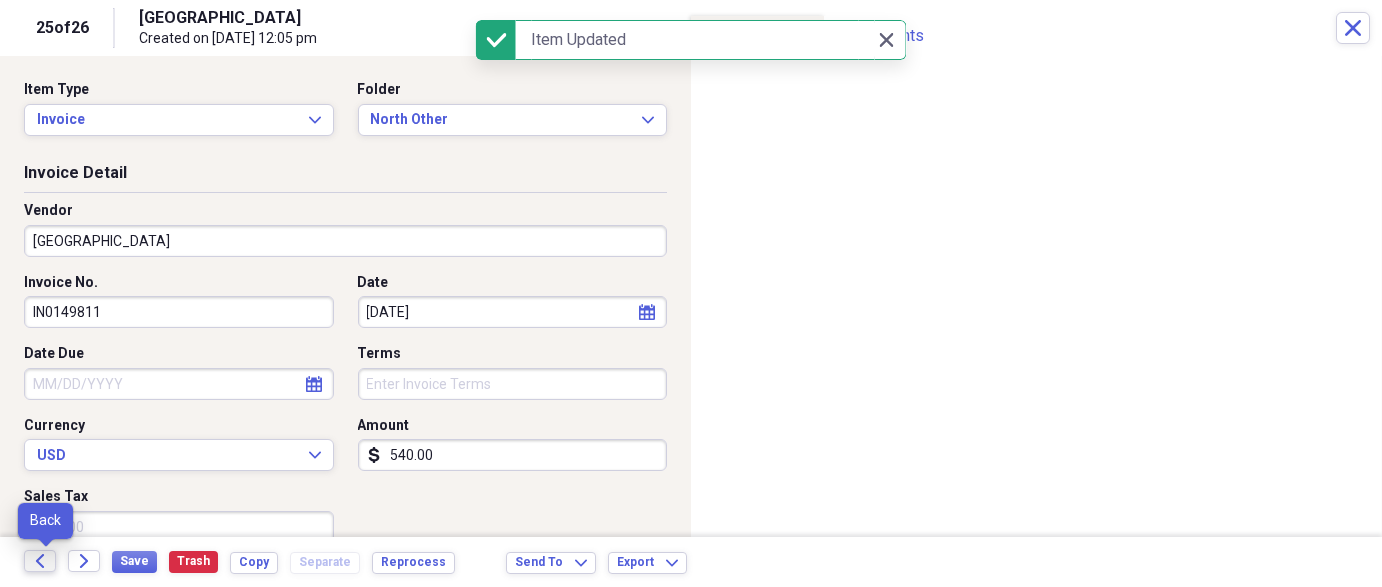 click on "Back" at bounding box center [40, 561] 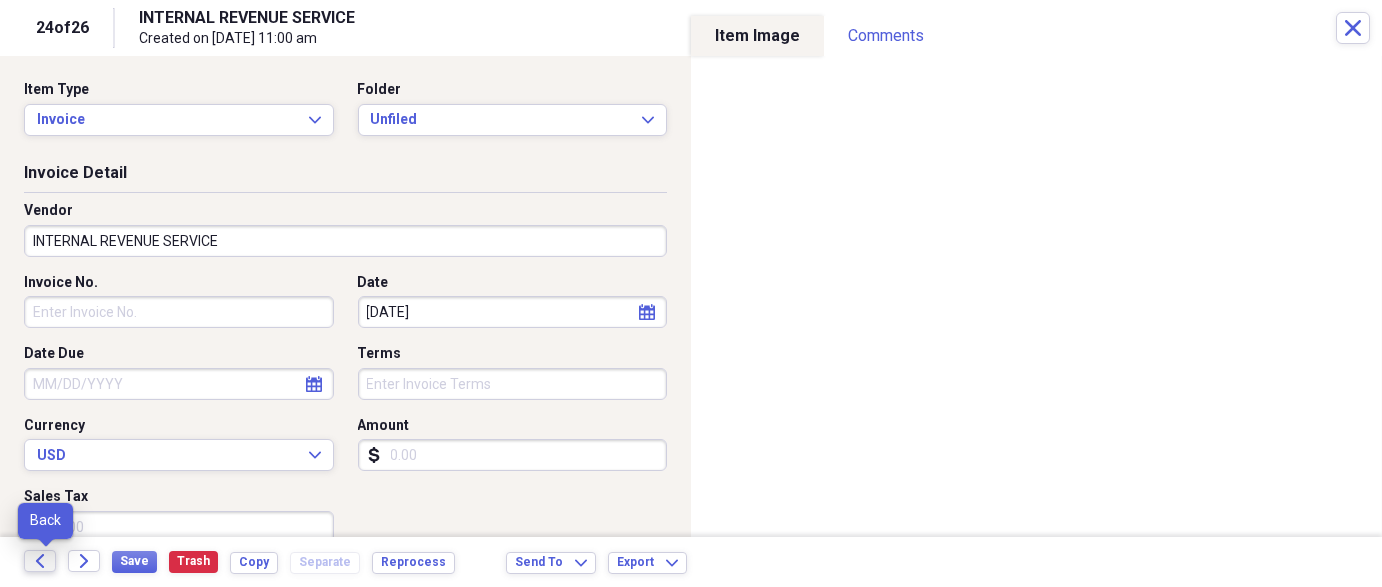 click on "Back" at bounding box center (40, 561) 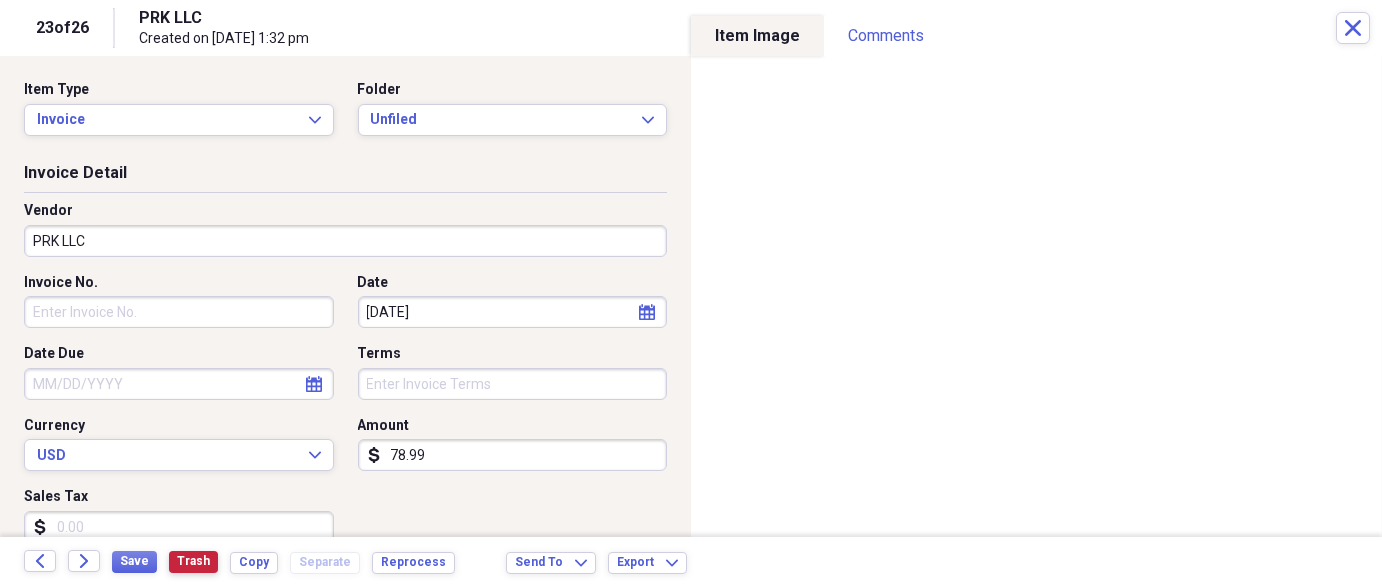 click on "Trash" at bounding box center (193, 561) 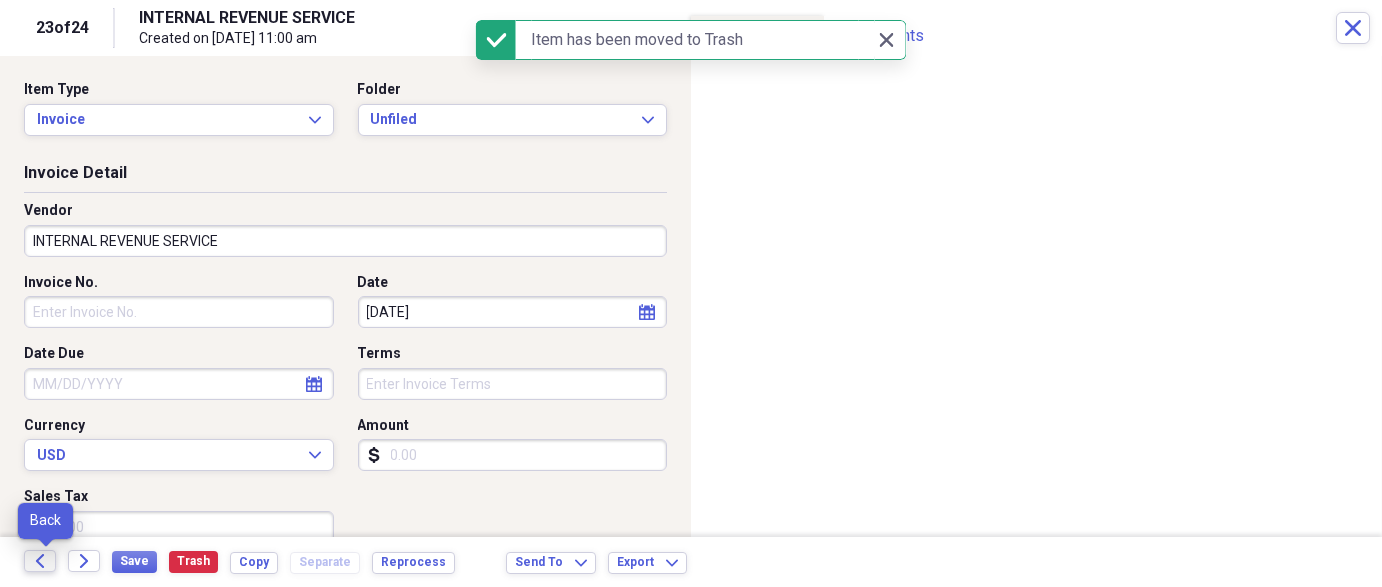 click on "Back" 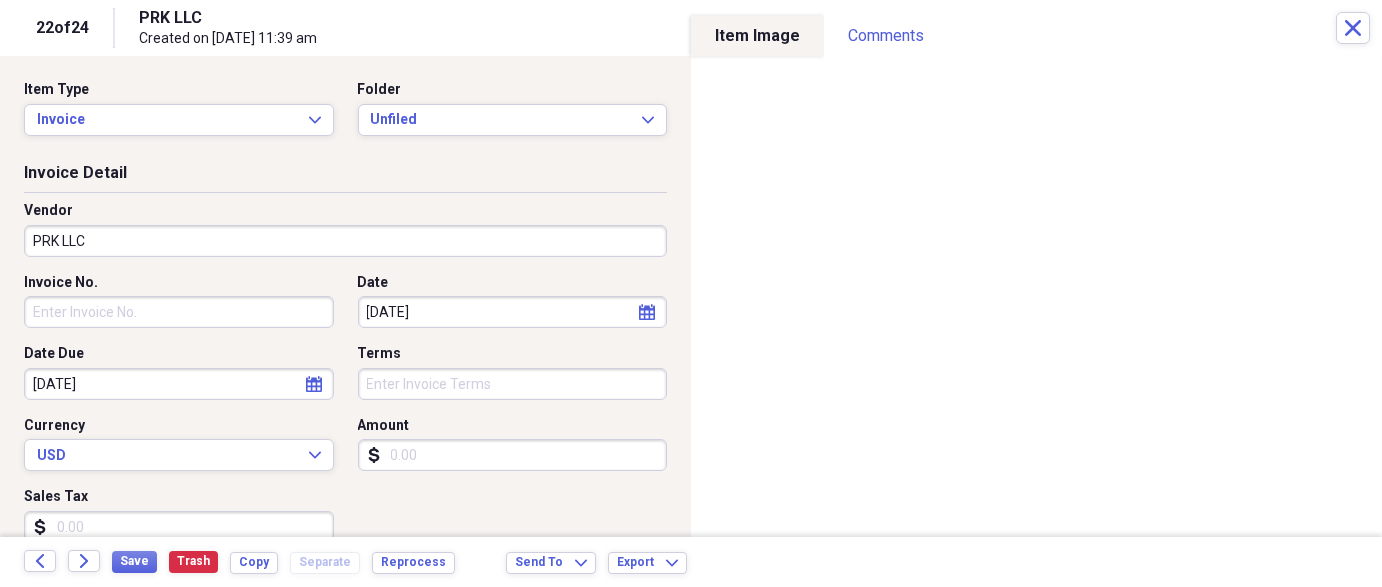 click on "PRK LLC" at bounding box center [345, 241] 